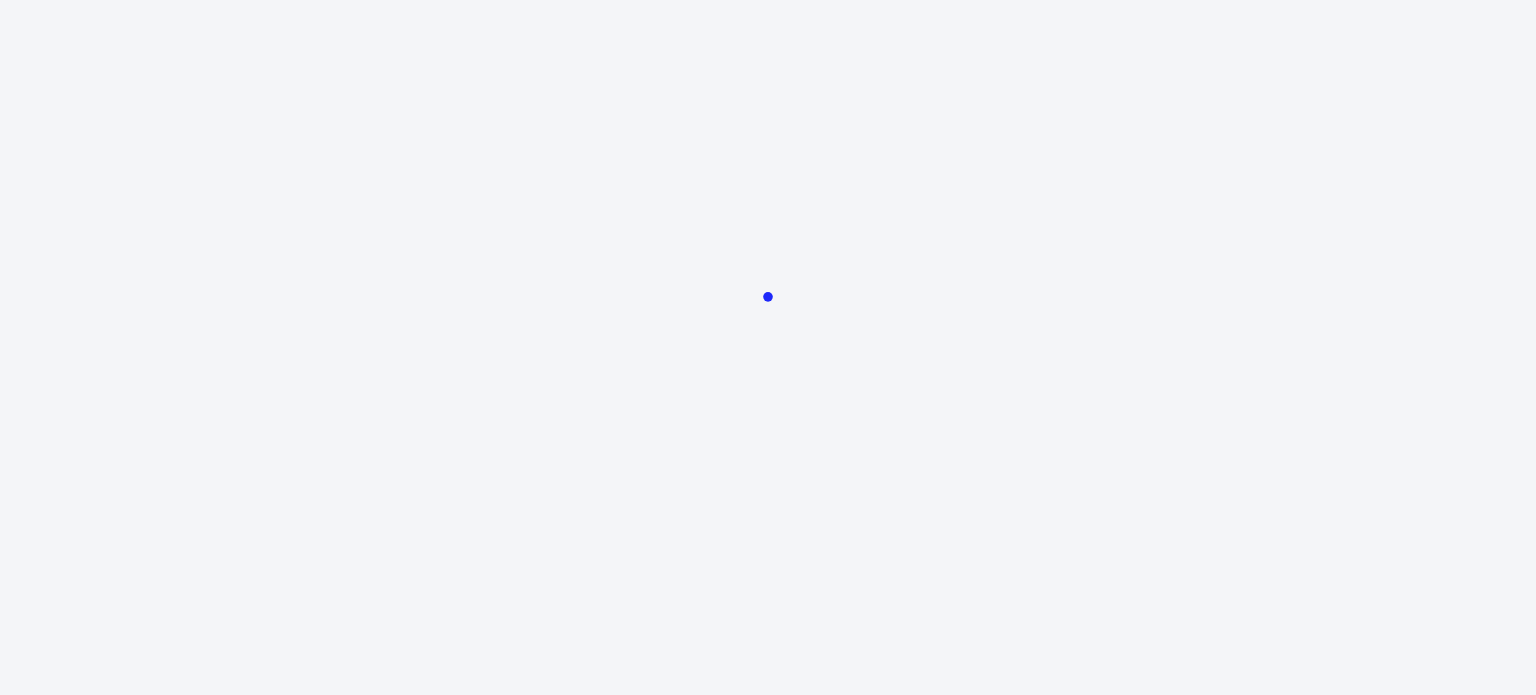 scroll, scrollTop: 0, scrollLeft: 0, axis: both 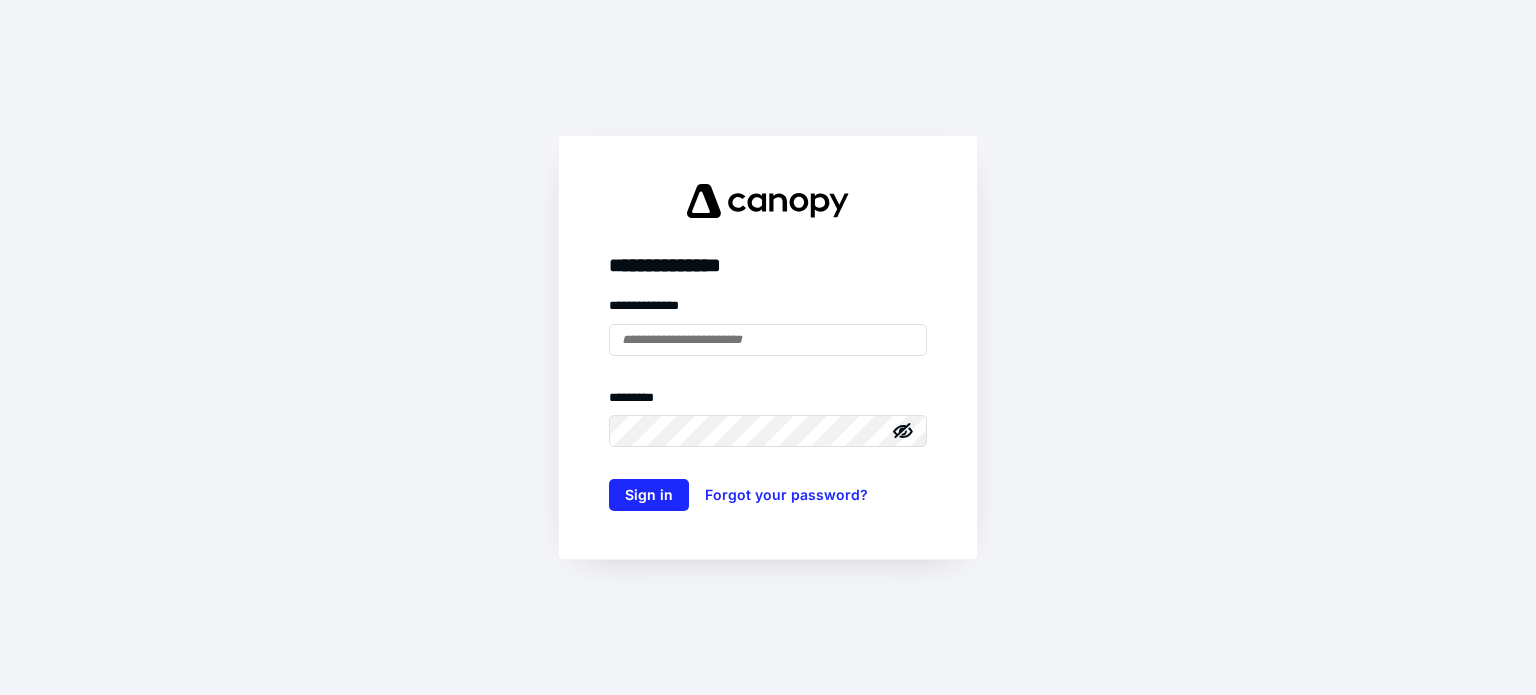 type on "**********" 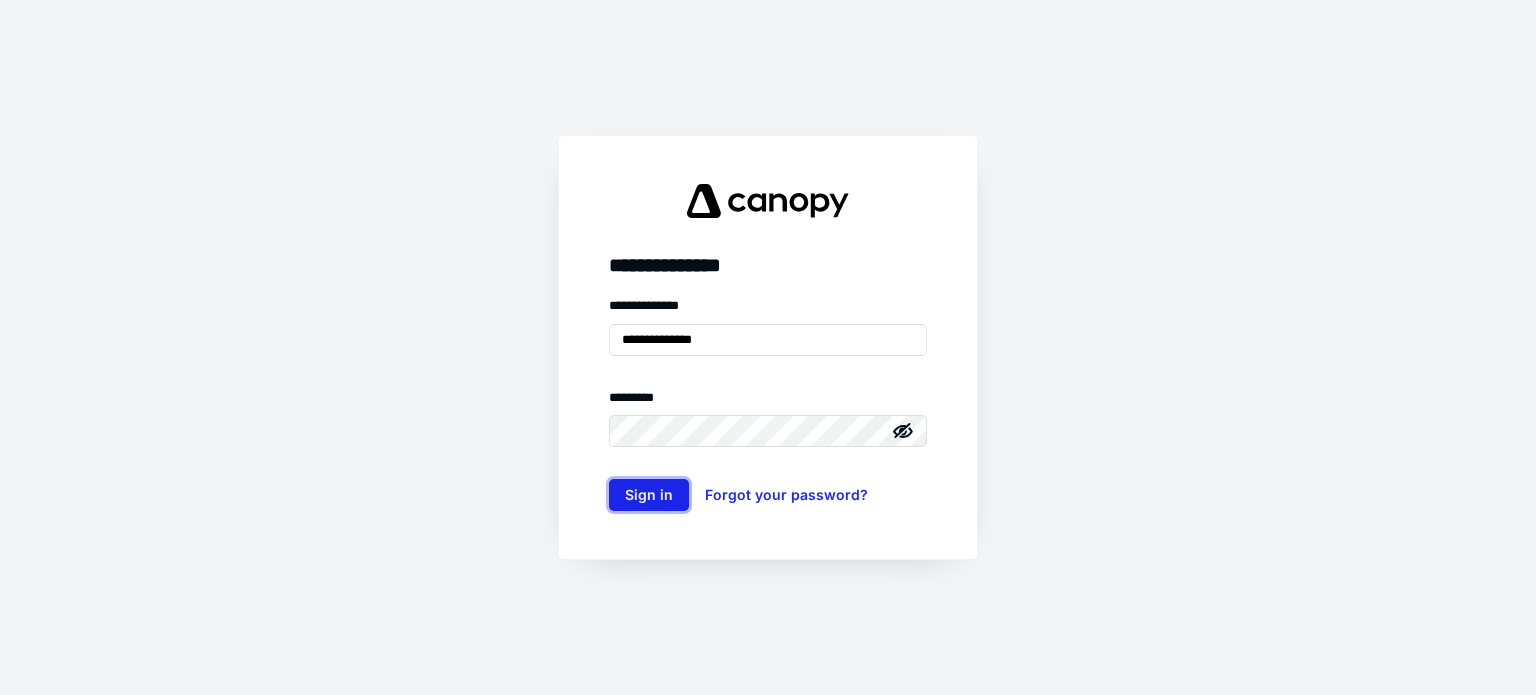 click on "Sign in" at bounding box center (649, 495) 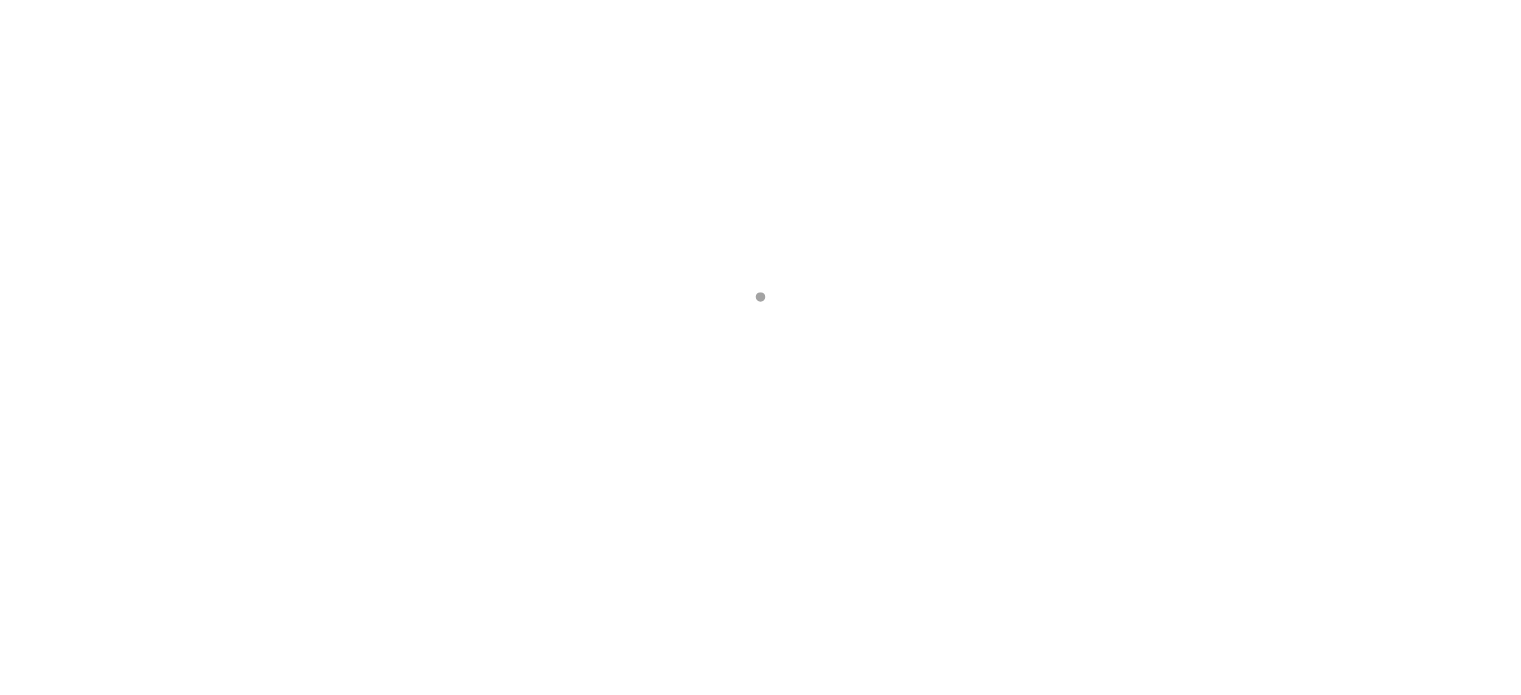 scroll, scrollTop: 0, scrollLeft: 0, axis: both 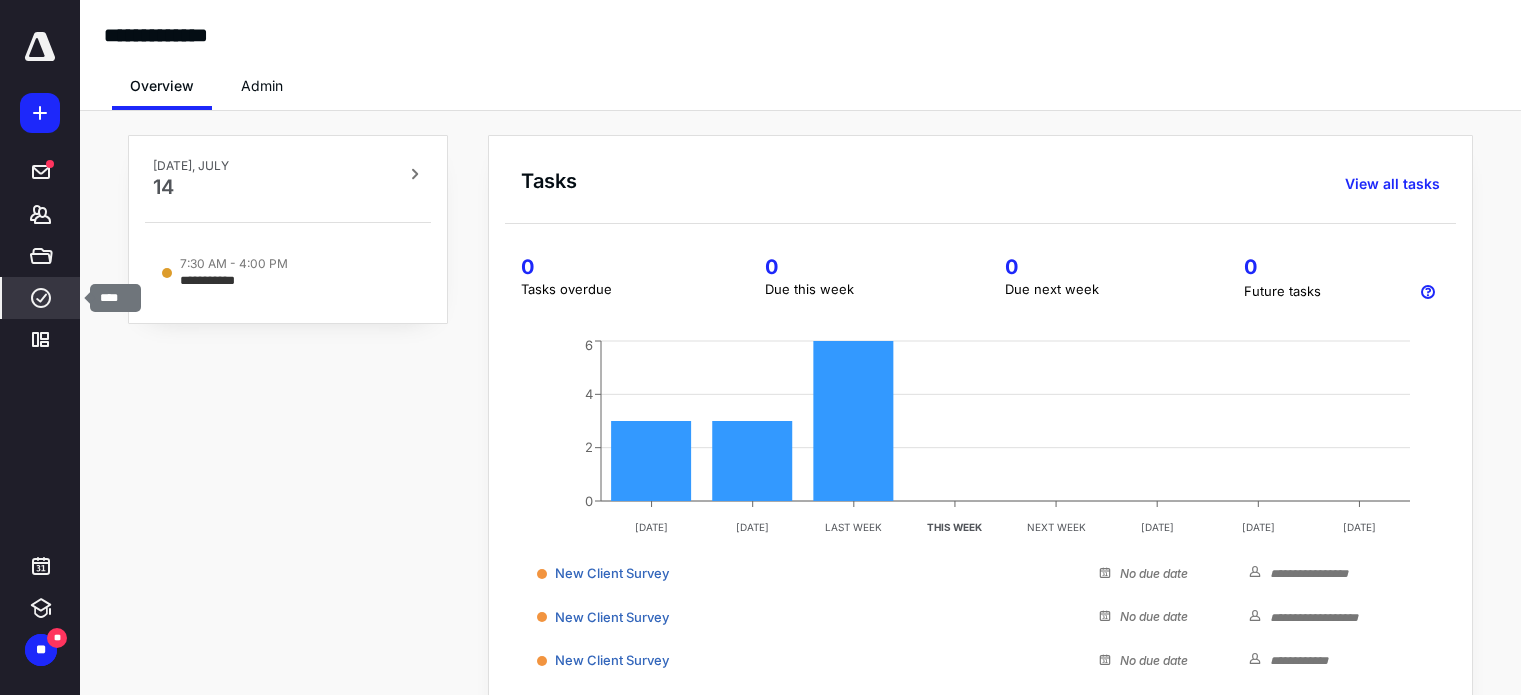 click 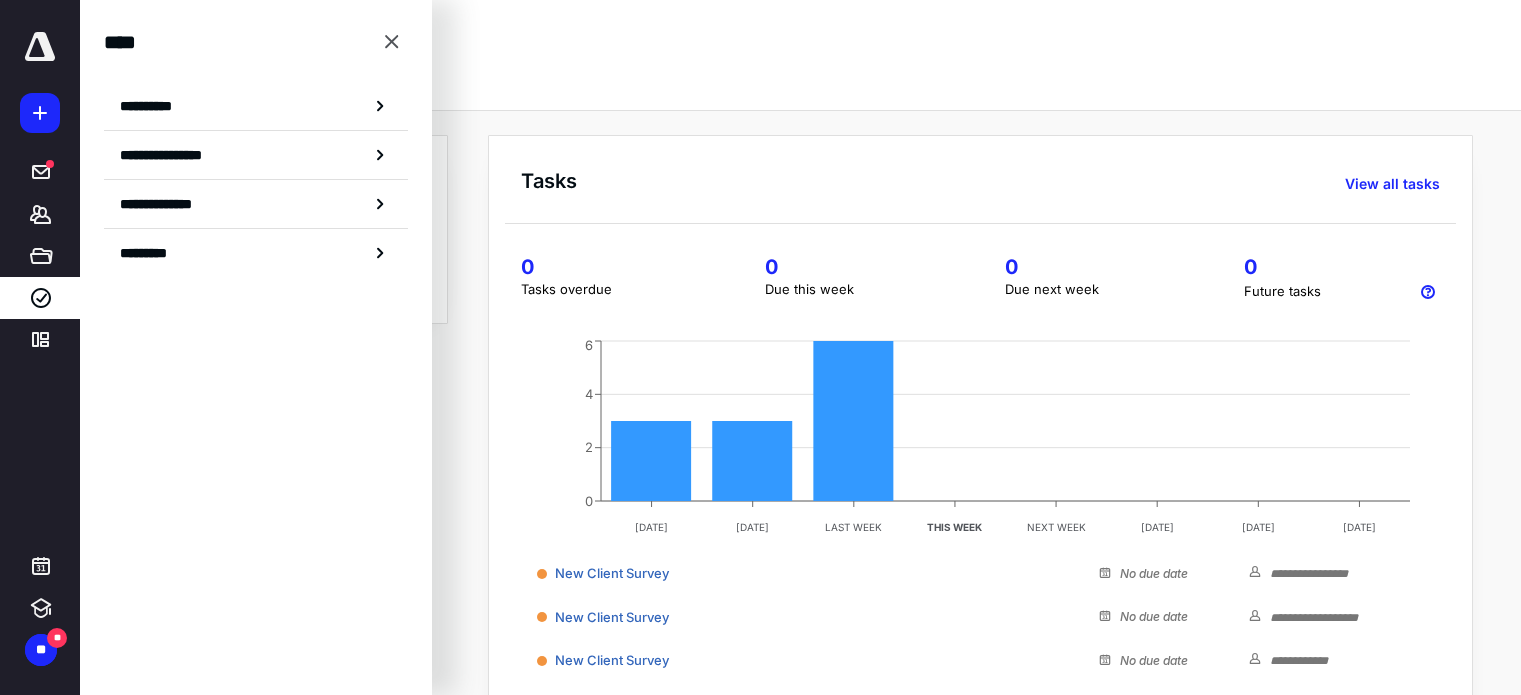 click on "**********" at bounding box center [154, 106] 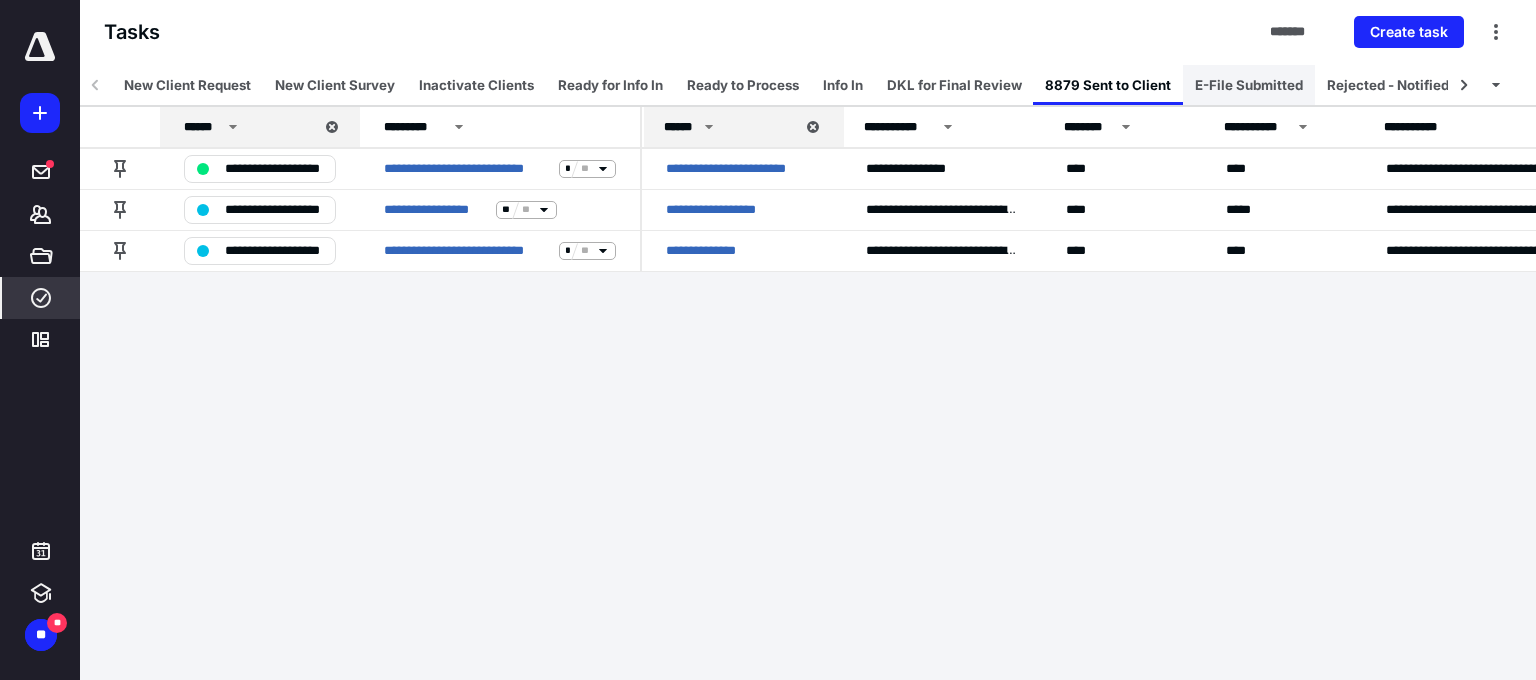 click on "E-File Submitted" at bounding box center (1249, 85) 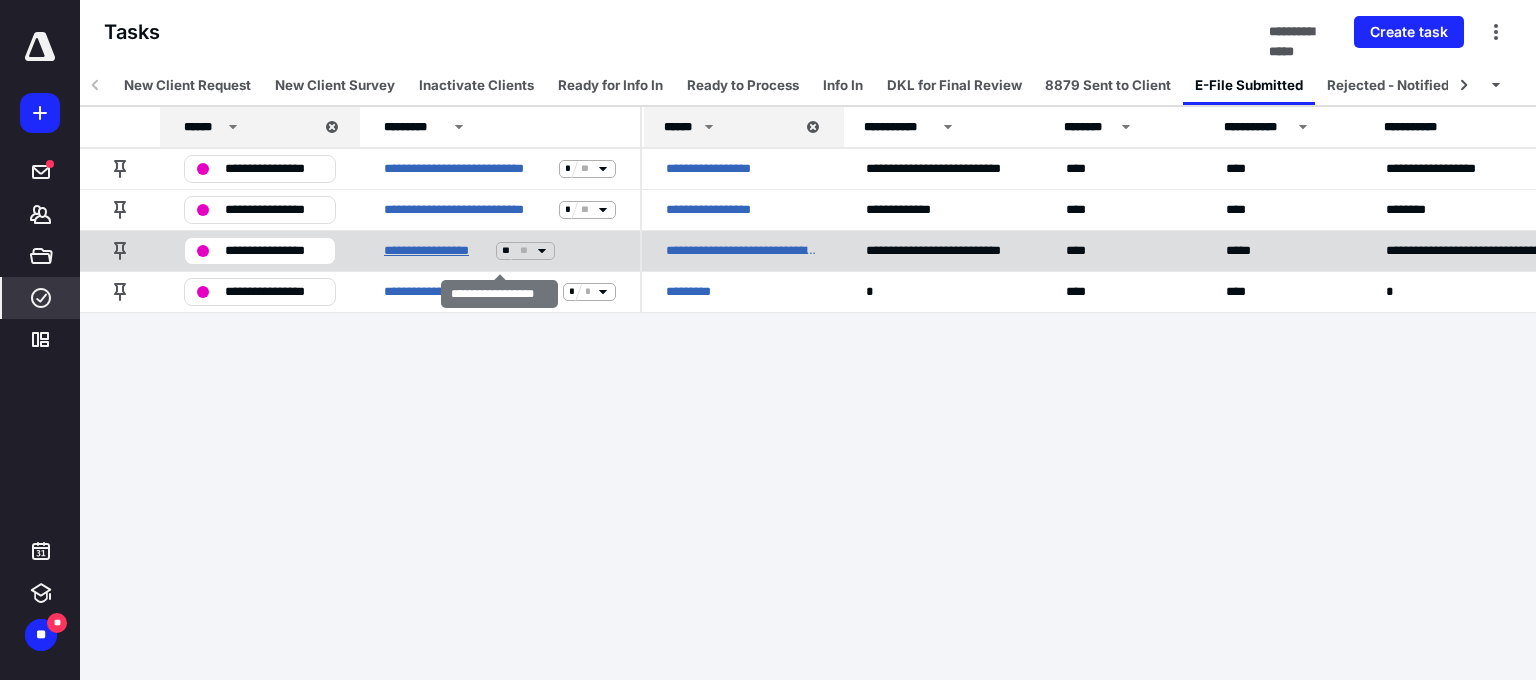 click on "**********" at bounding box center [436, 251] 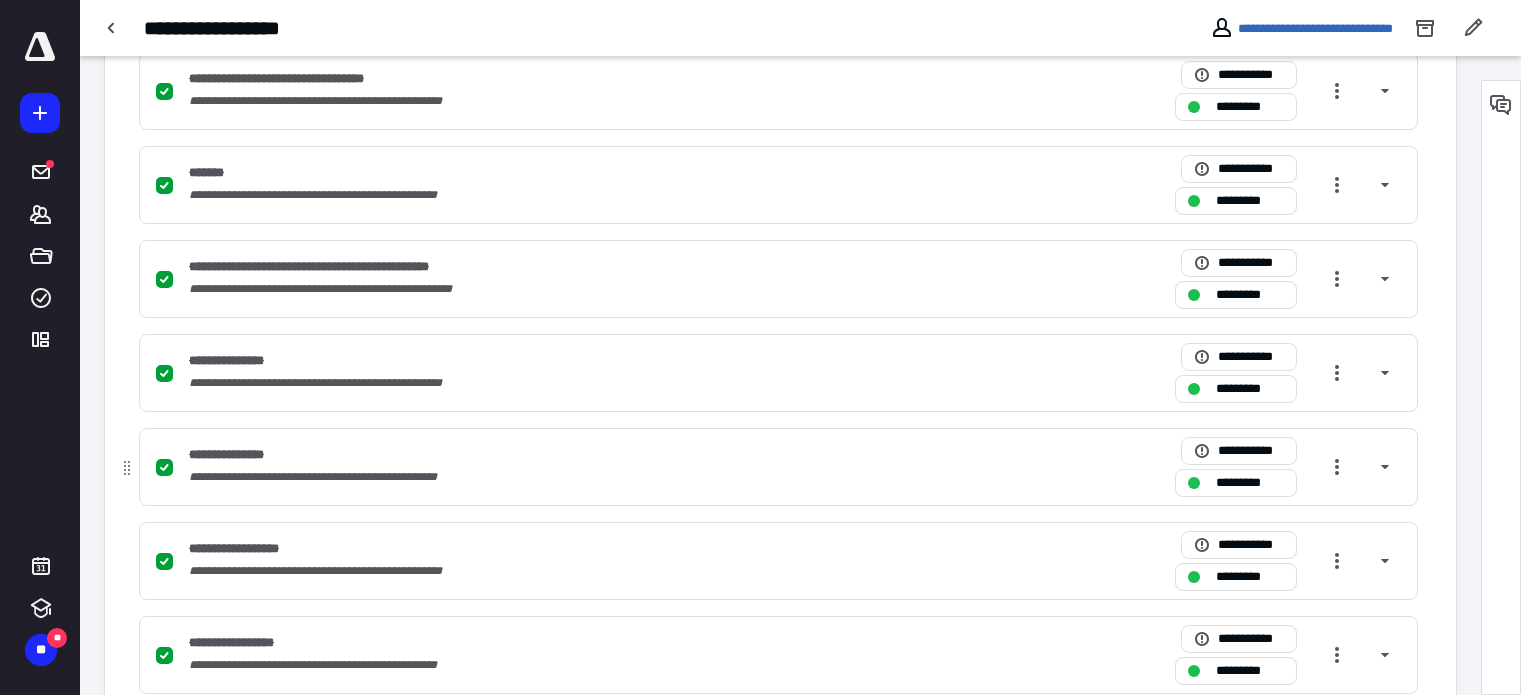 scroll, scrollTop: 0, scrollLeft: 0, axis: both 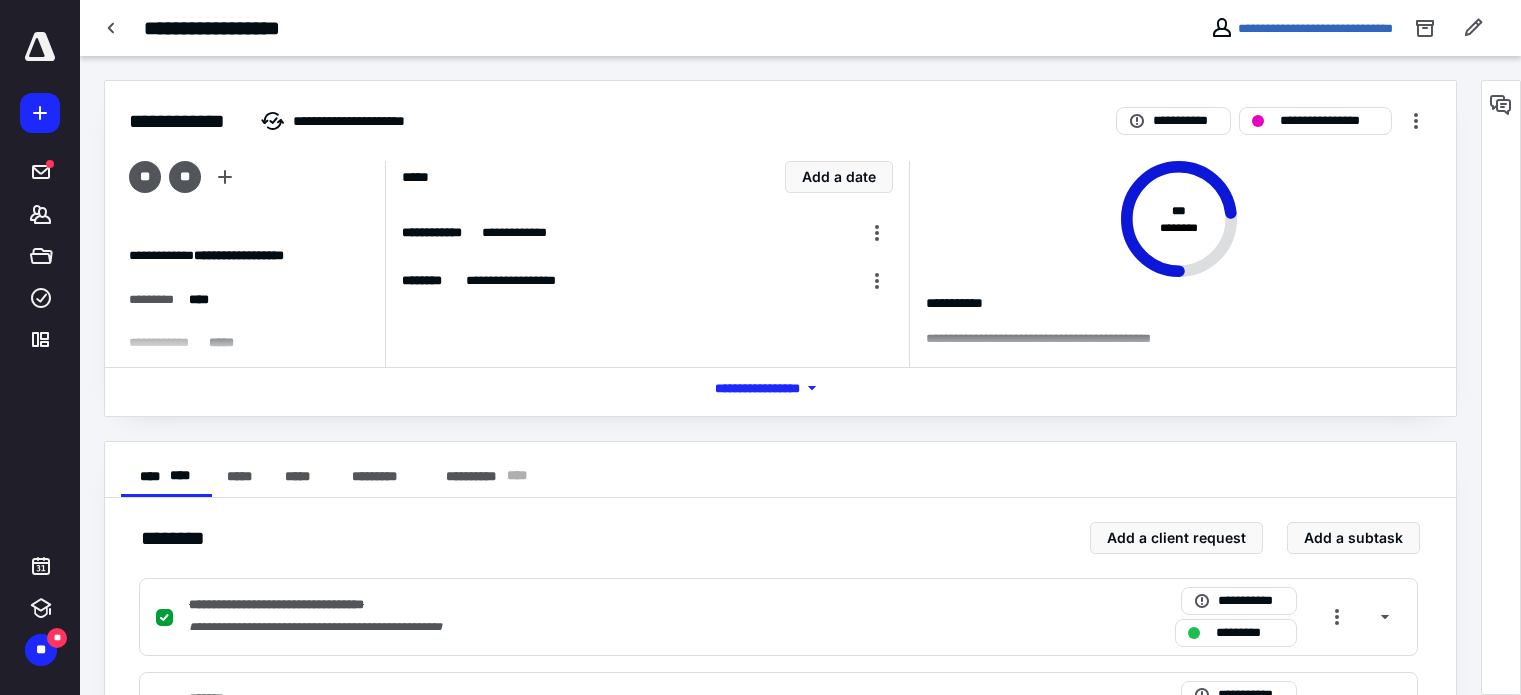 click on "*** **** *******" at bounding box center [780, 388] 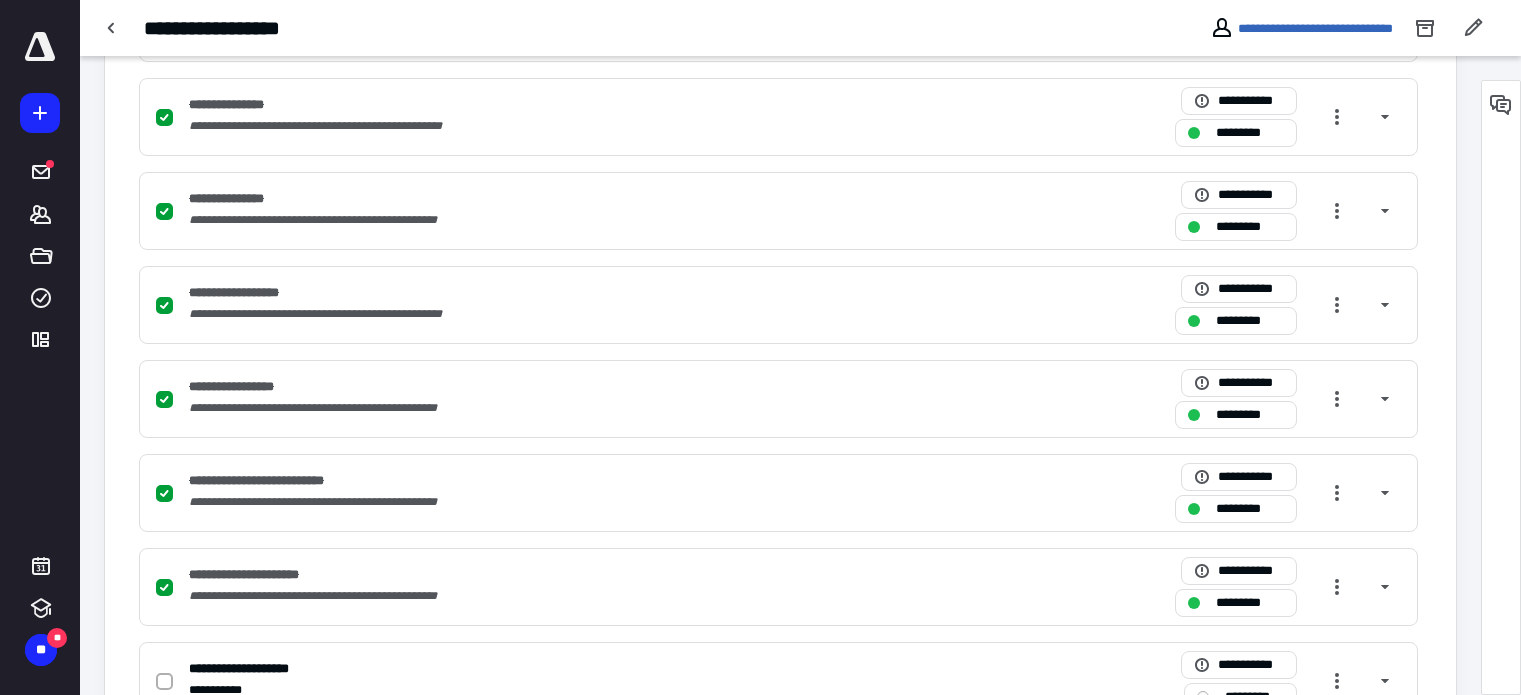 scroll, scrollTop: 1344, scrollLeft: 0, axis: vertical 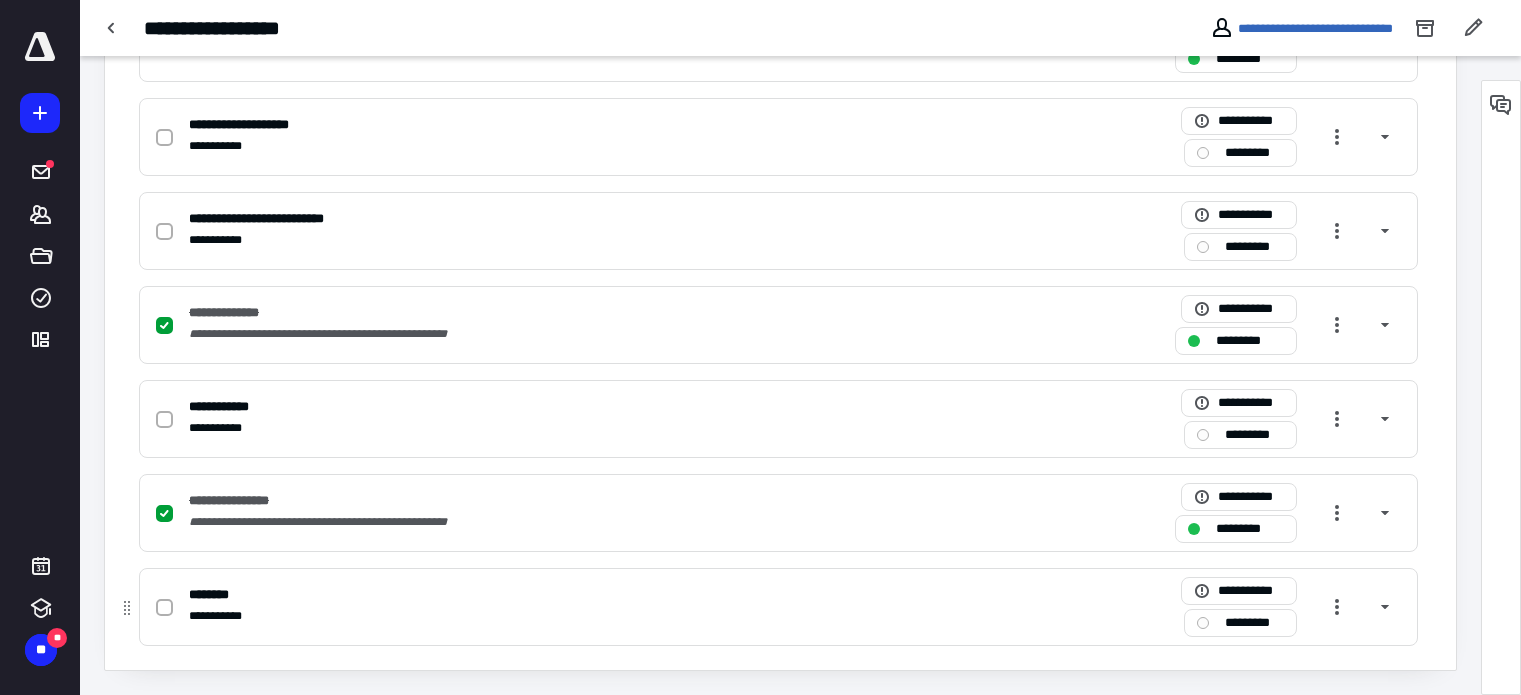 click 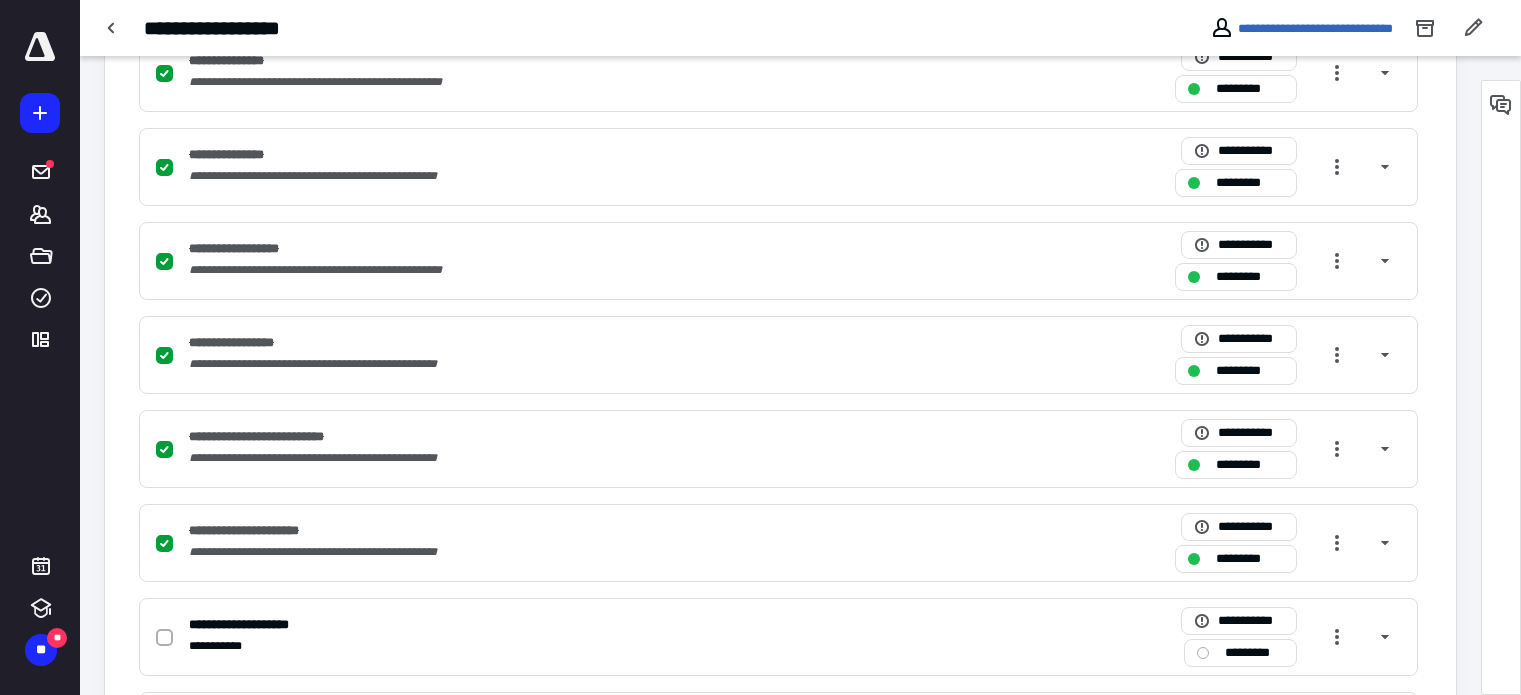 scroll, scrollTop: 244, scrollLeft: 0, axis: vertical 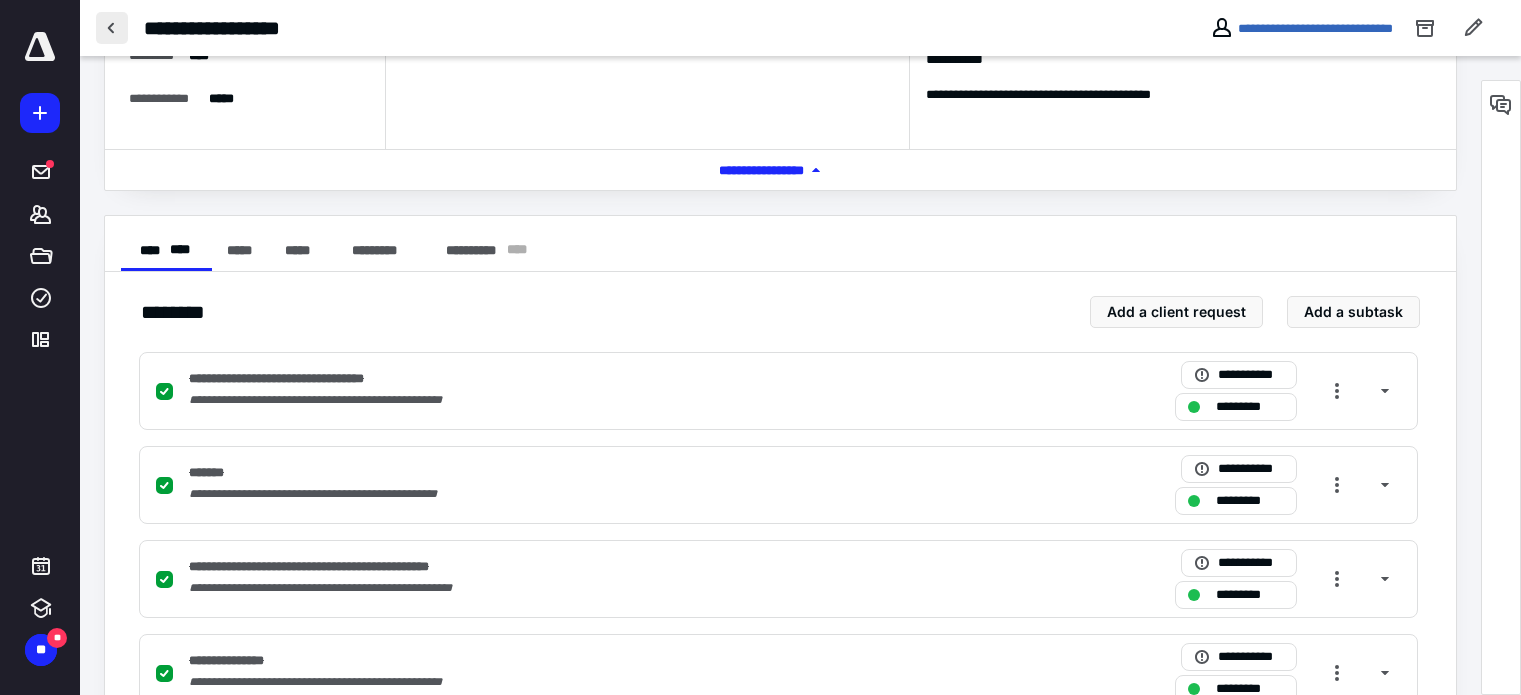 click at bounding box center [112, 28] 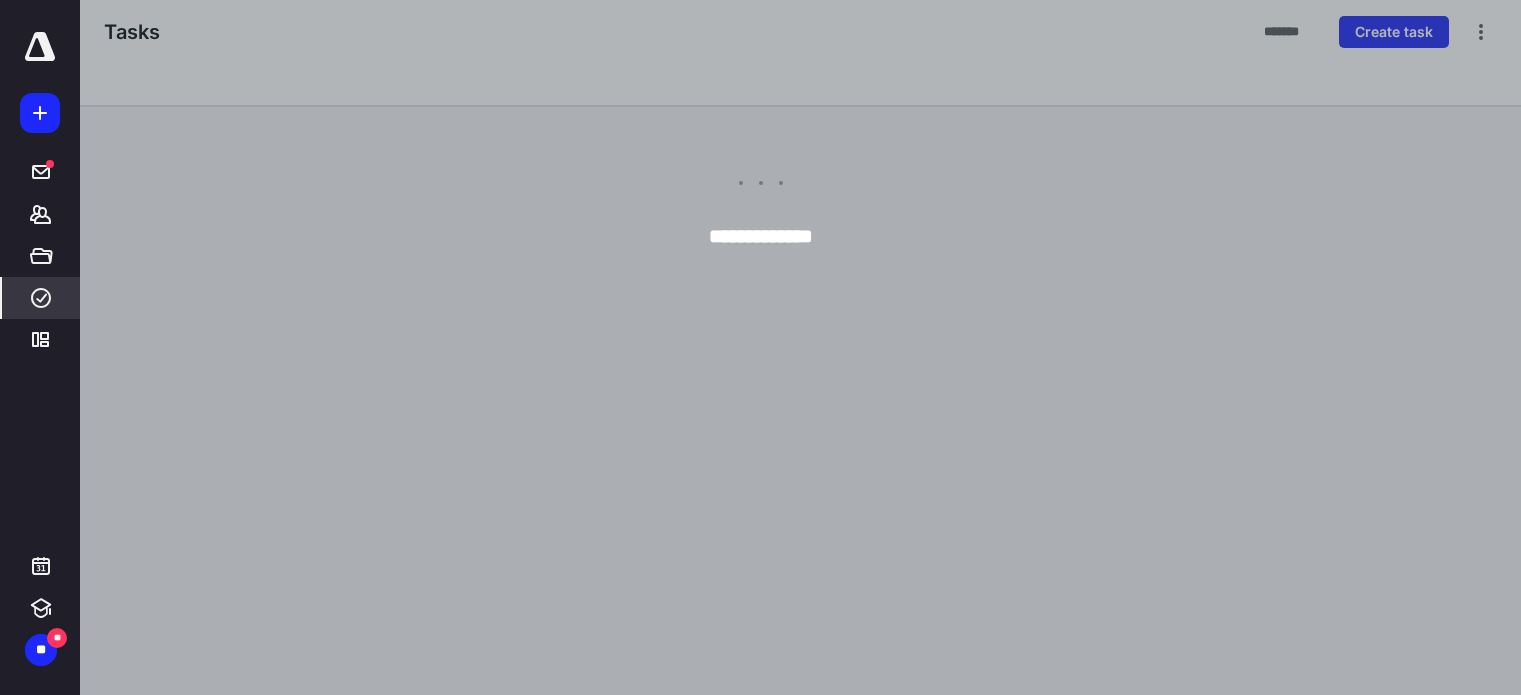 scroll, scrollTop: 0, scrollLeft: 0, axis: both 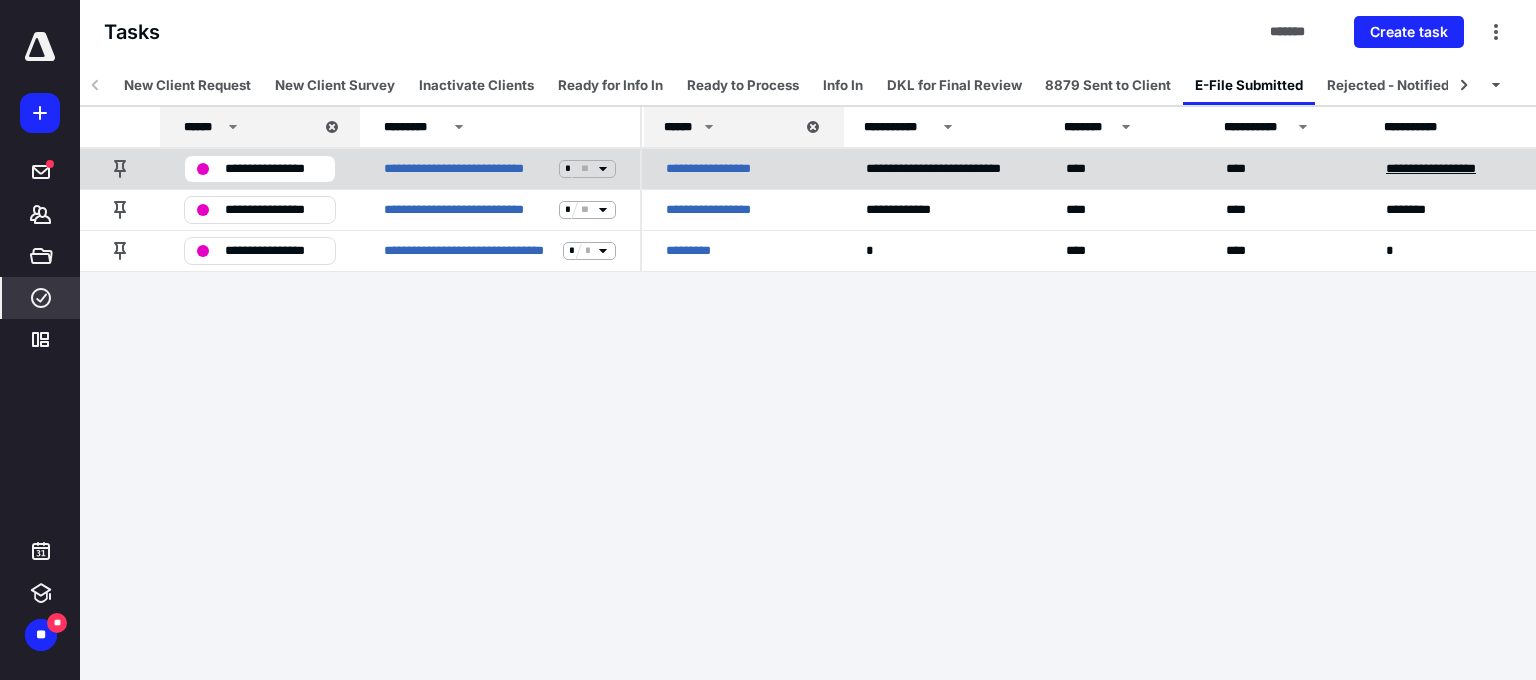 click on "**********" at bounding box center (1447, 169) 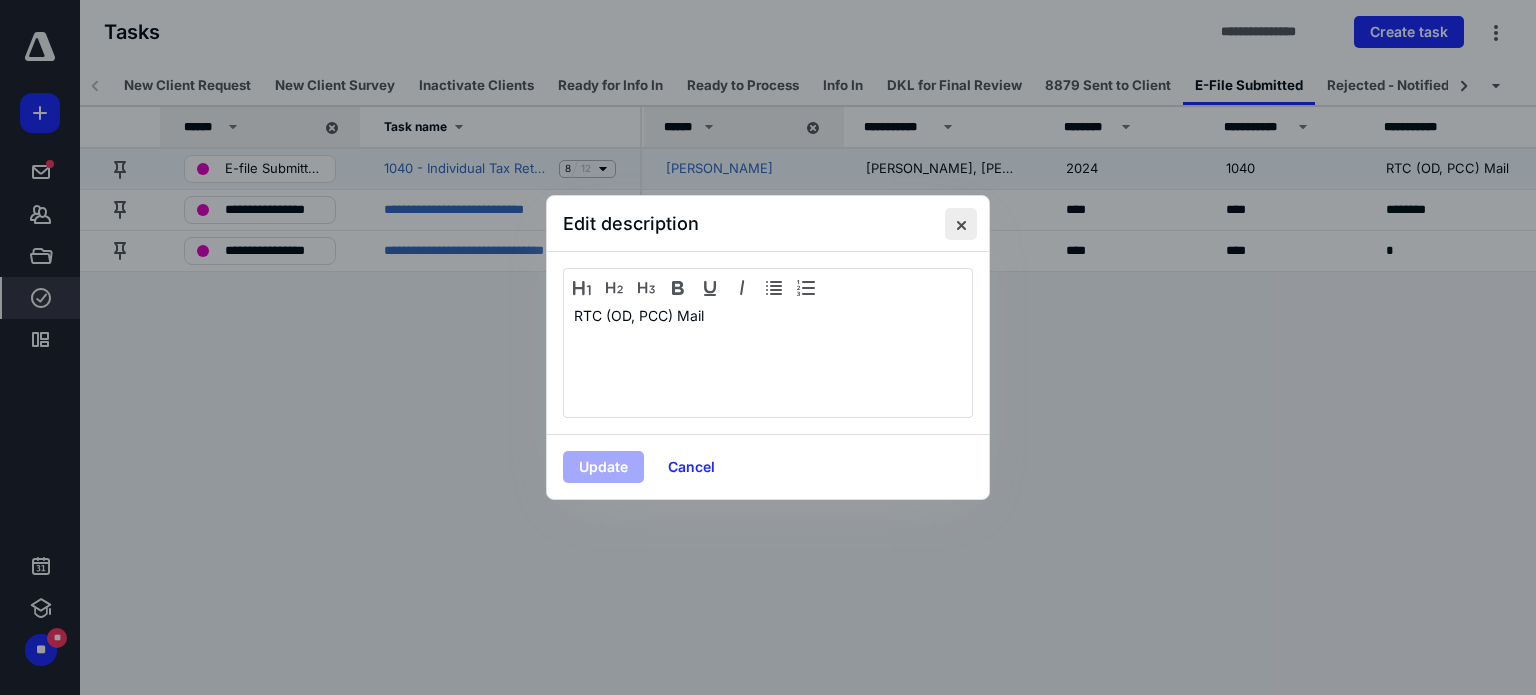 click at bounding box center (961, 224) 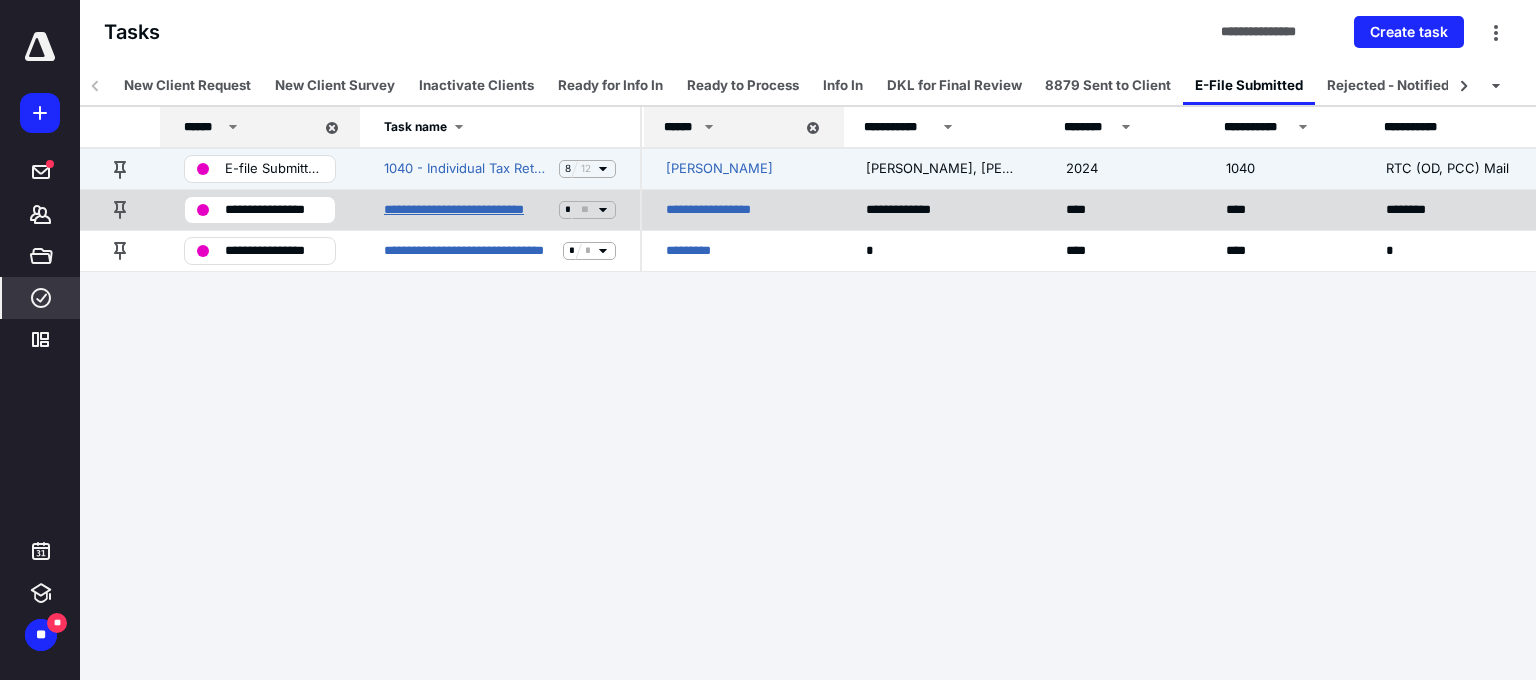 click on "**********" at bounding box center (467, 210) 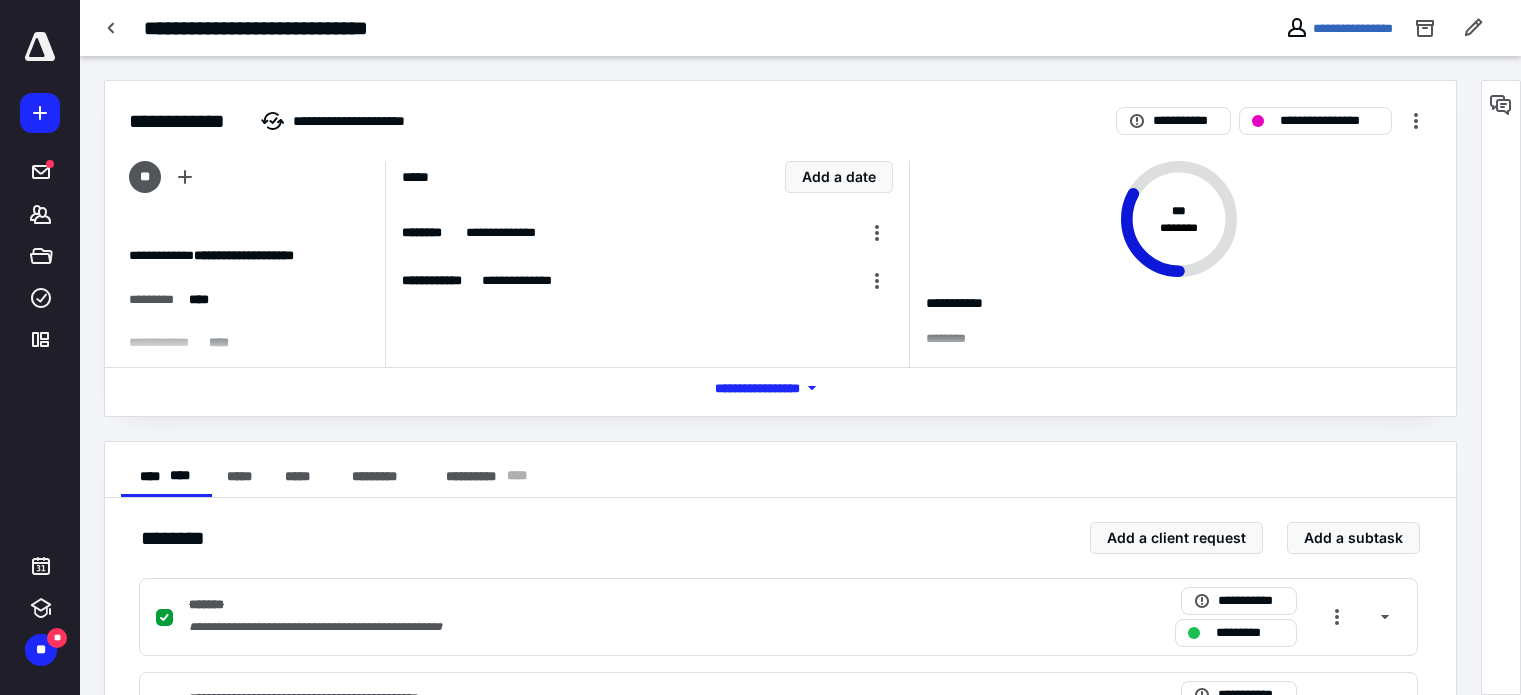 scroll, scrollTop: 1044, scrollLeft: 0, axis: vertical 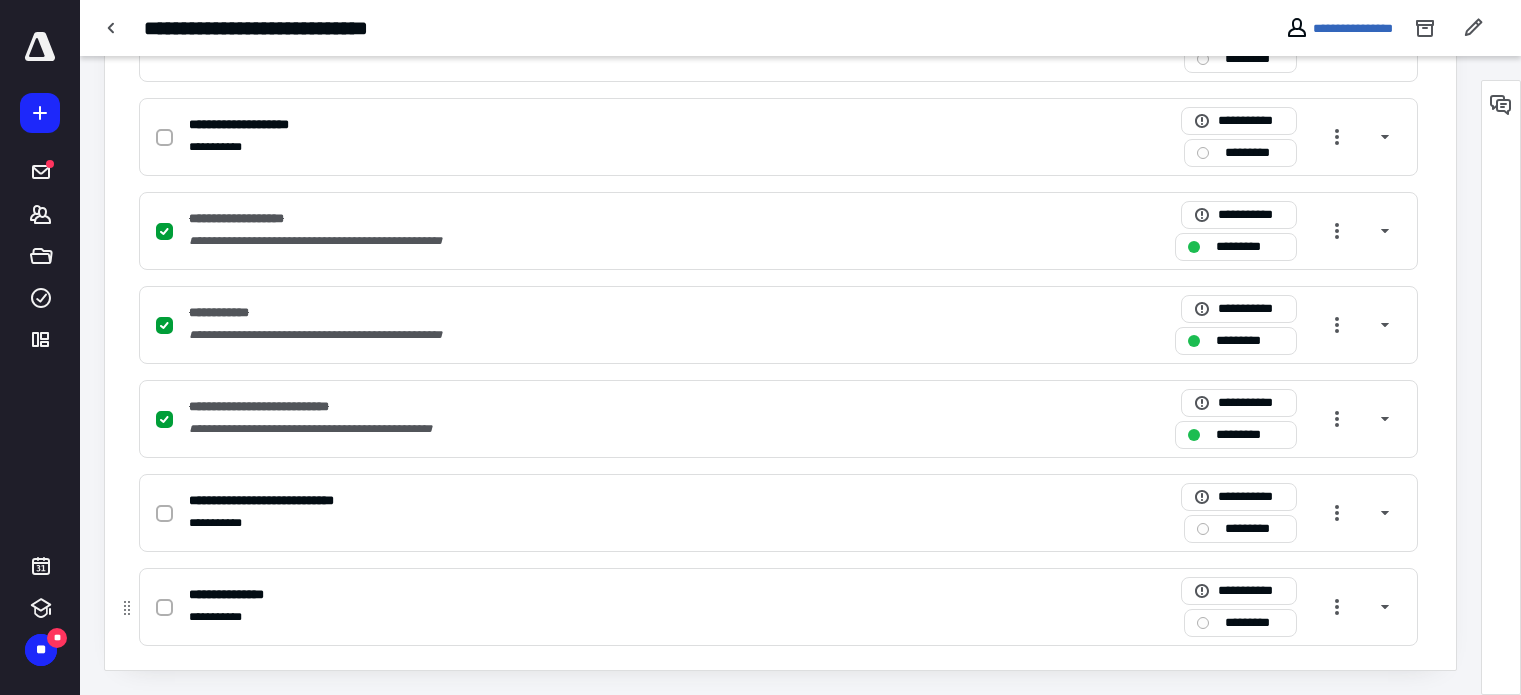 click 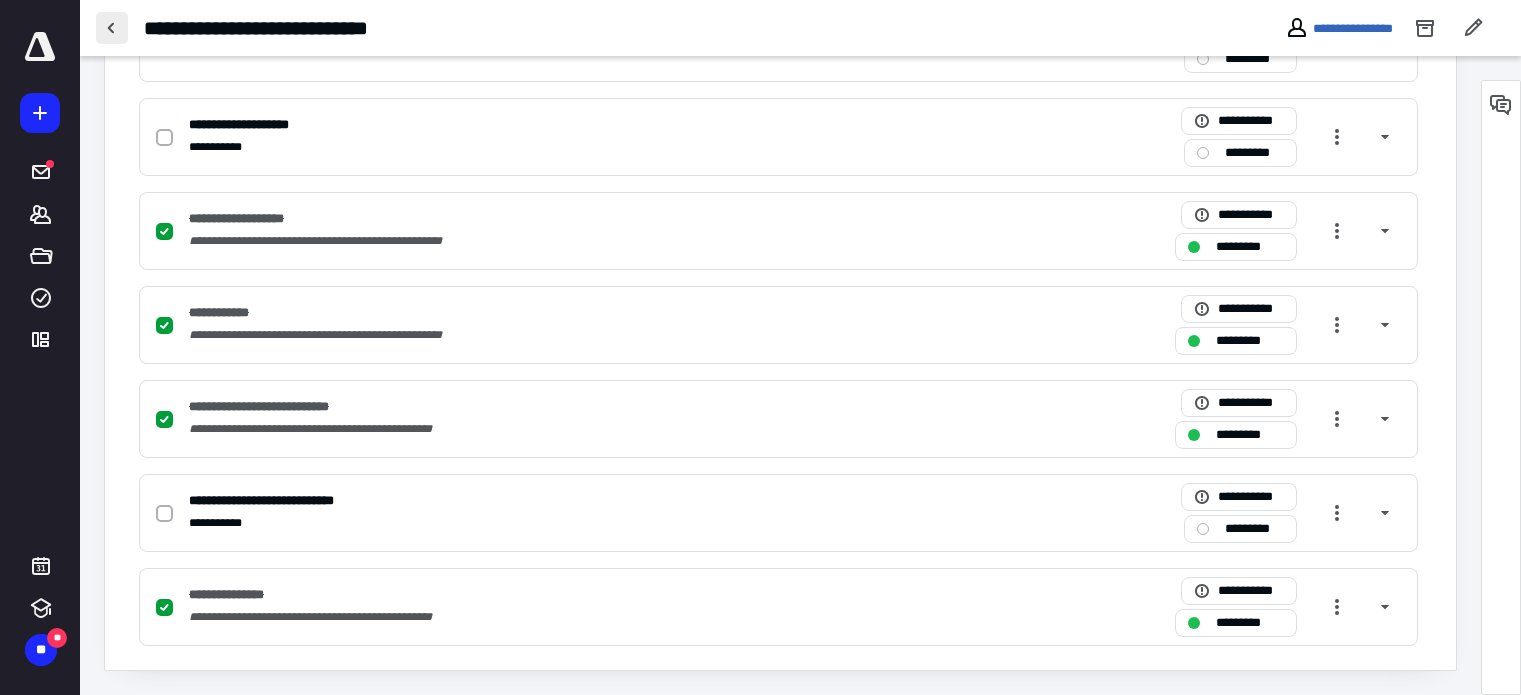 click at bounding box center (112, 28) 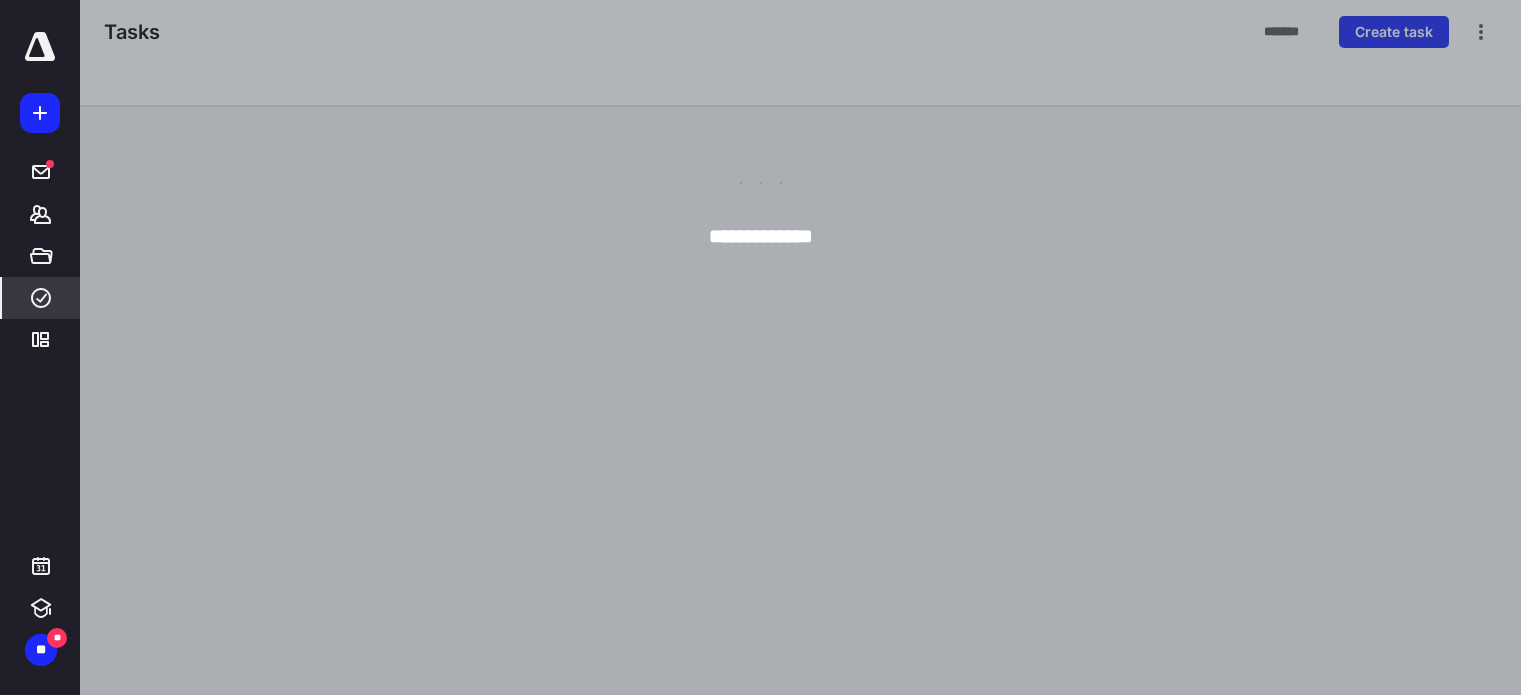scroll, scrollTop: 0, scrollLeft: 0, axis: both 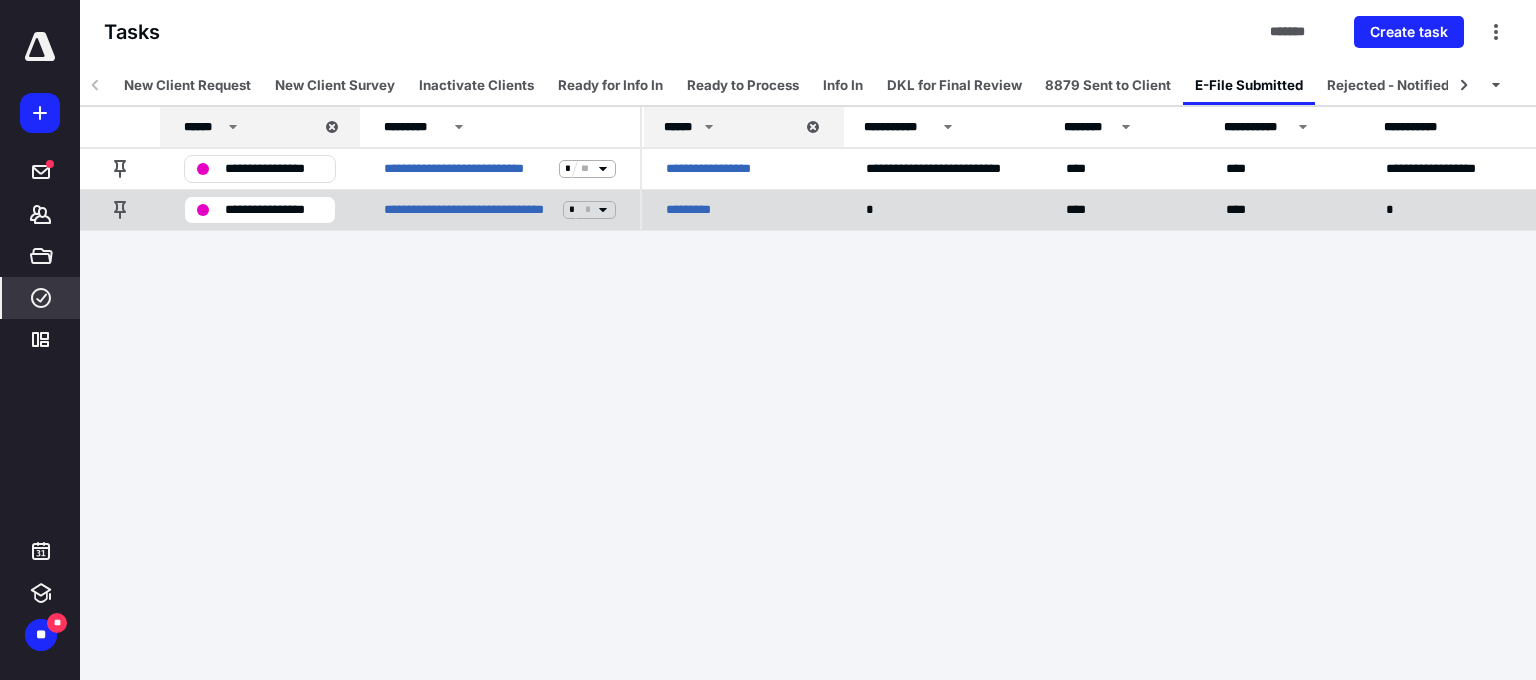 click on "**********" at bounding box center [274, 210] 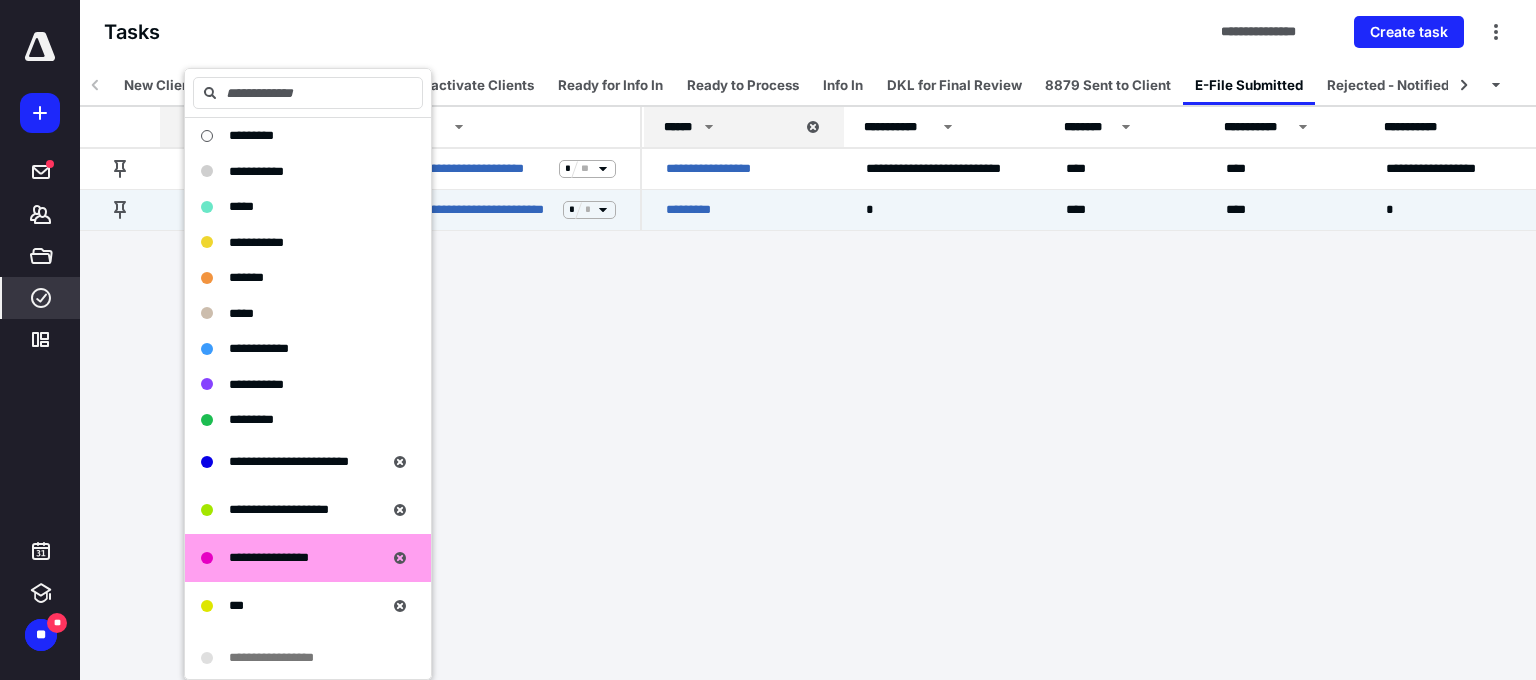 click on "**********" at bounding box center (768, 340) 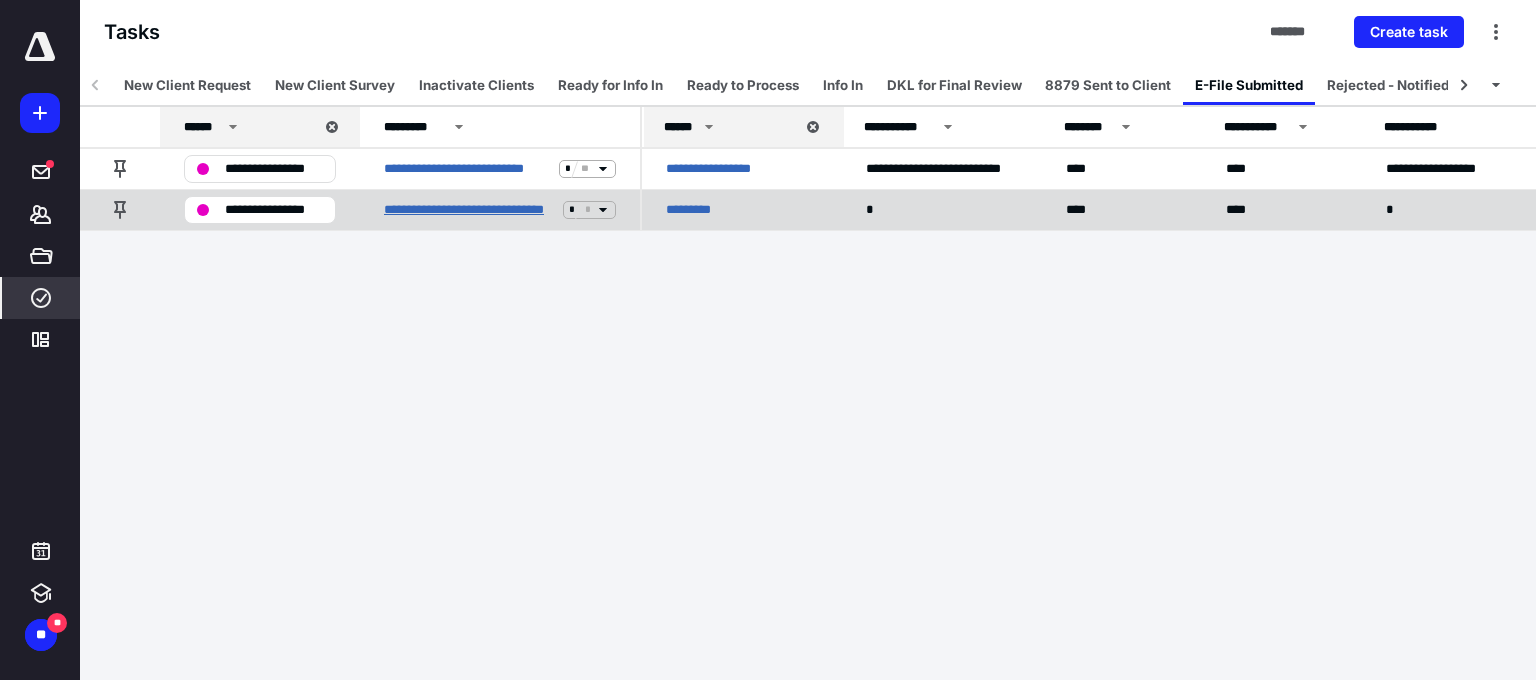 click on "**********" at bounding box center (469, 210) 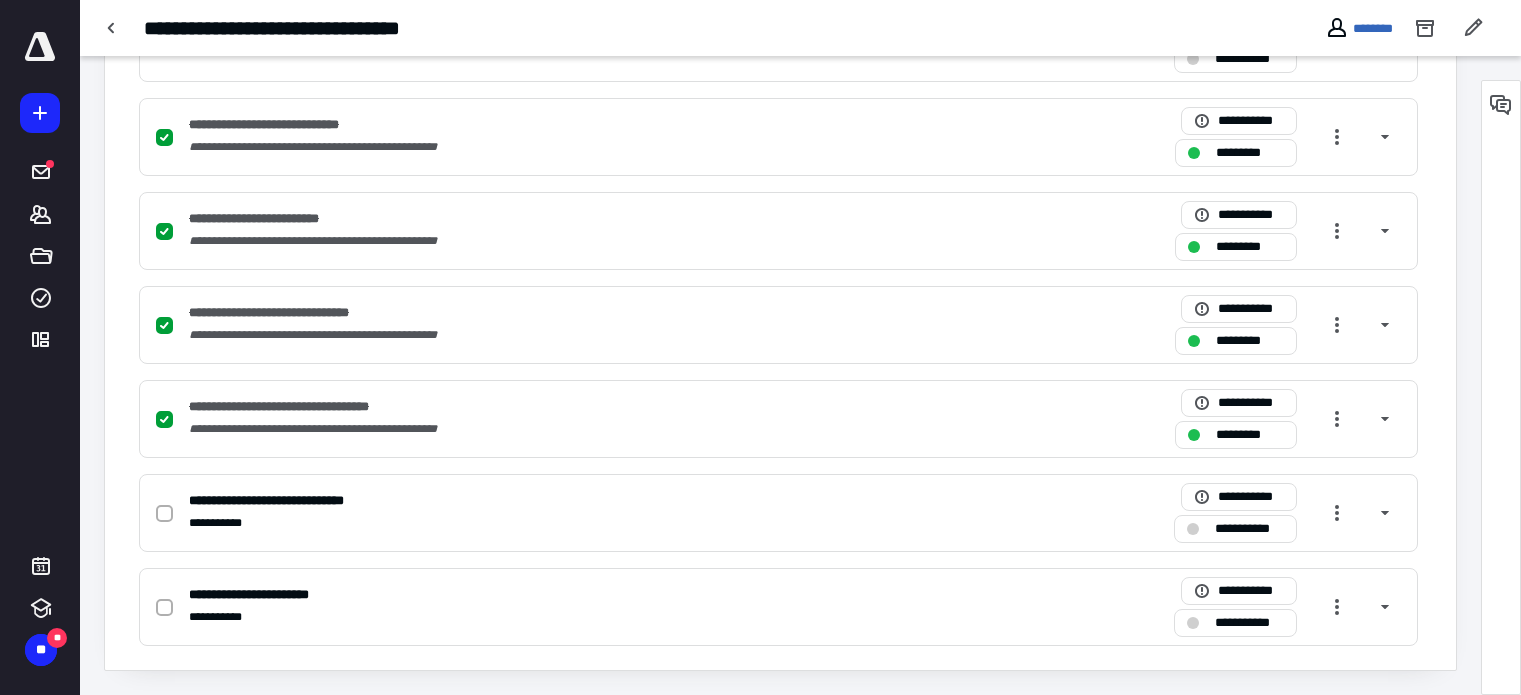 scroll, scrollTop: 0, scrollLeft: 0, axis: both 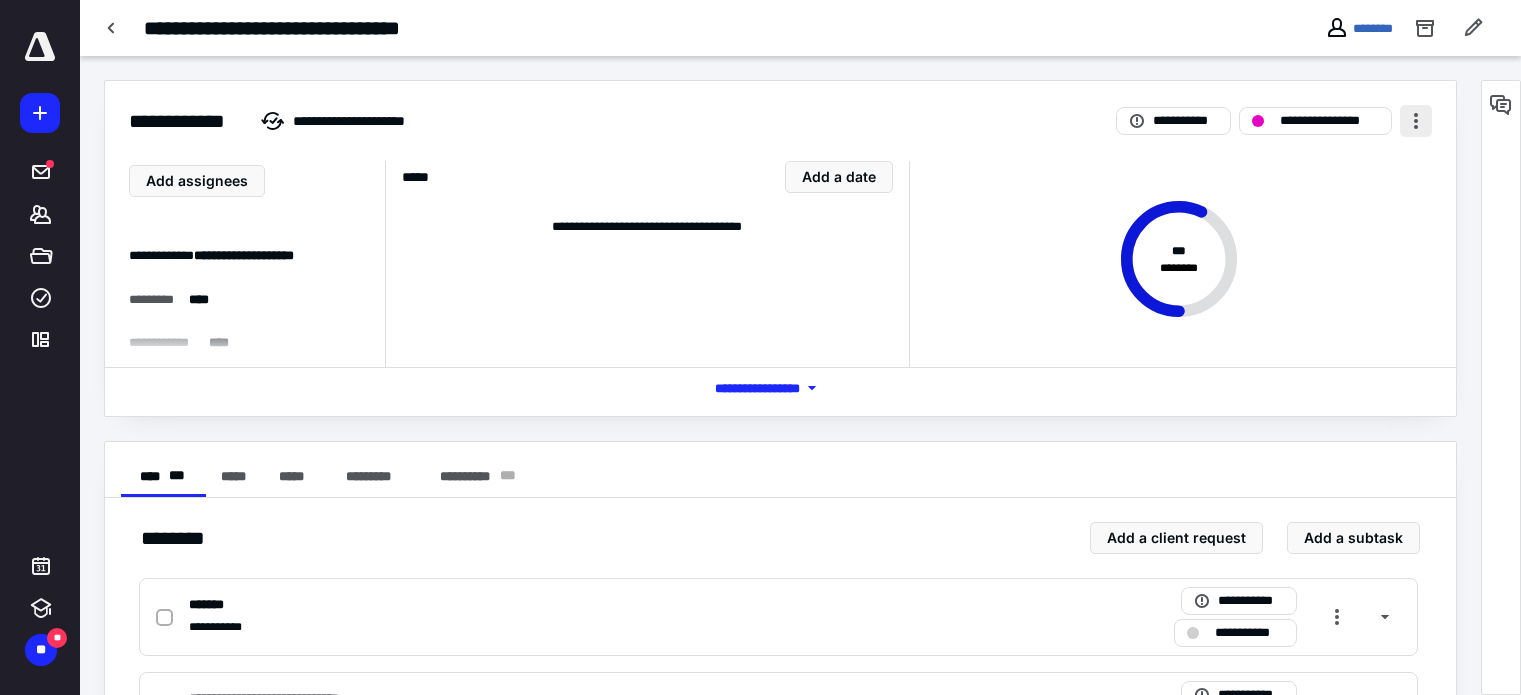 click at bounding box center (1416, 121) 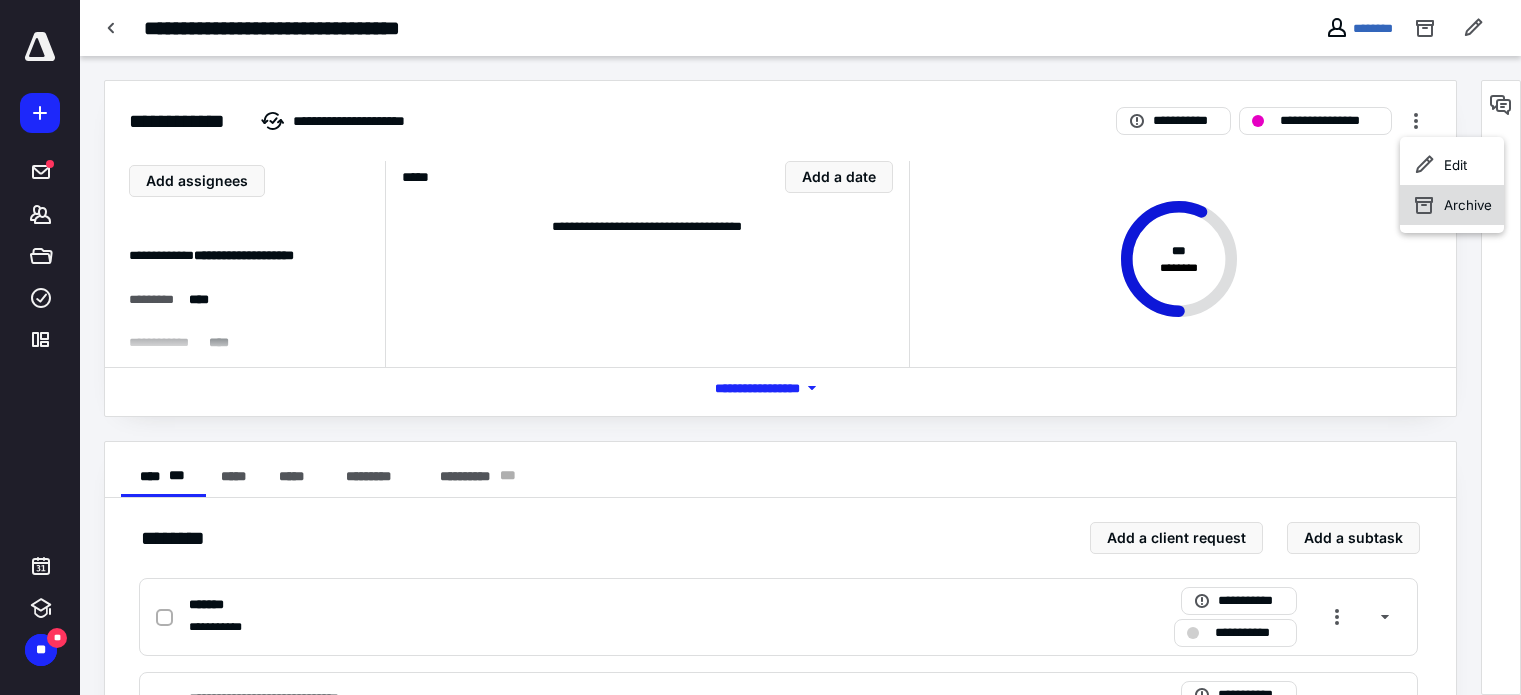 click on "Archive" at bounding box center [1468, 205] 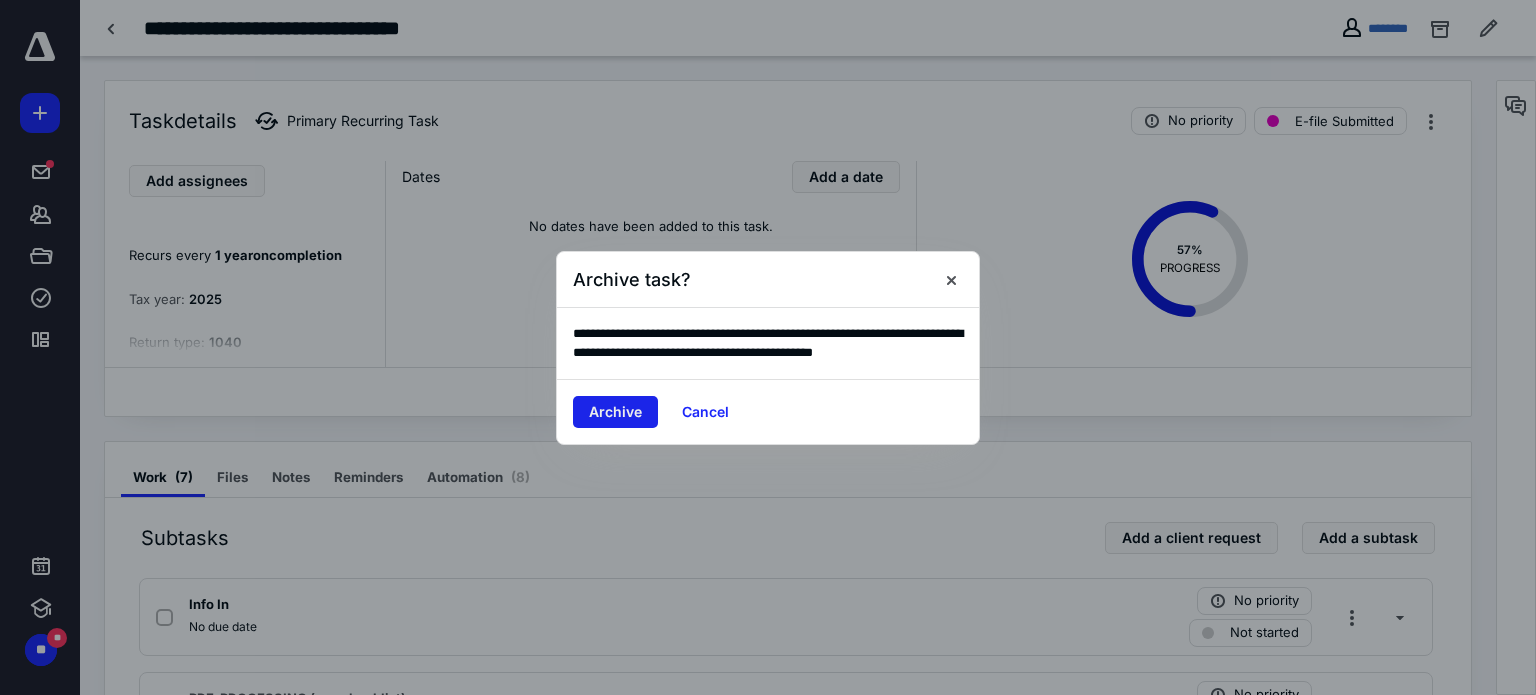 click on "Archive" at bounding box center (615, 412) 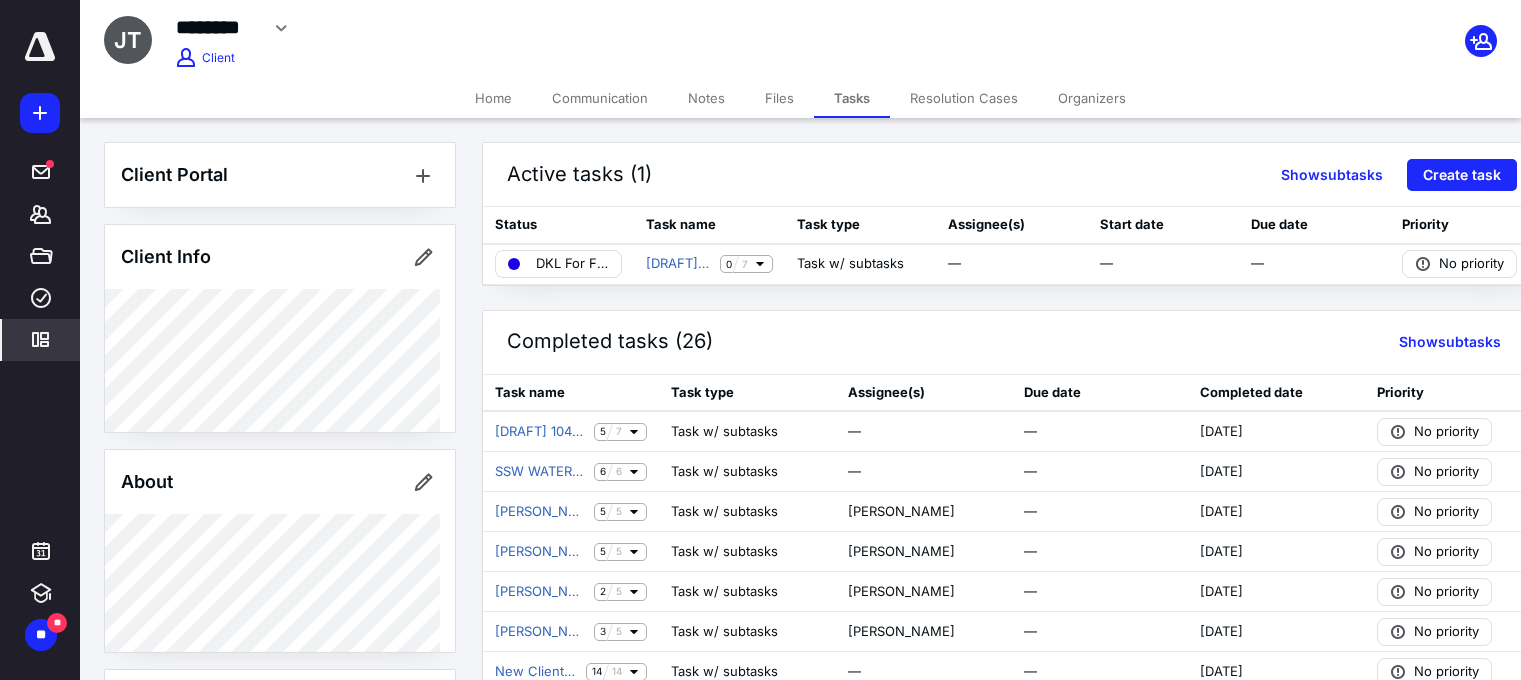click 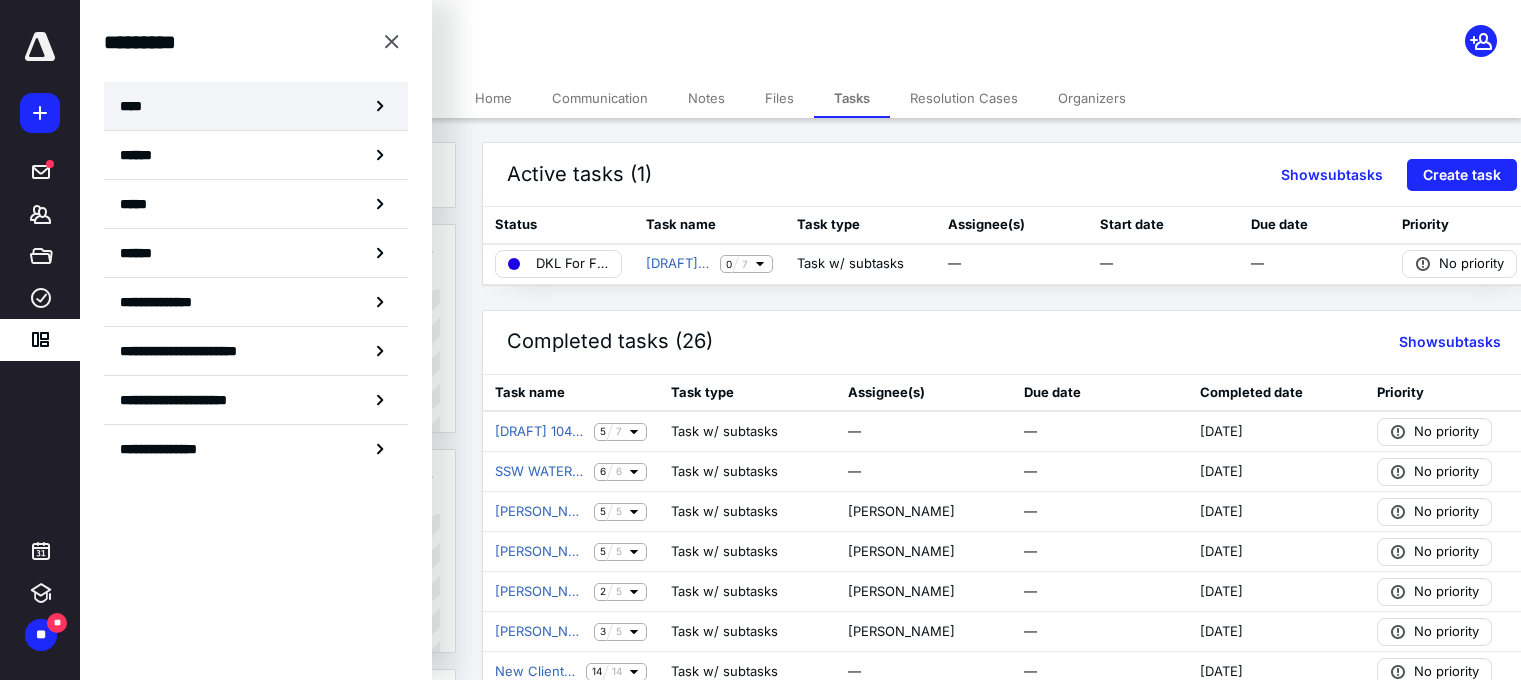 click on "****" at bounding box center [256, 106] 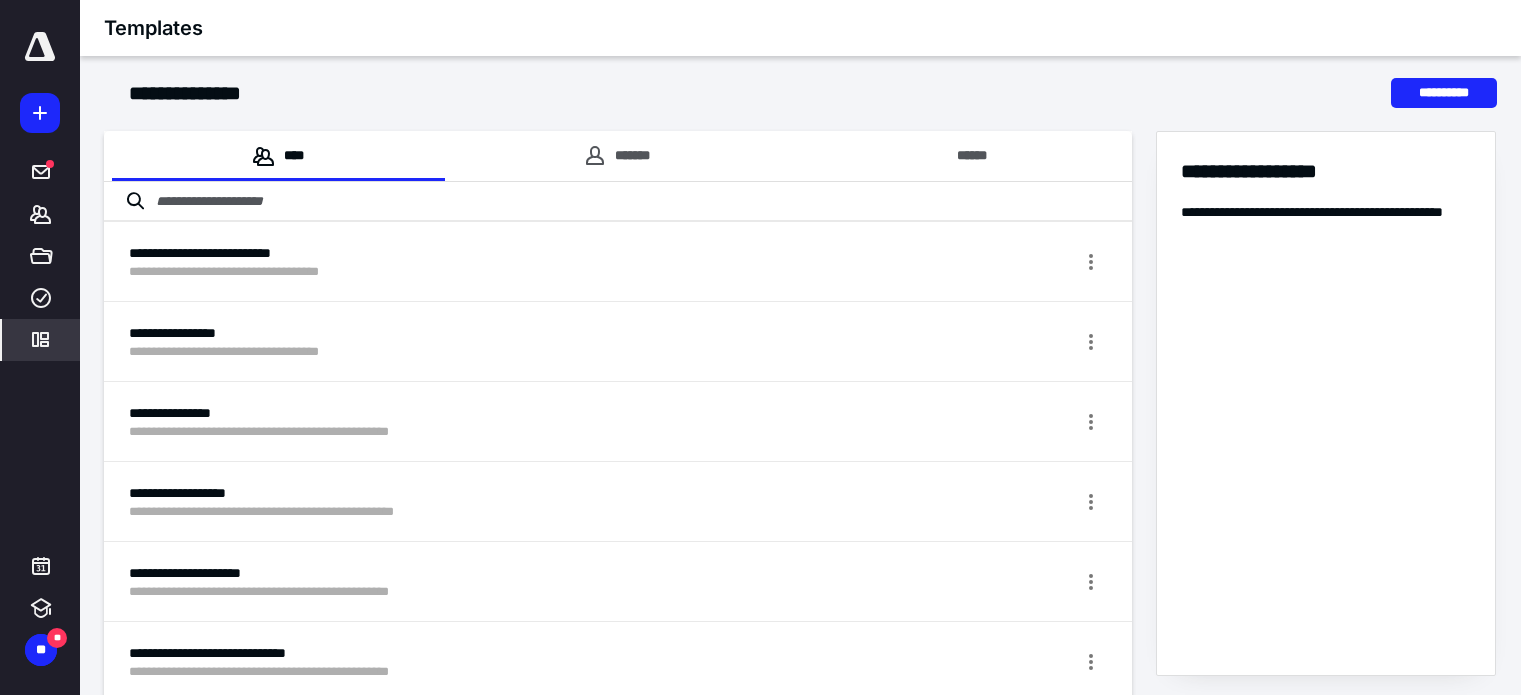 click at bounding box center (618, 202) 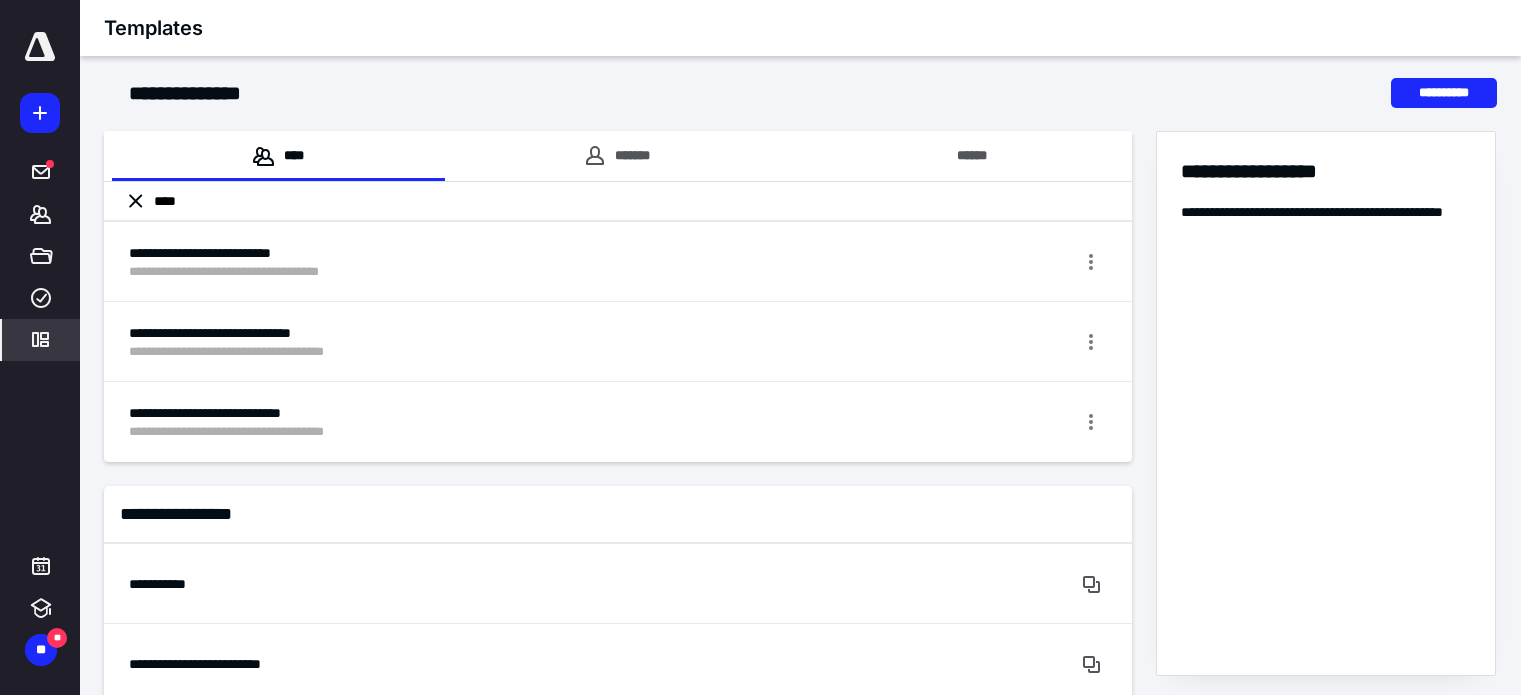 type on "****" 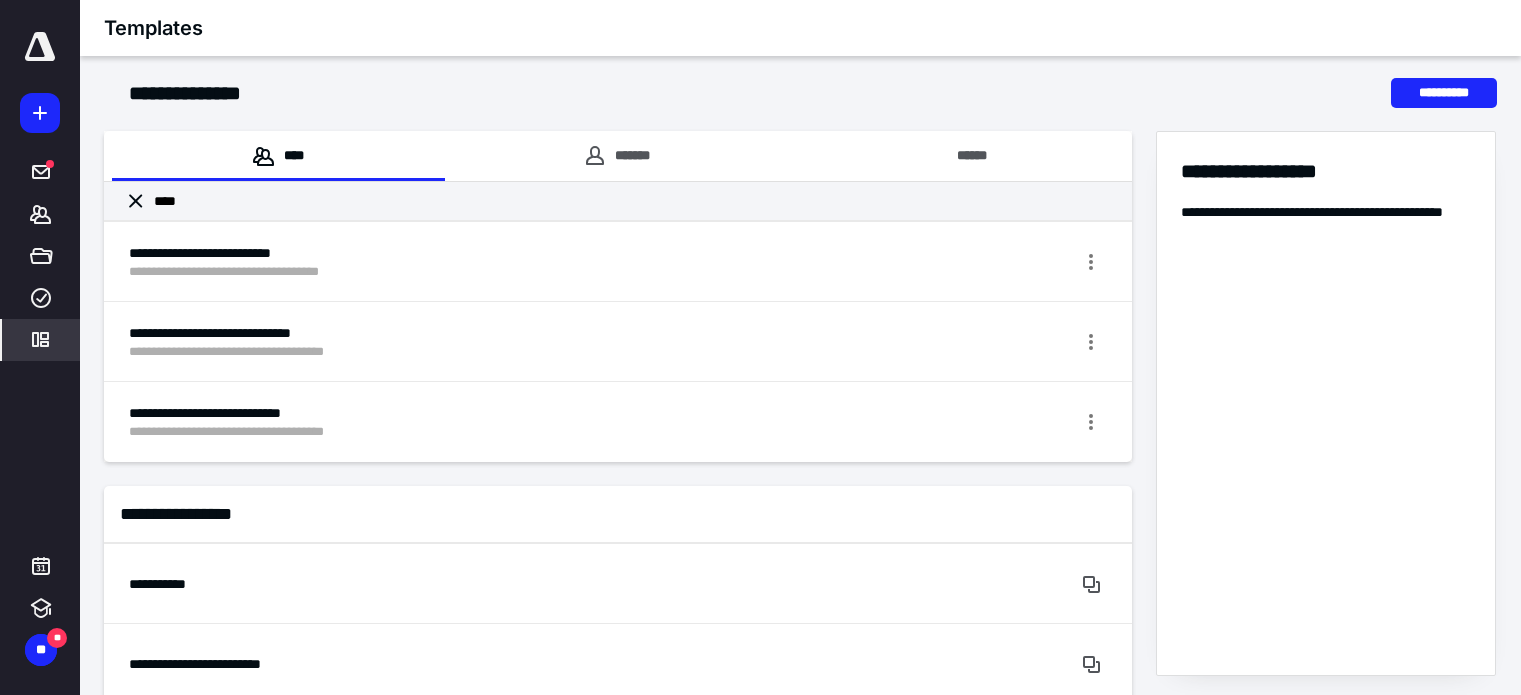 click on "**********" at bounding box center (1326, 222) 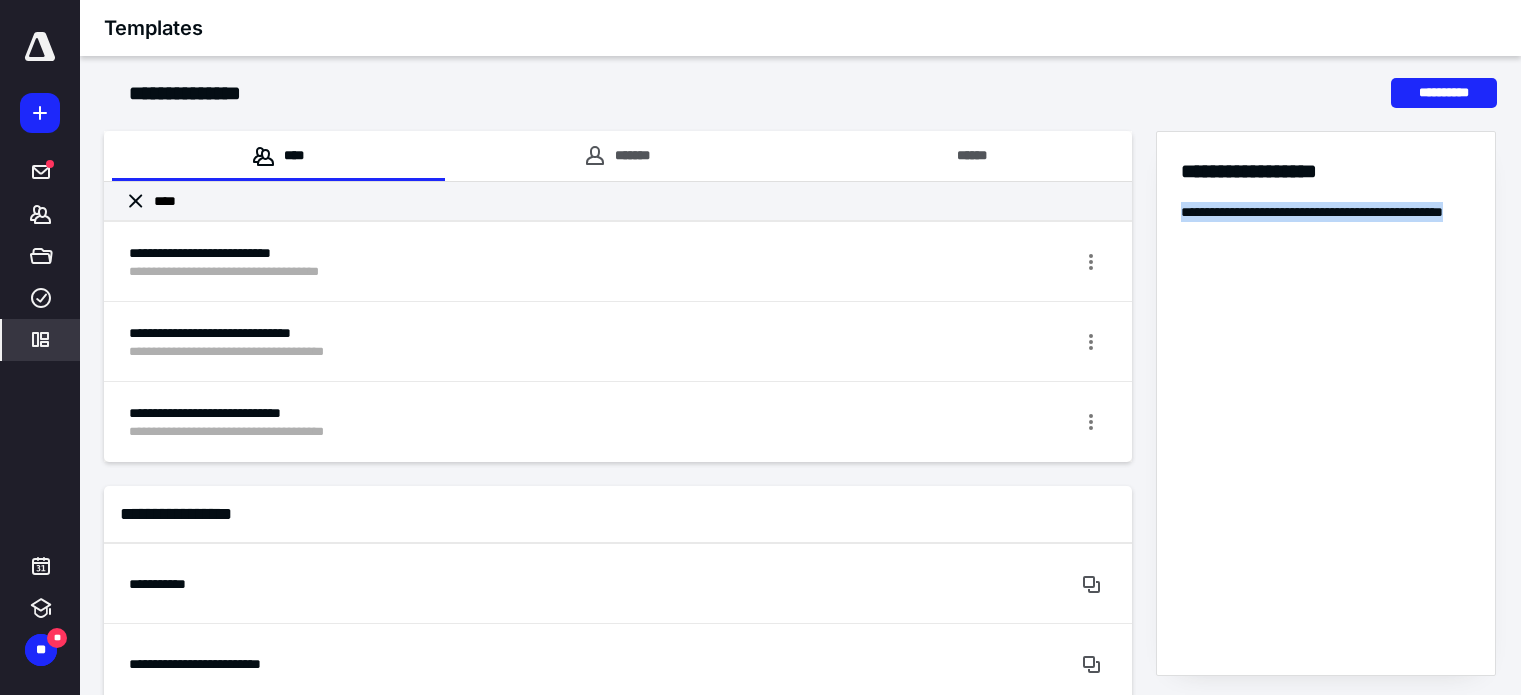 click on "**********" at bounding box center (1326, 222) 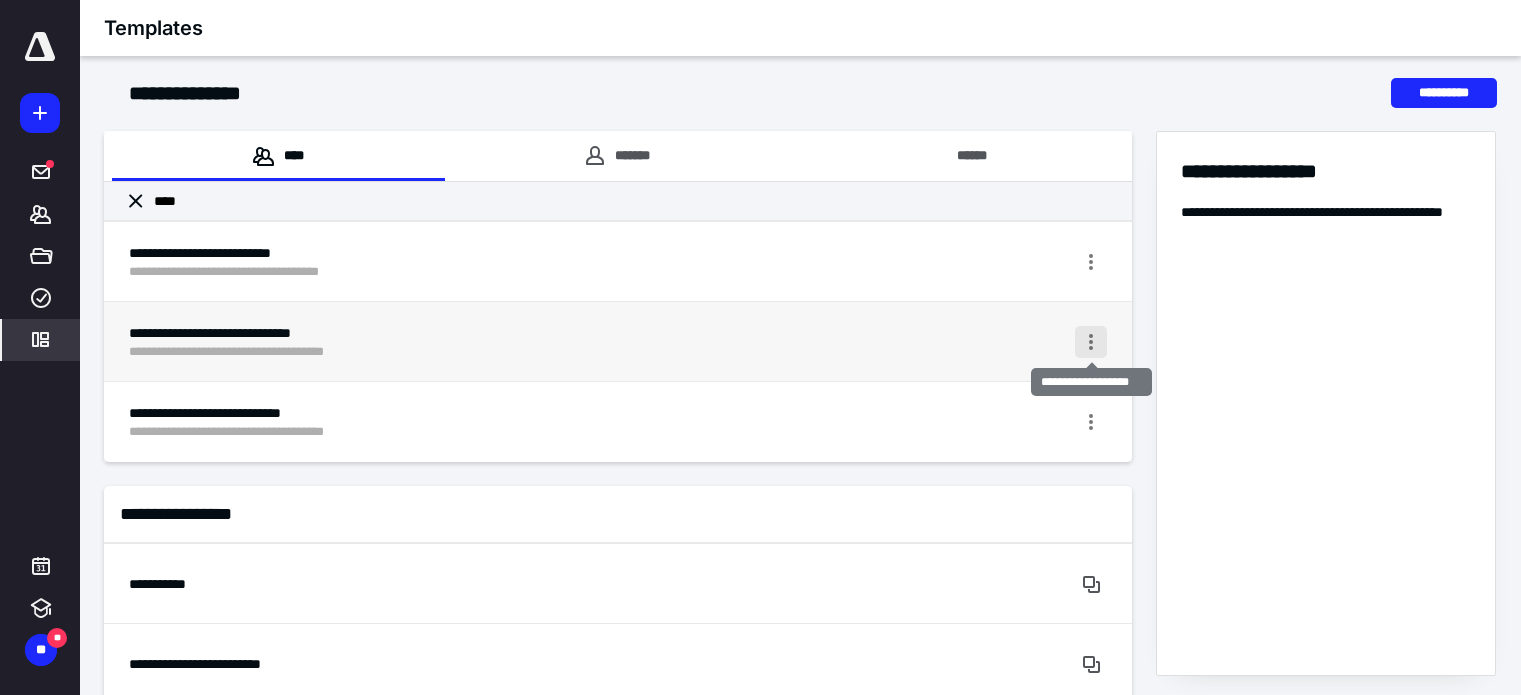 click at bounding box center [1091, 342] 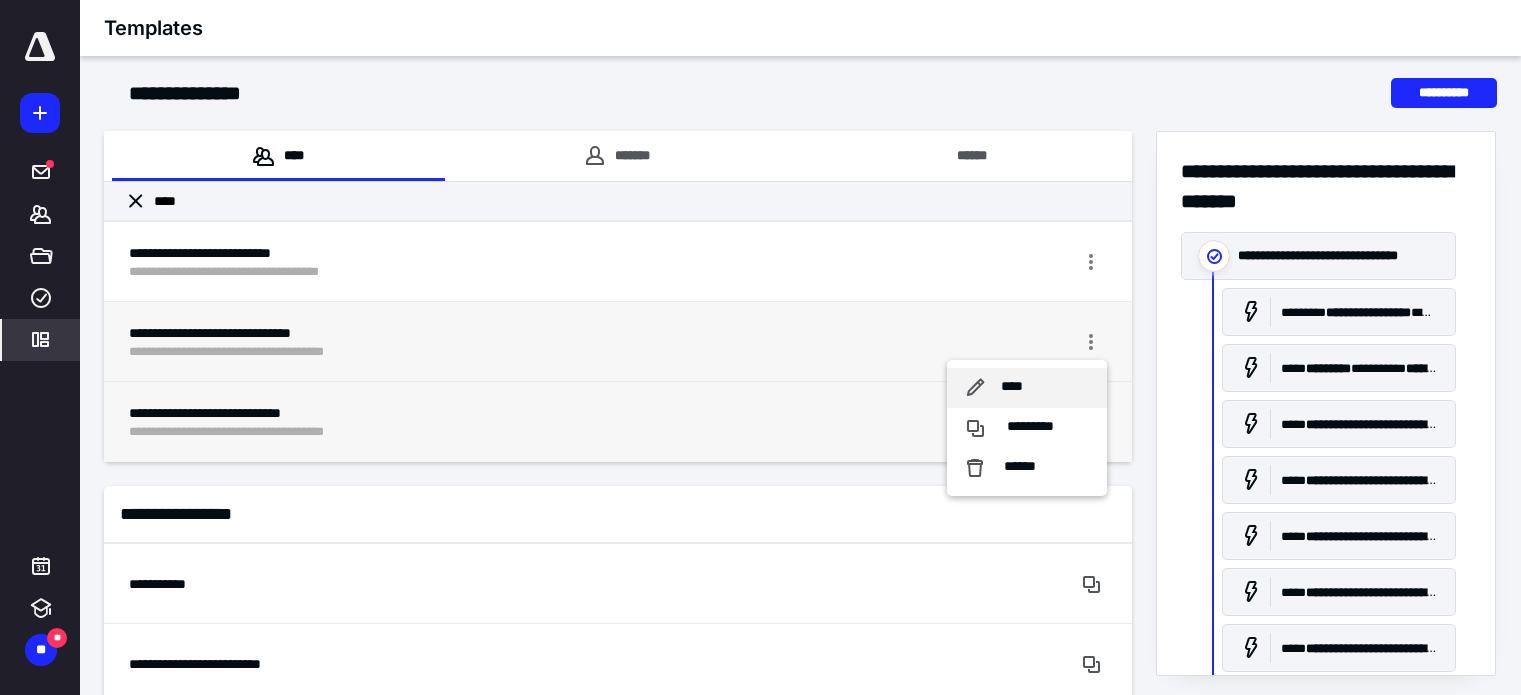 click on "****" at bounding box center [1011, 387] 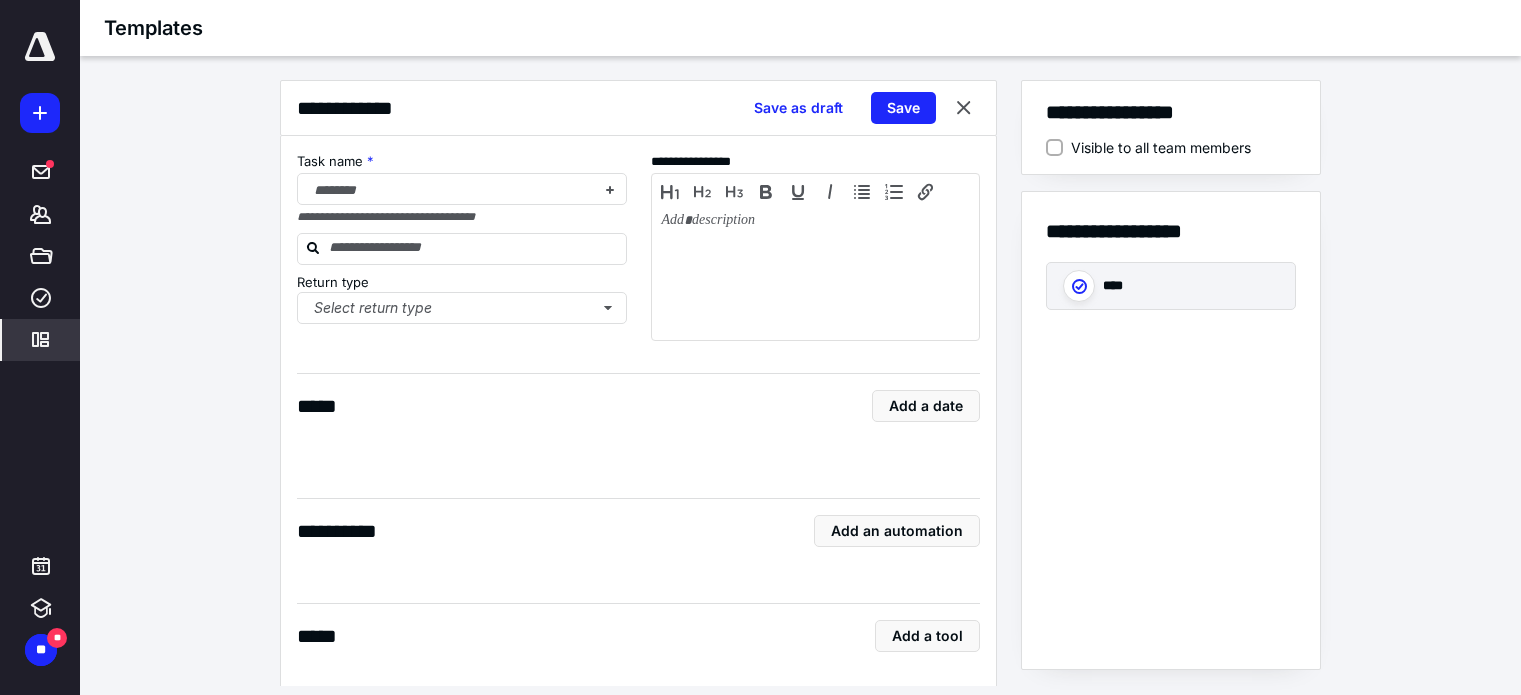 checkbox on "****" 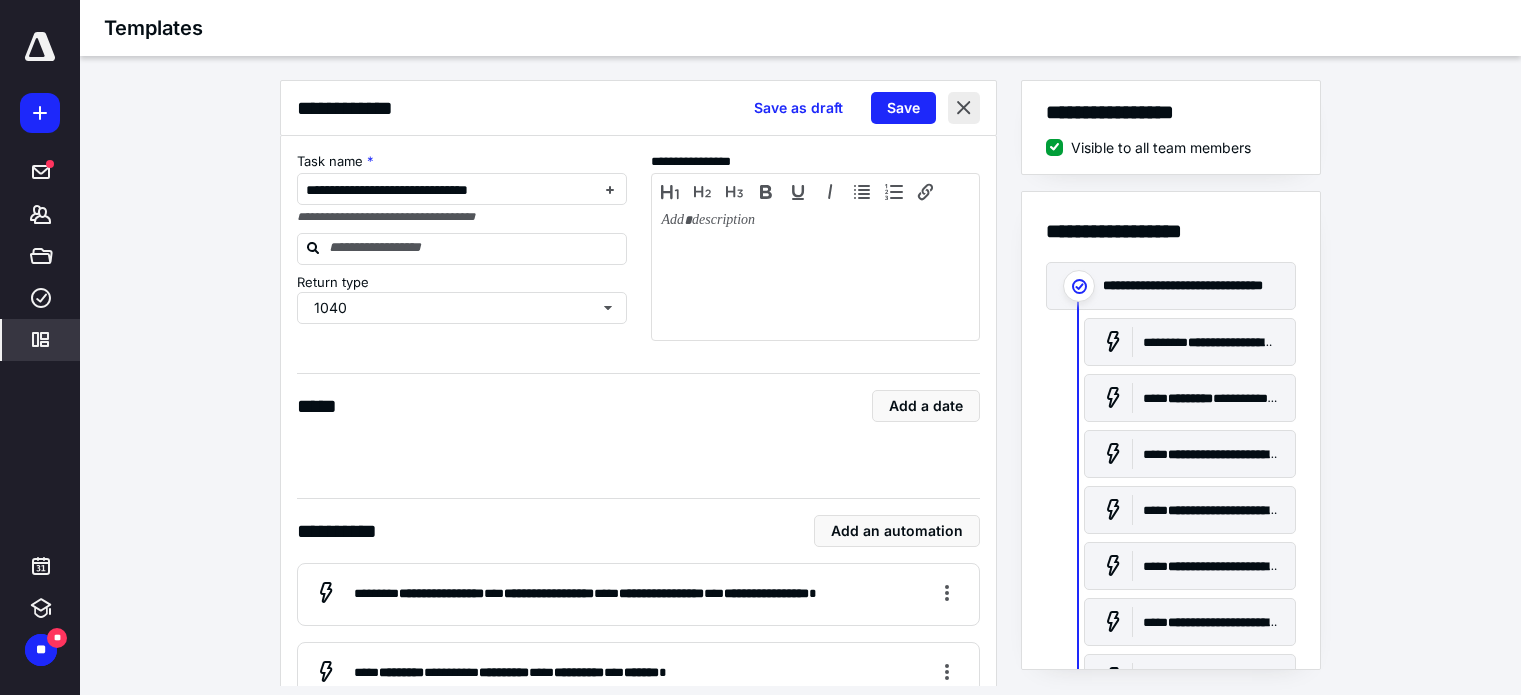 click at bounding box center [964, 108] 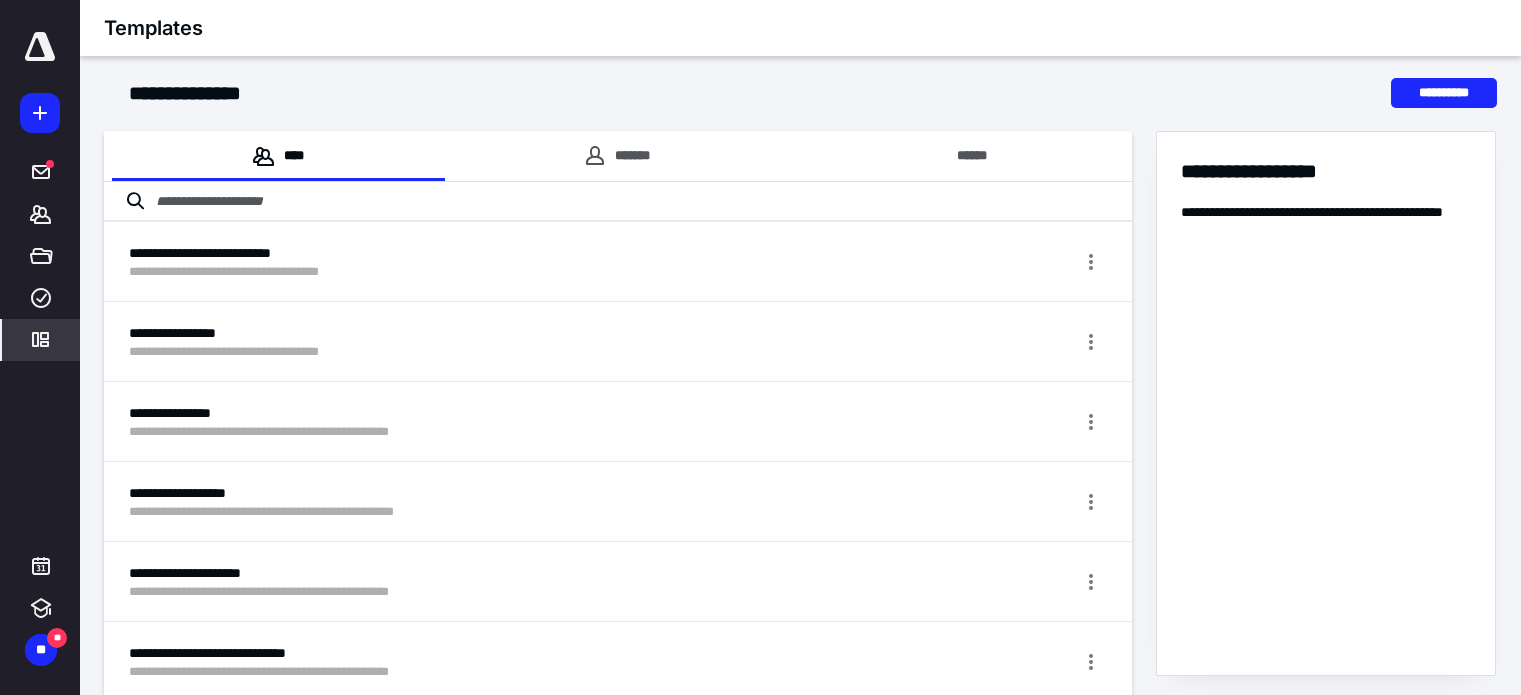 click at bounding box center [618, 202] 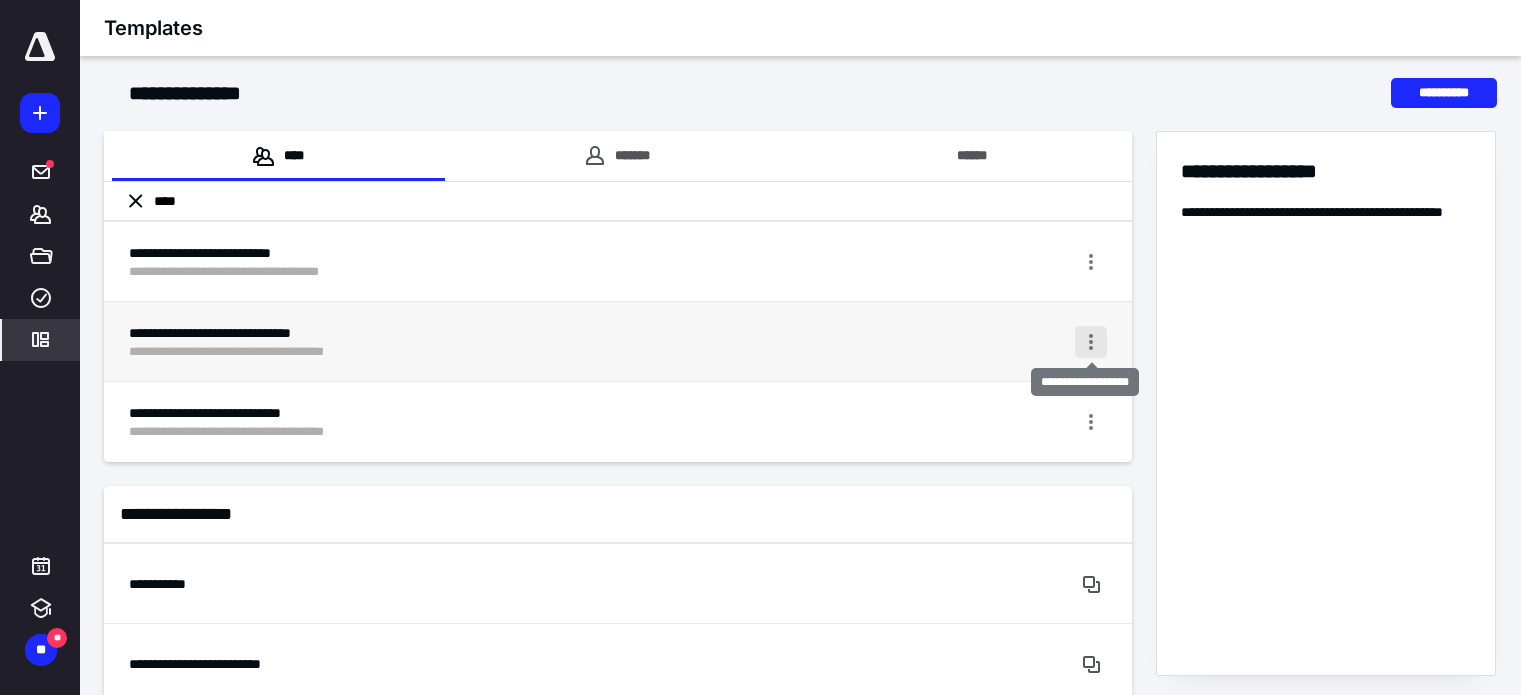 type on "****" 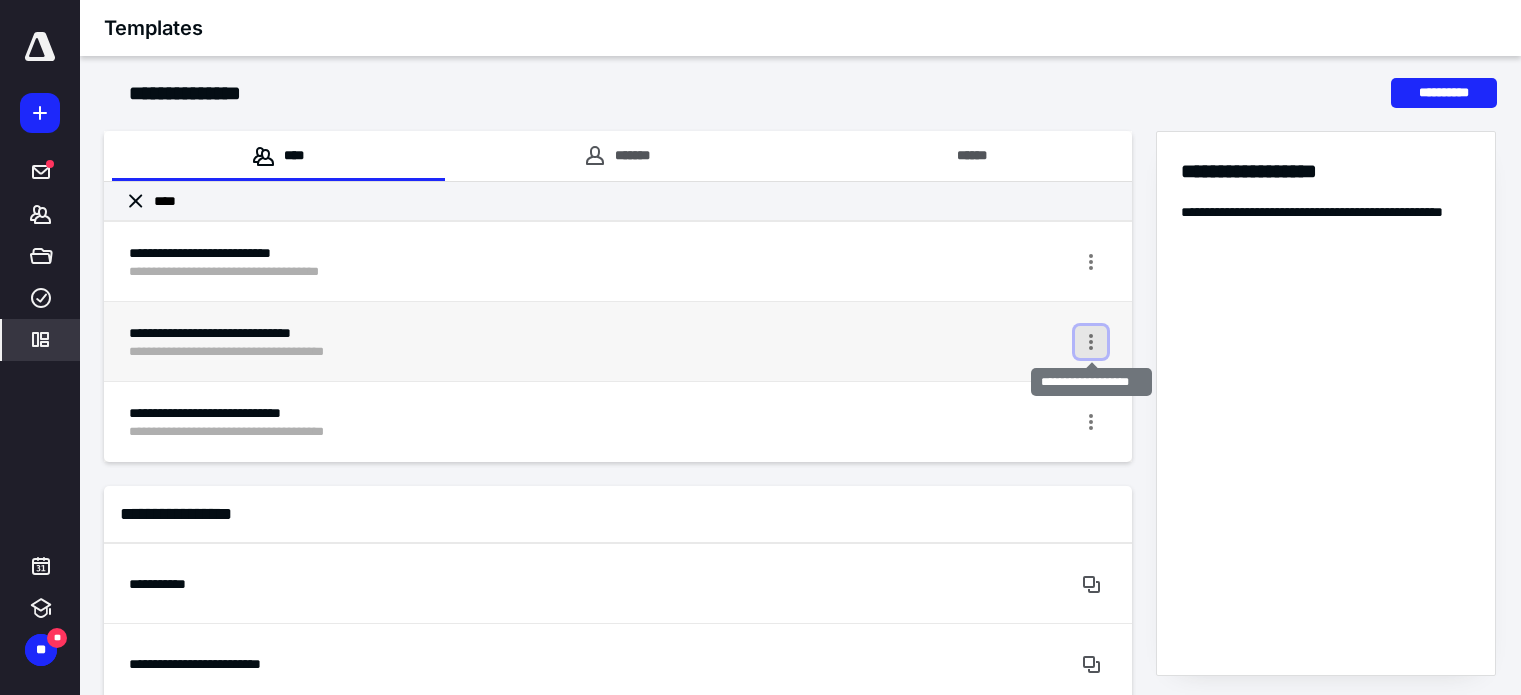 click at bounding box center (1091, 342) 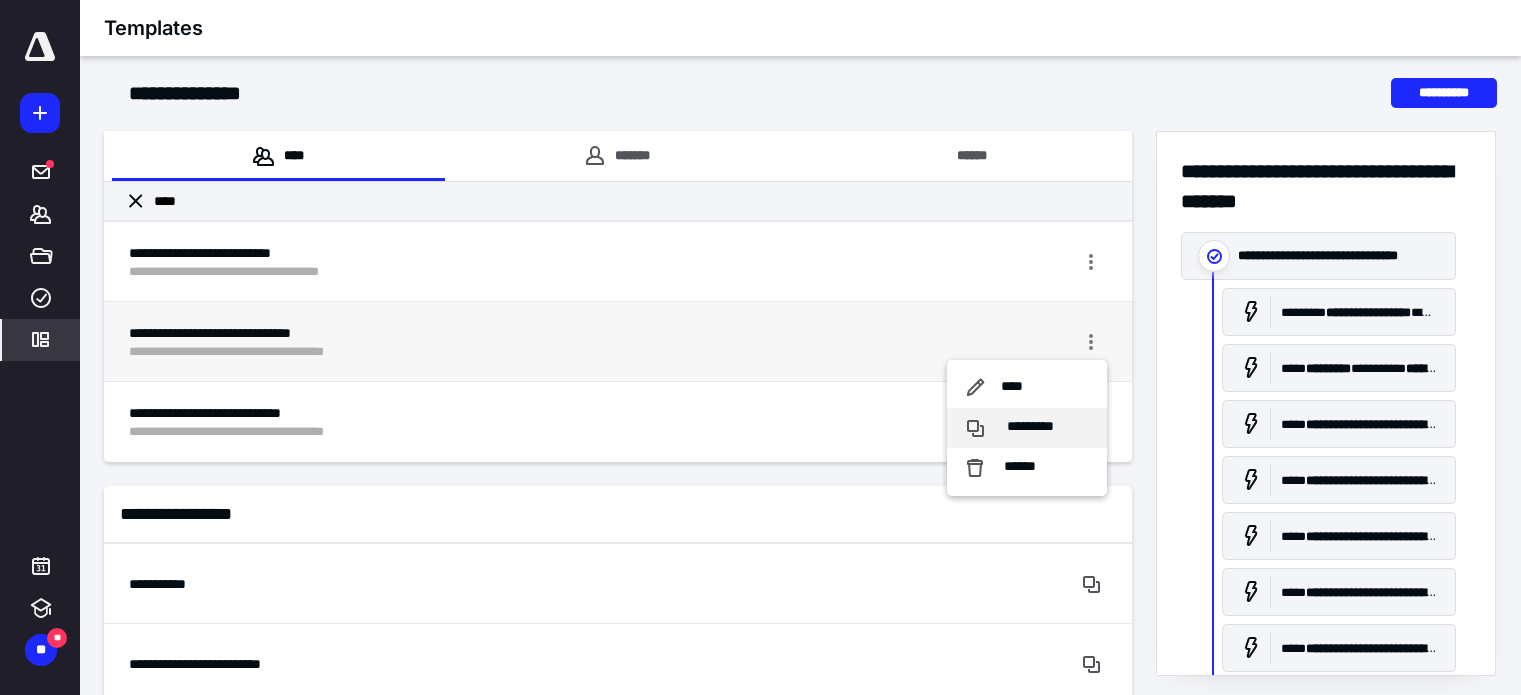 click on "*********" at bounding box center (1030, 427) 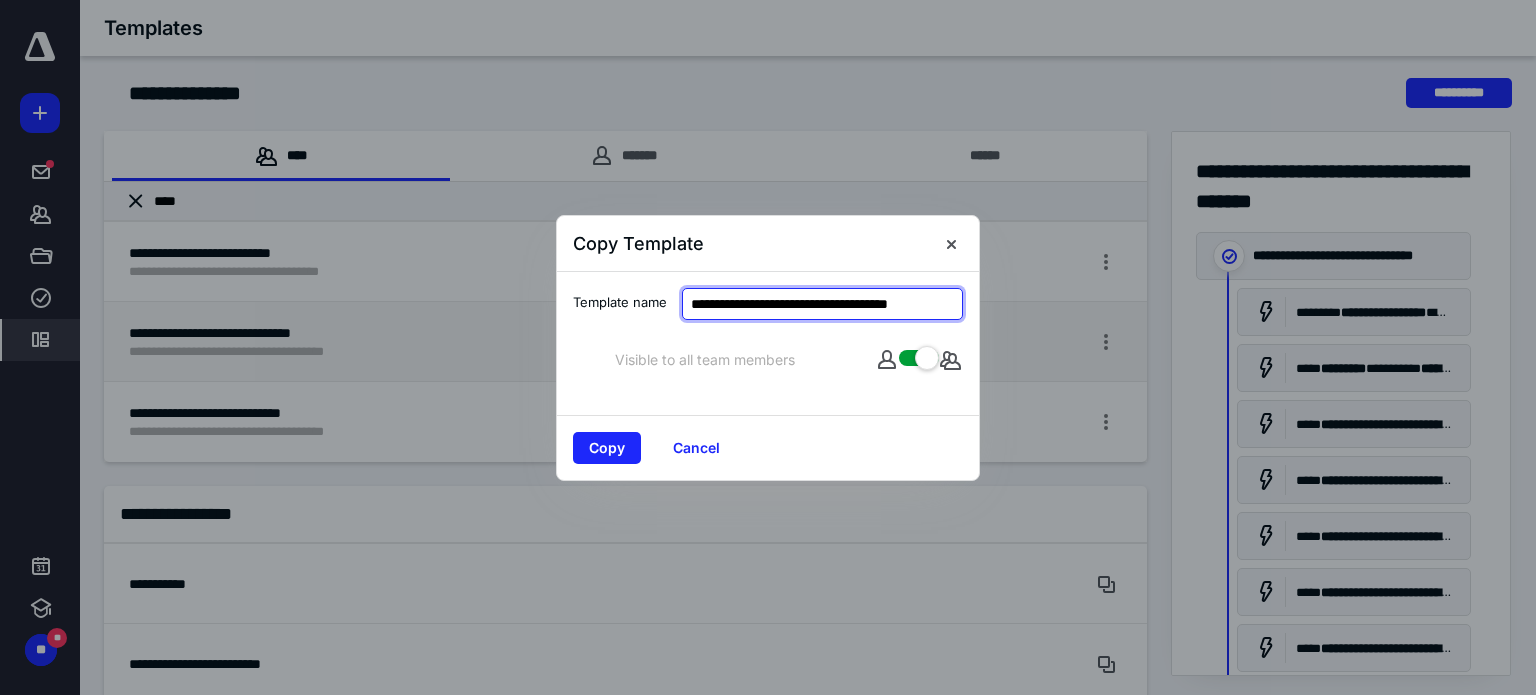click on "**********" at bounding box center [822, 304] 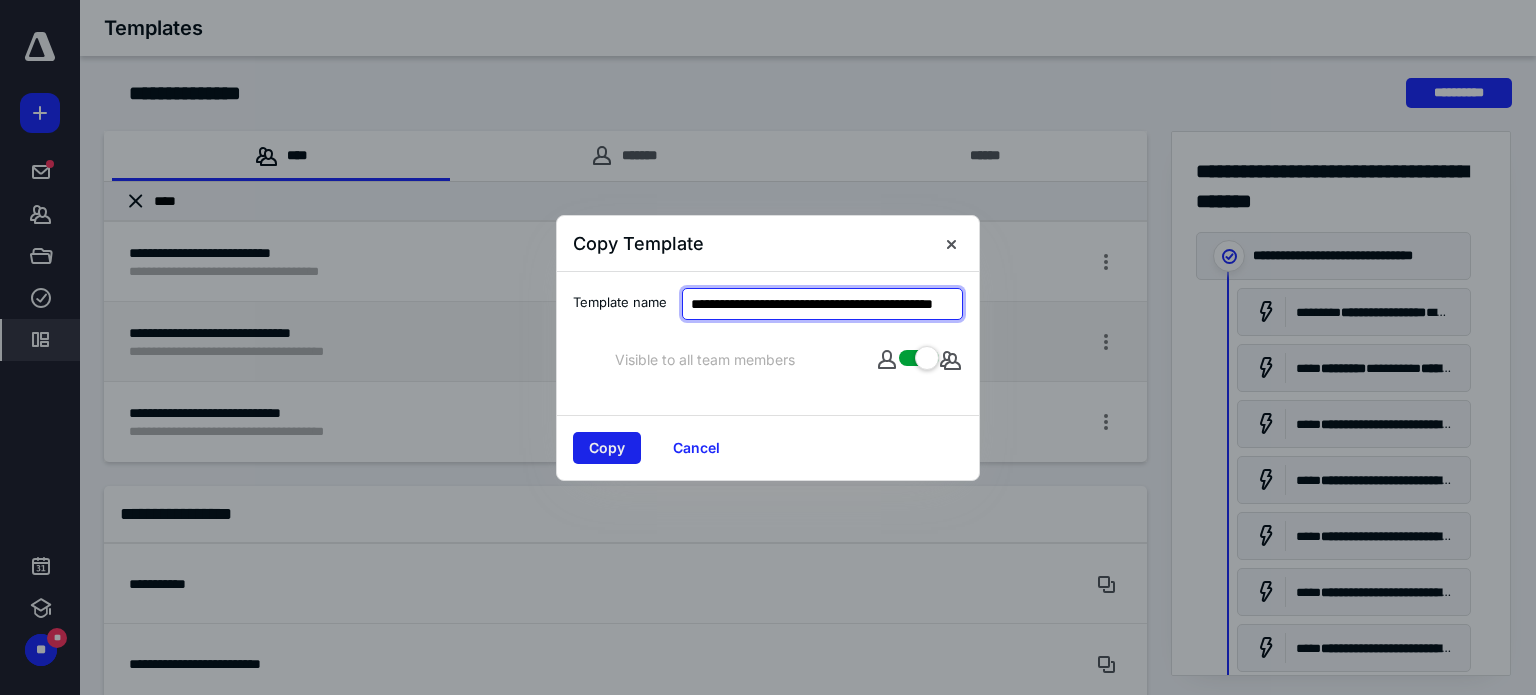 type on "**********" 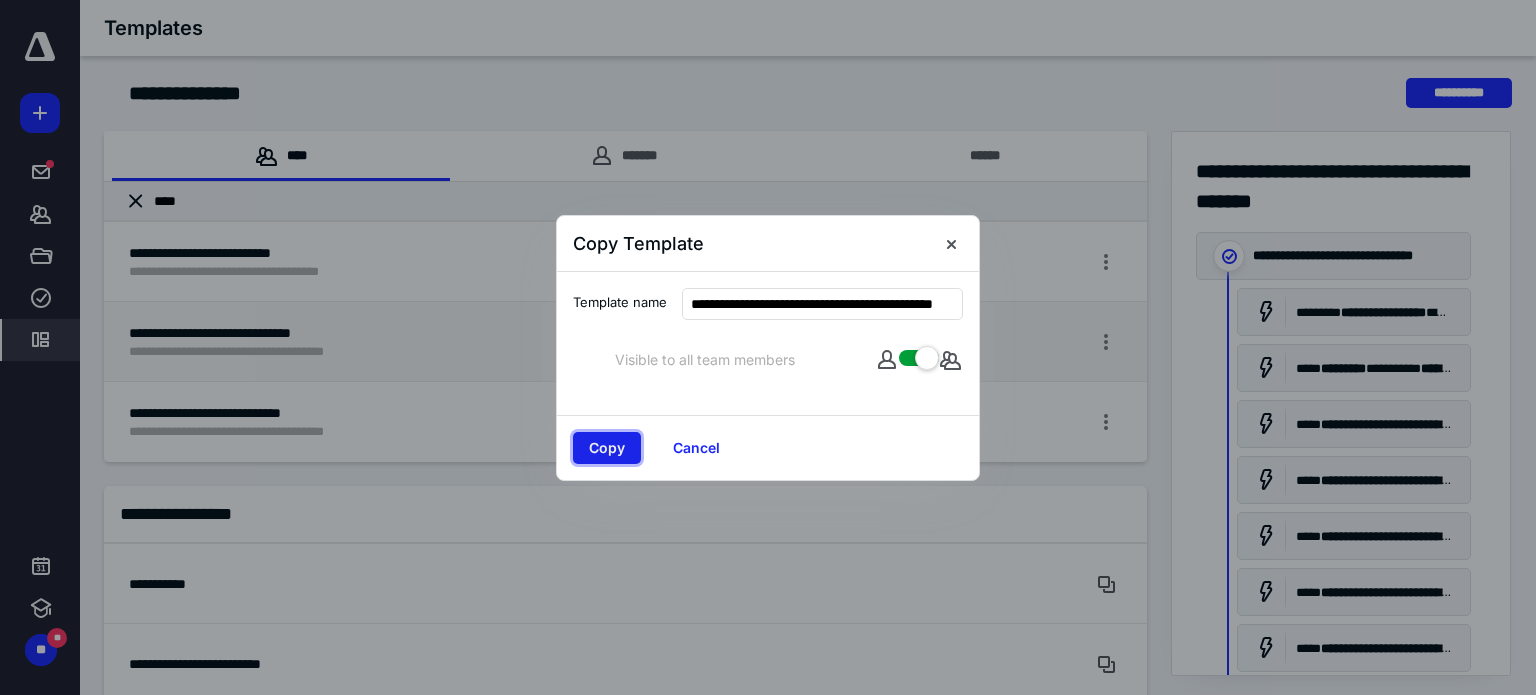 click on "Copy" at bounding box center [607, 448] 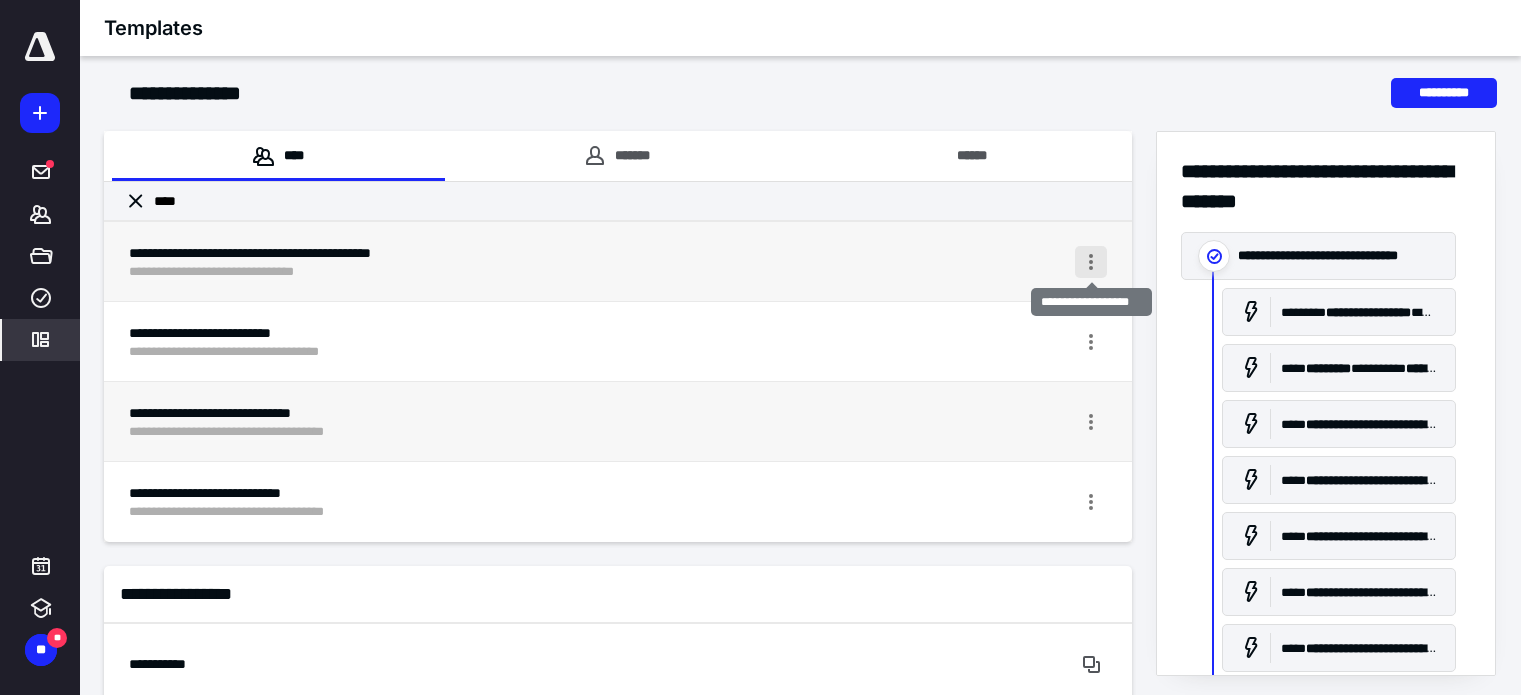 click at bounding box center [1091, 262] 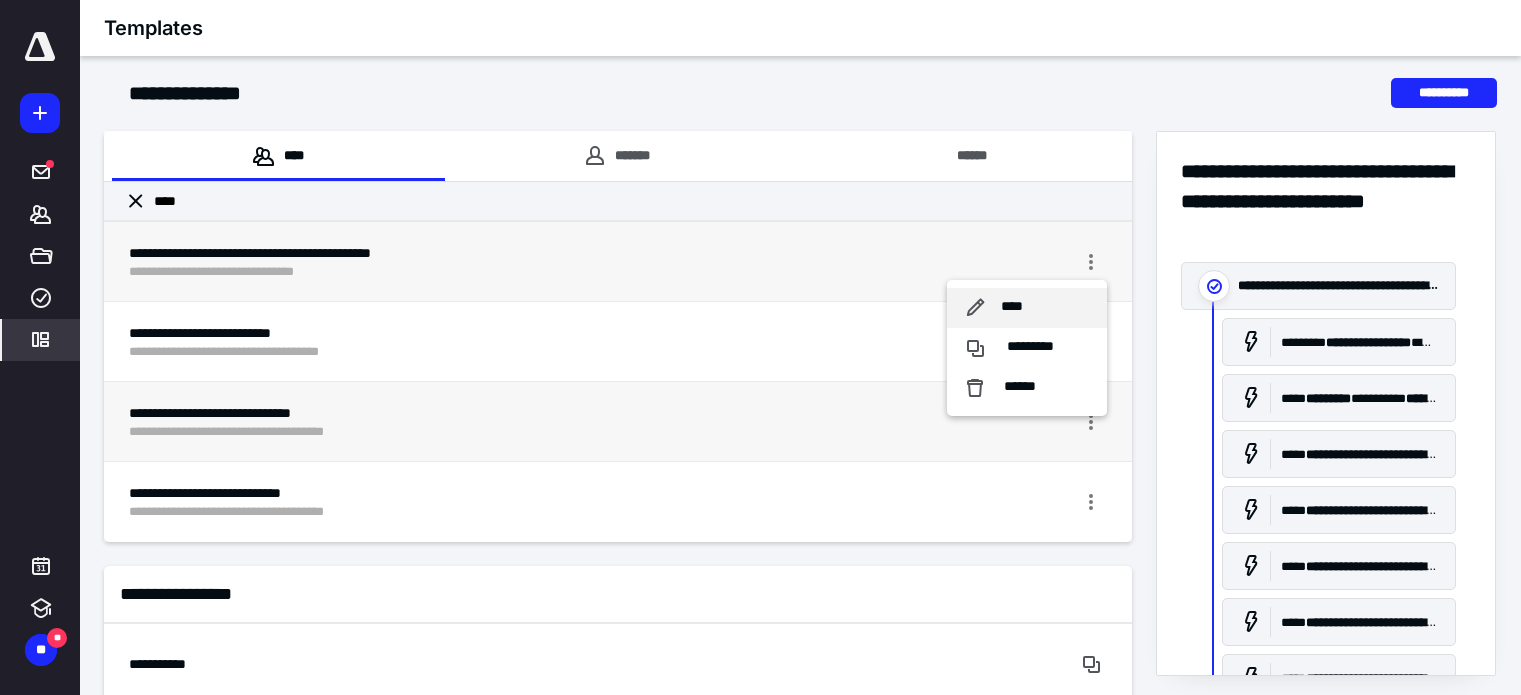 click on "****" at bounding box center [1011, 307] 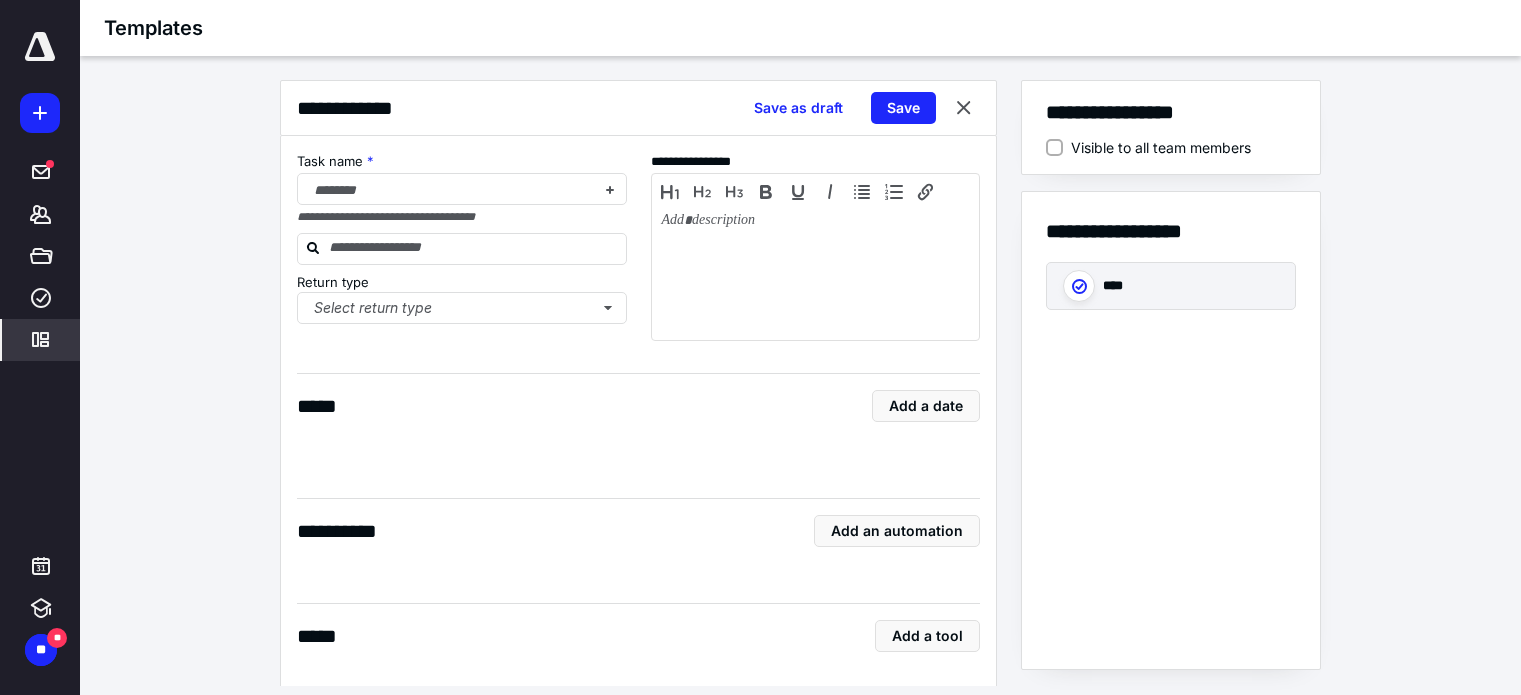 checkbox on "****" 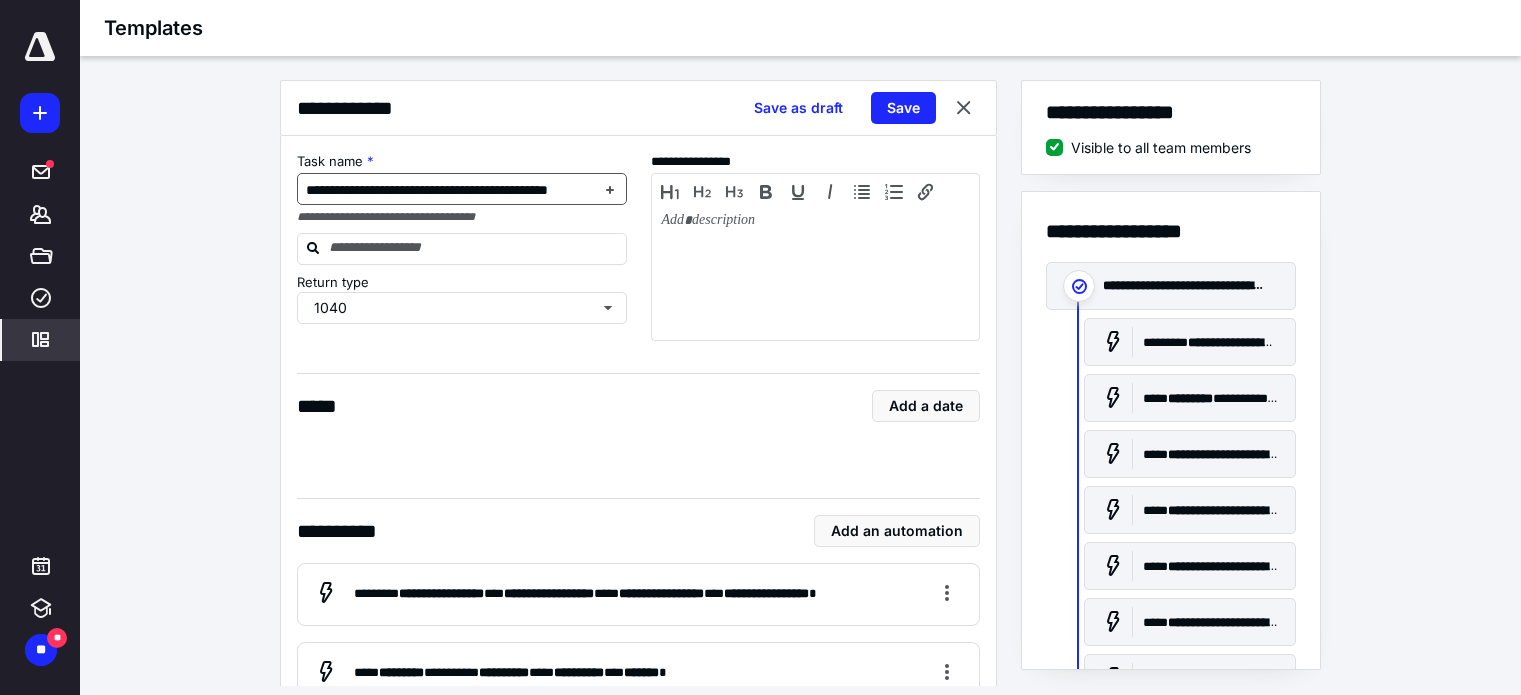 click on "**********" at bounding box center (427, 190) 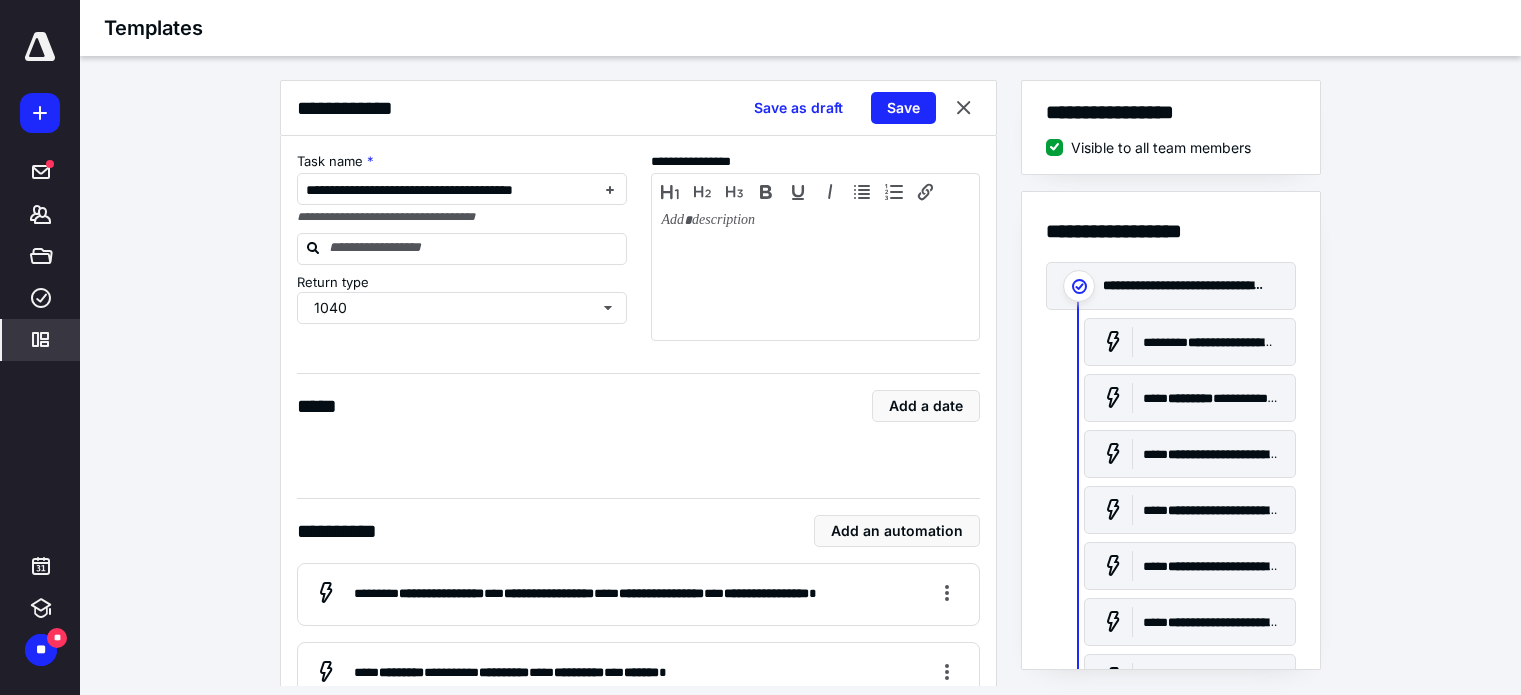 scroll, scrollTop: 0, scrollLeft: 21, axis: horizontal 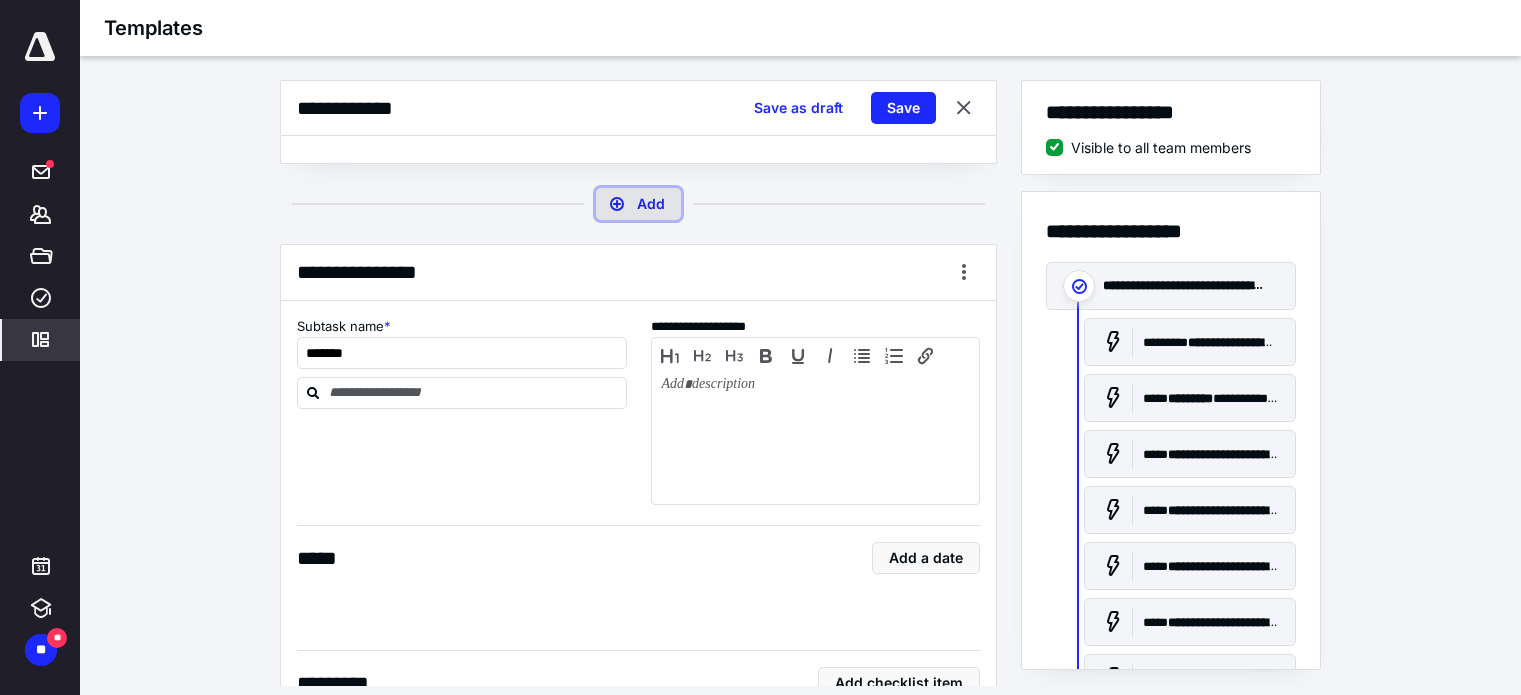 click on "Add" at bounding box center (638, 204) 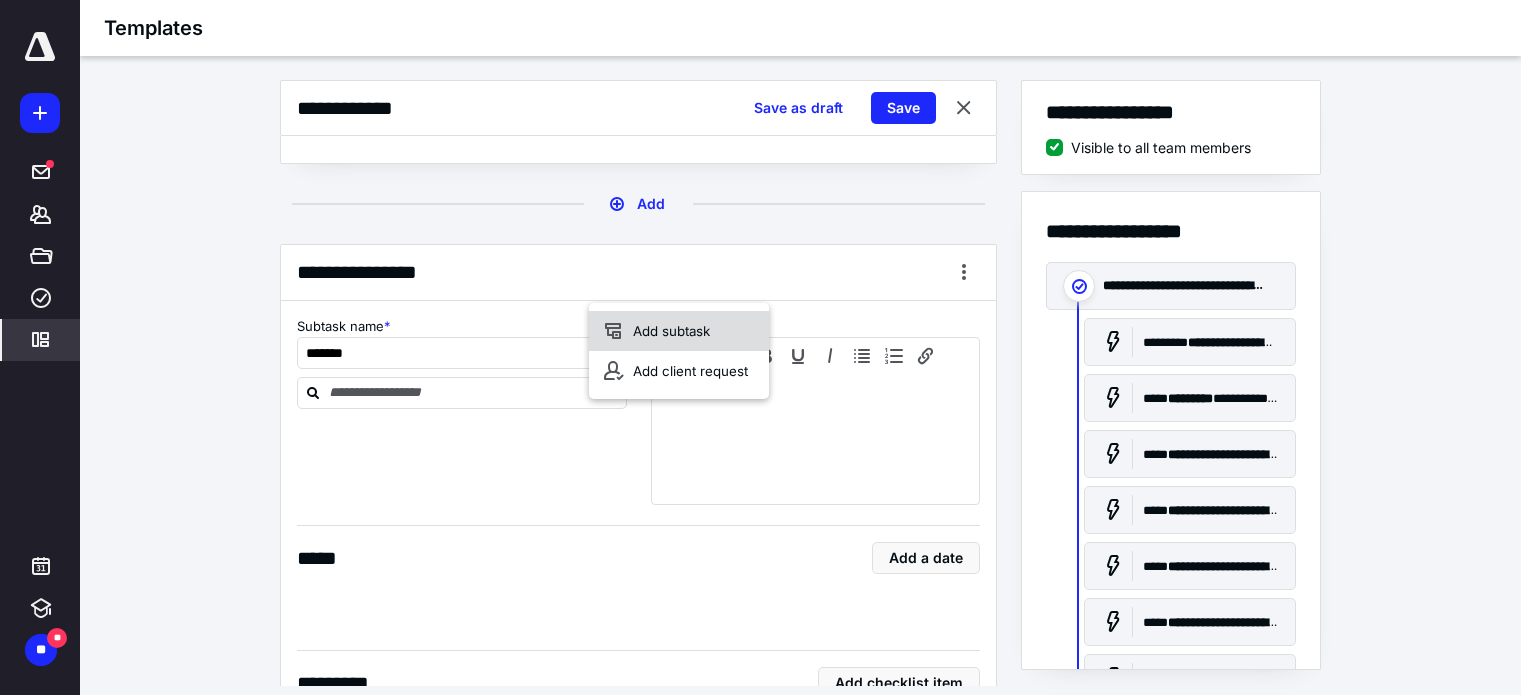 click on "Add subtask" at bounding box center (679, 331) 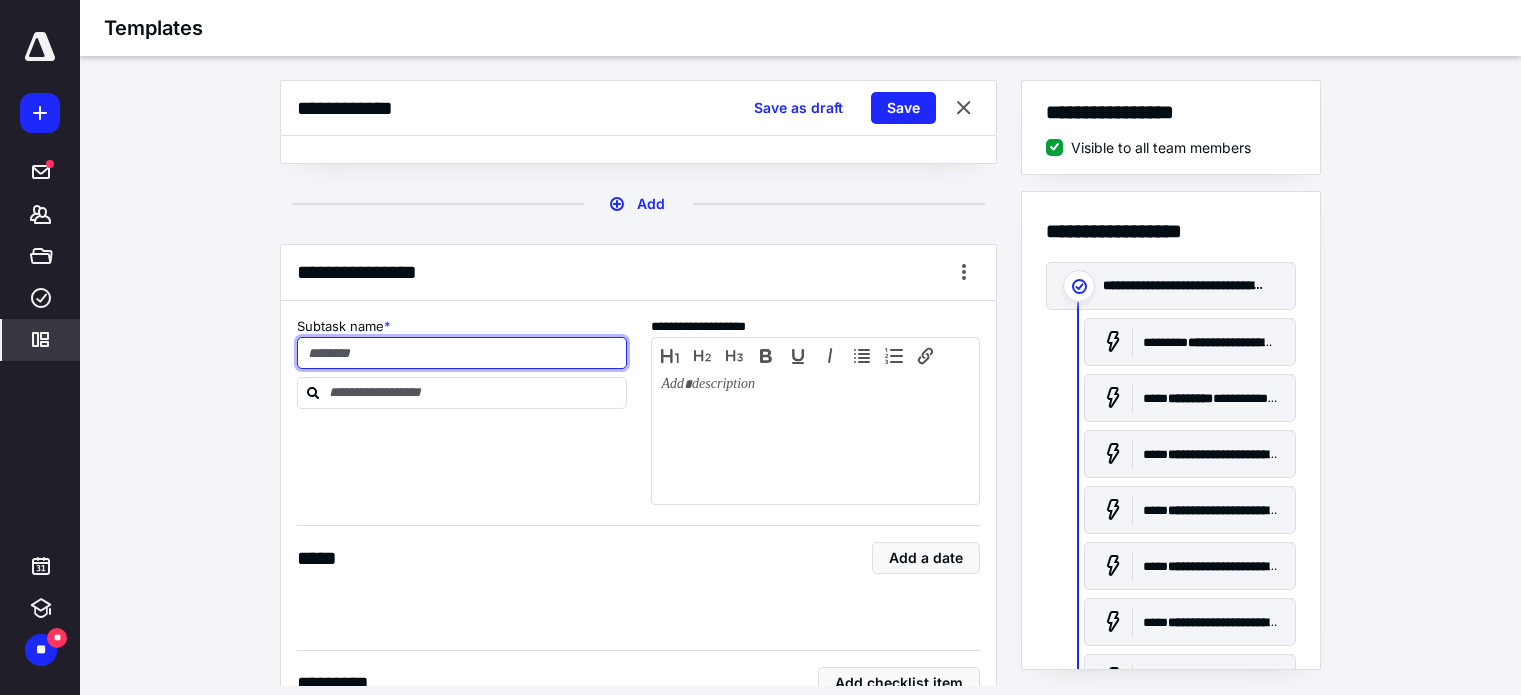 click at bounding box center (462, 353) 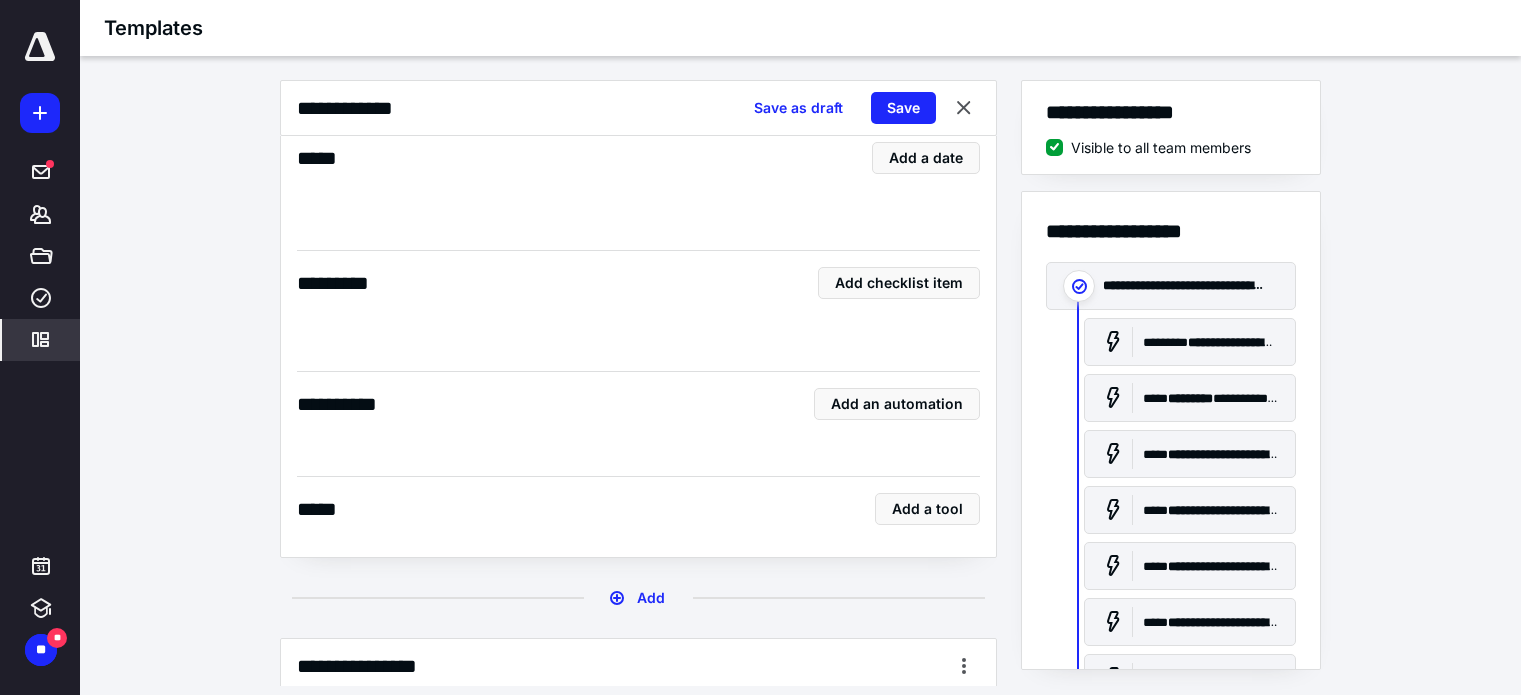 scroll, scrollTop: 2100, scrollLeft: 0, axis: vertical 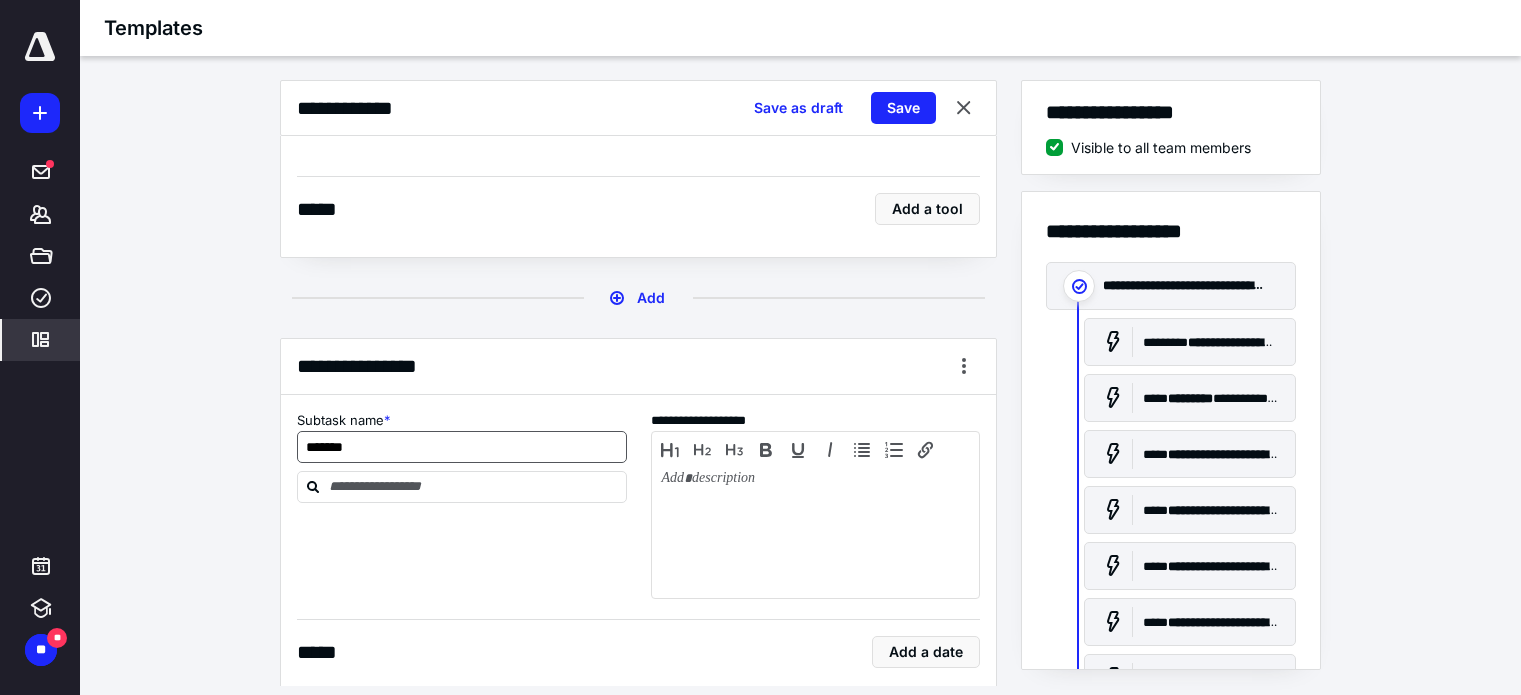 type on "**********" 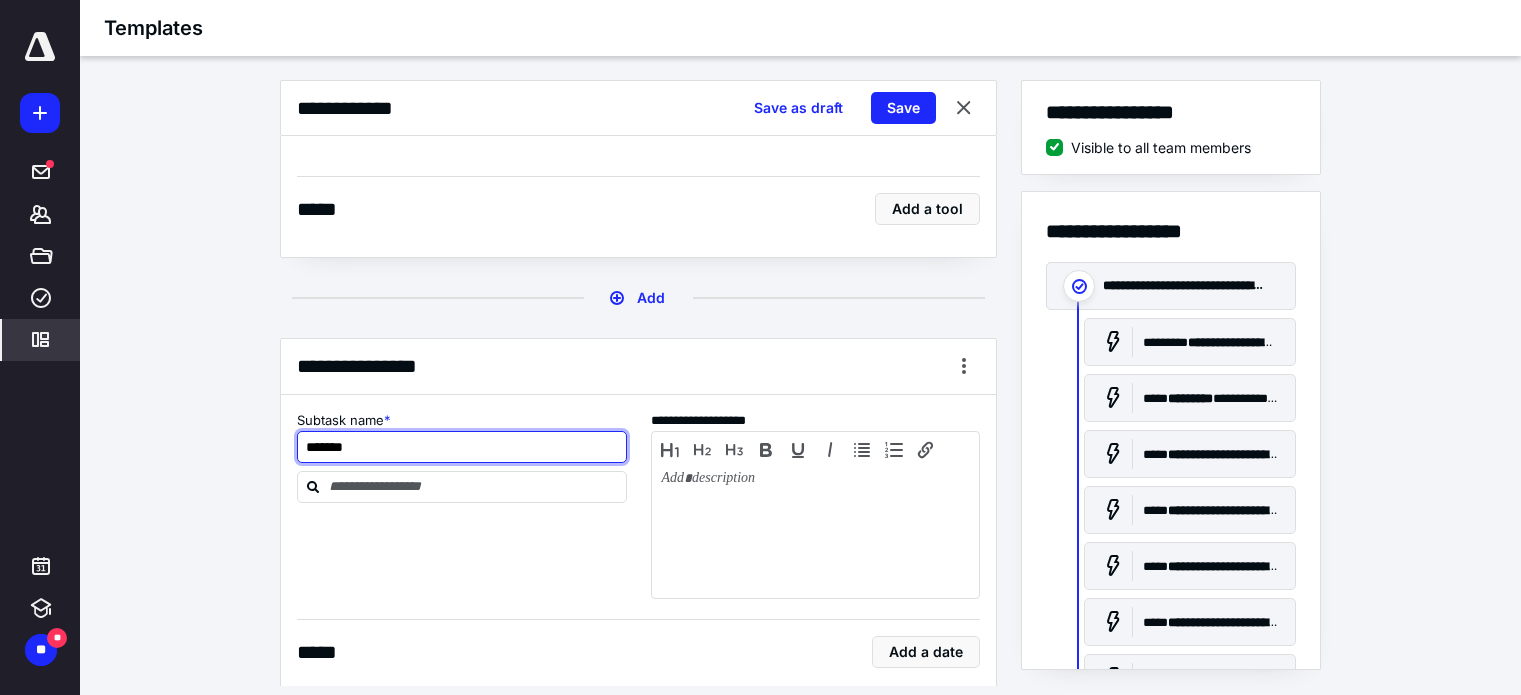 click on "*******" at bounding box center (462, 447) 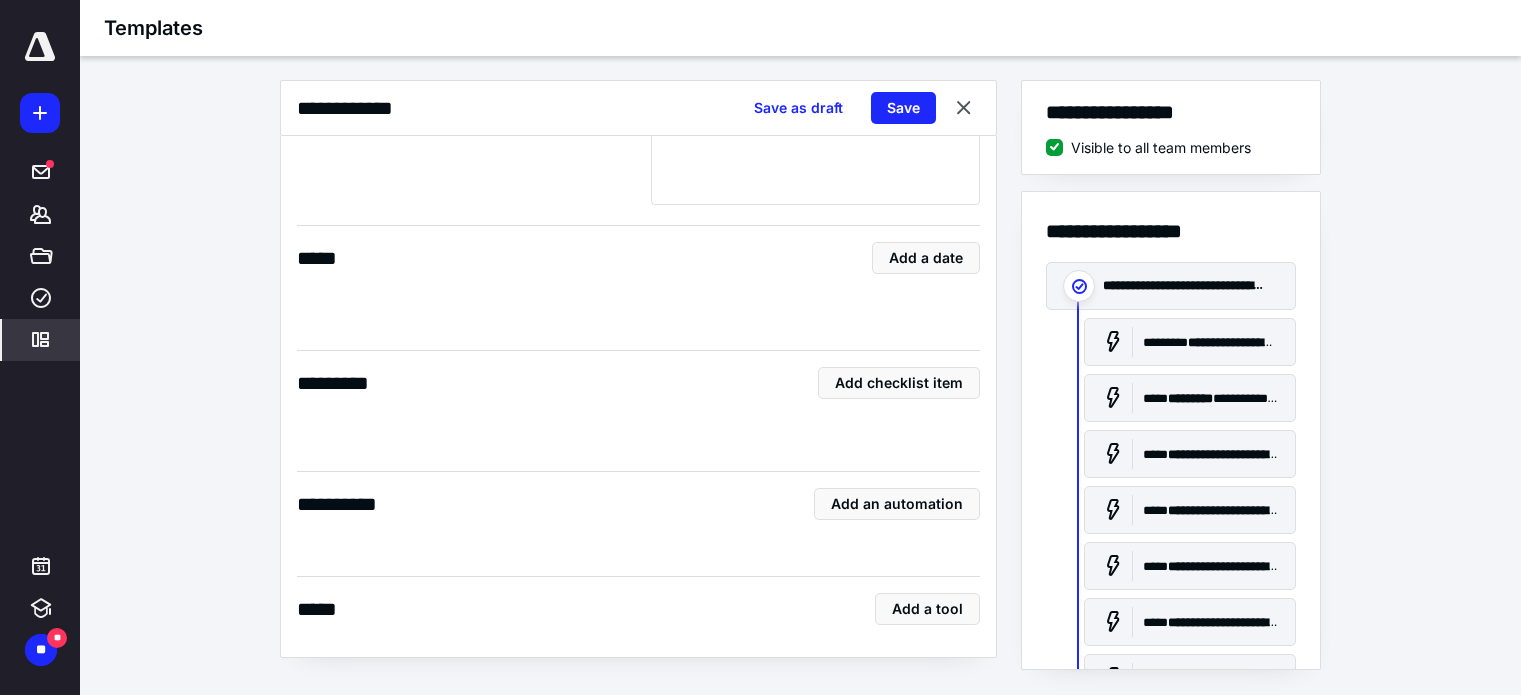 scroll, scrollTop: 1500, scrollLeft: 0, axis: vertical 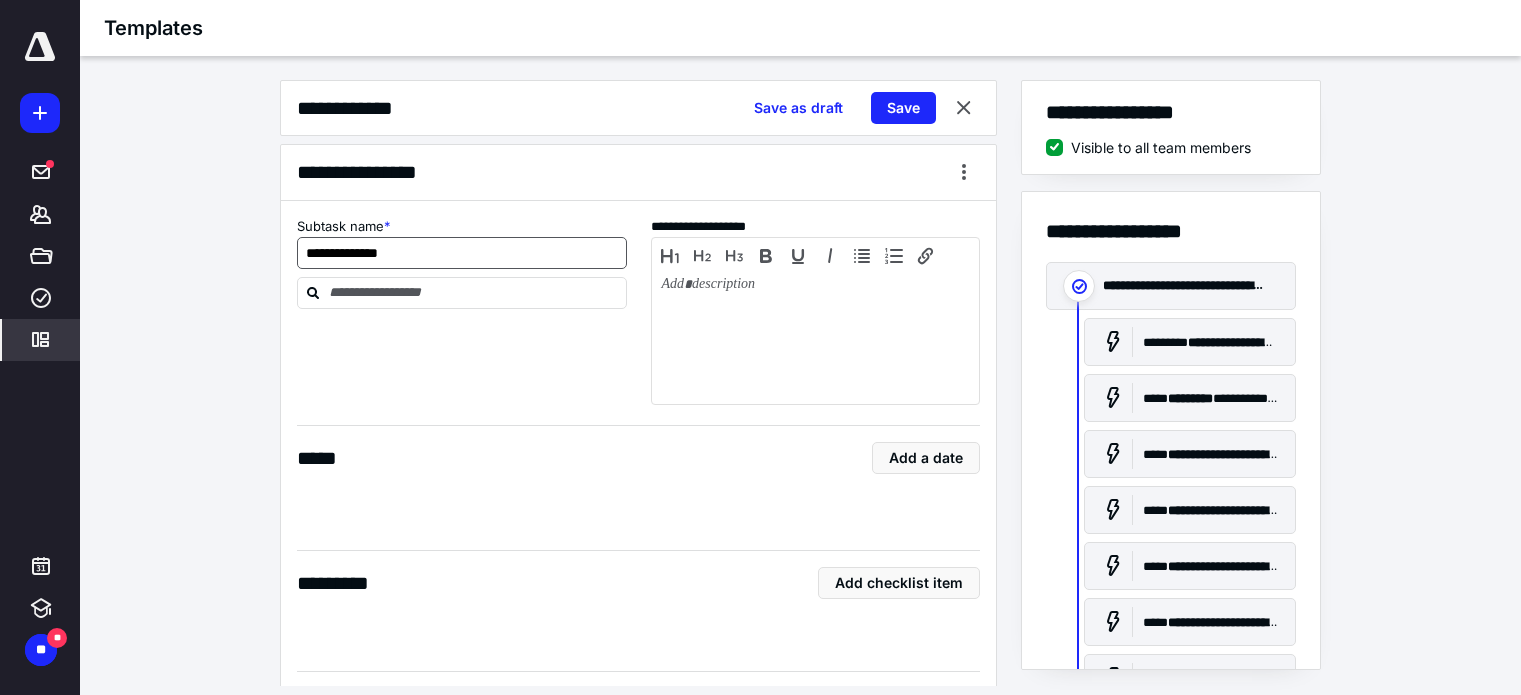 type on "*******" 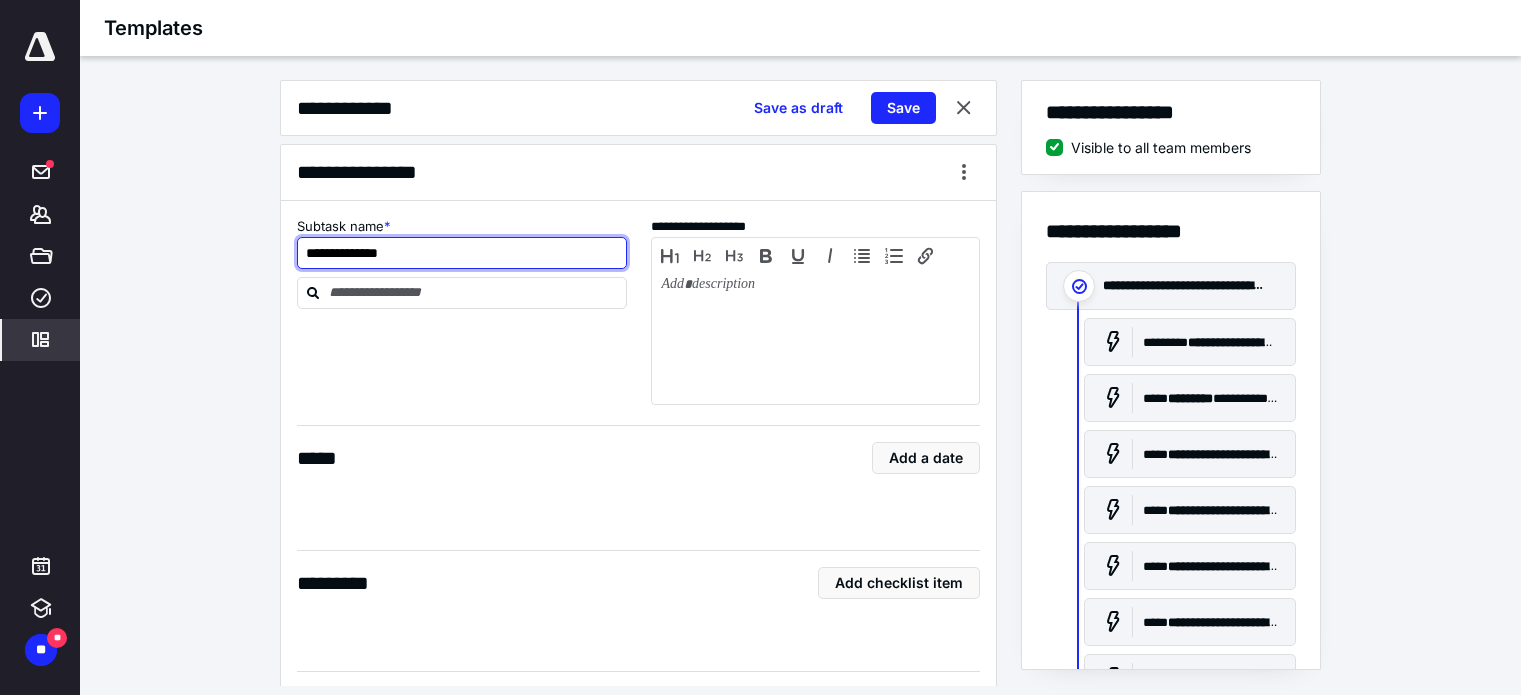 click on "**********" at bounding box center [462, 253] 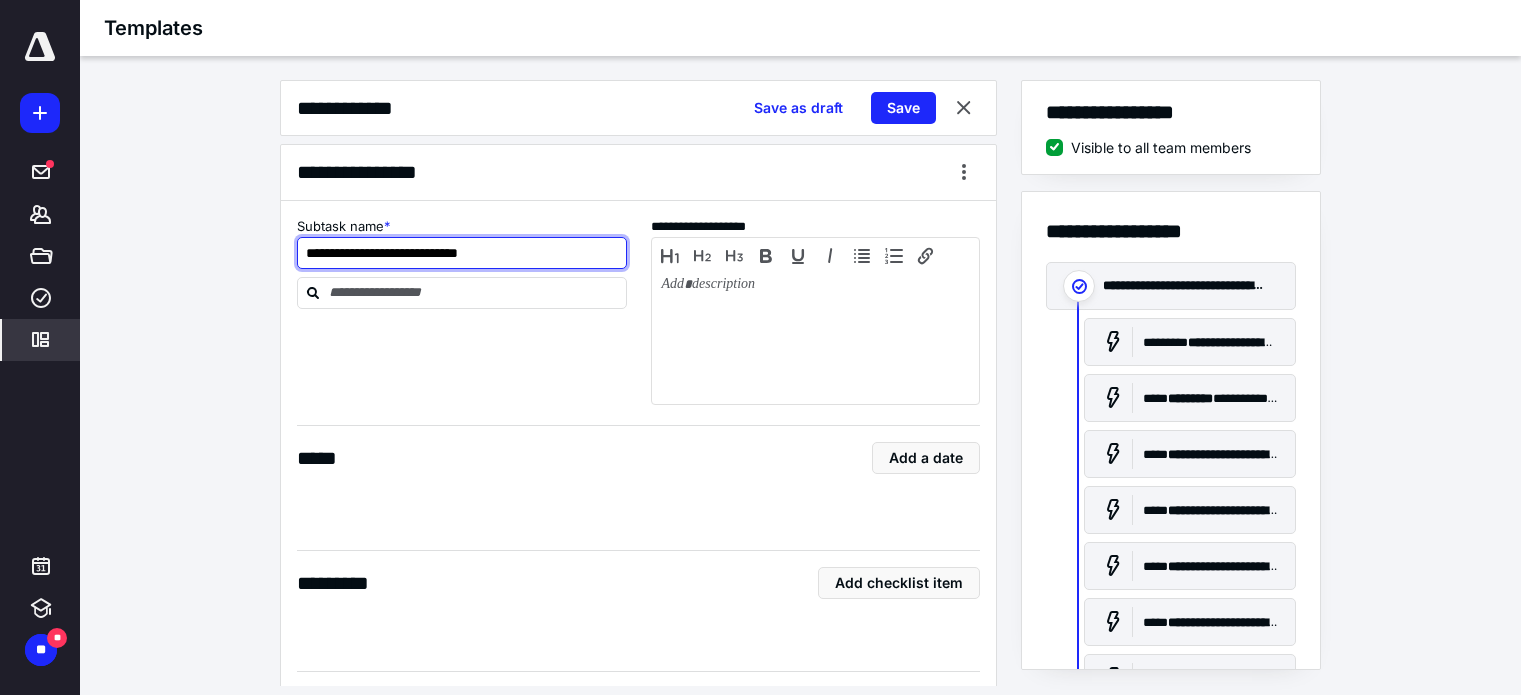 scroll, scrollTop: 1600, scrollLeft: 0, axis: vertical 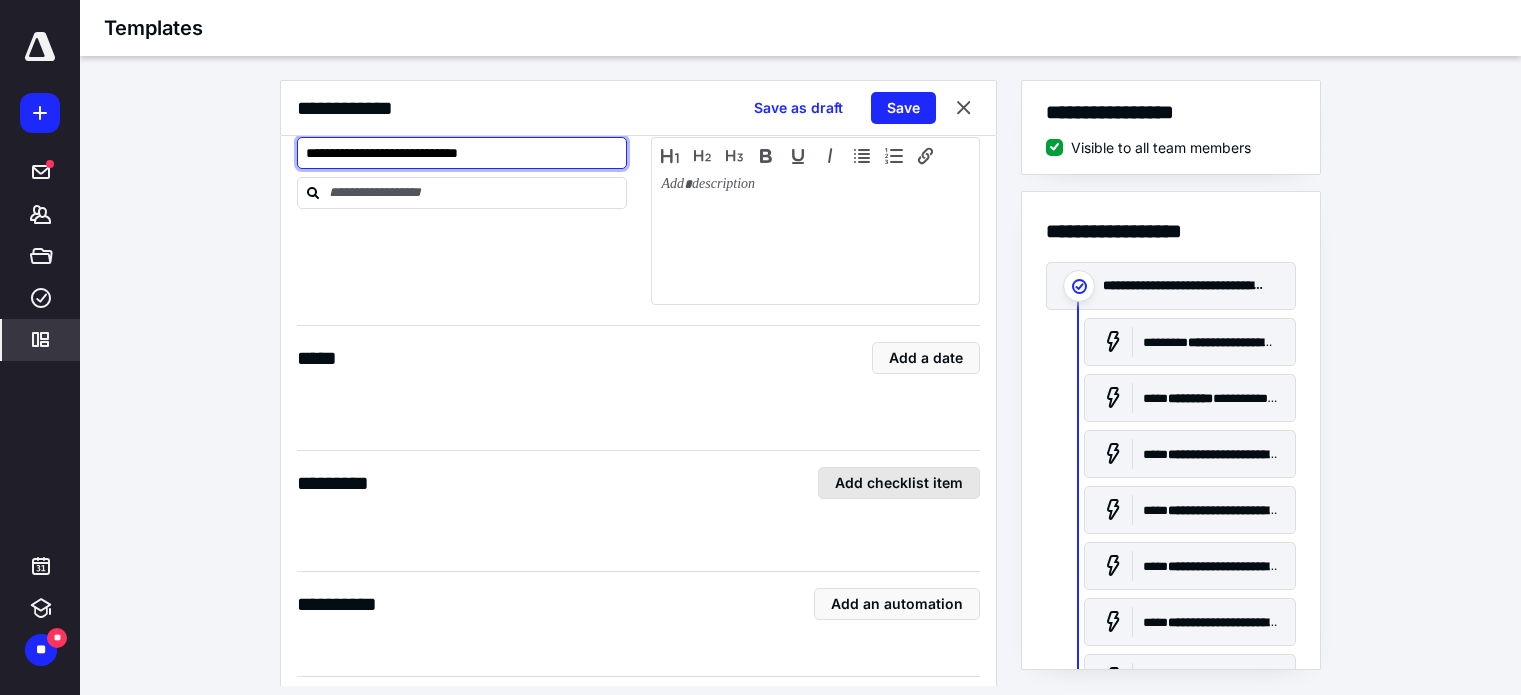 type on "**********" 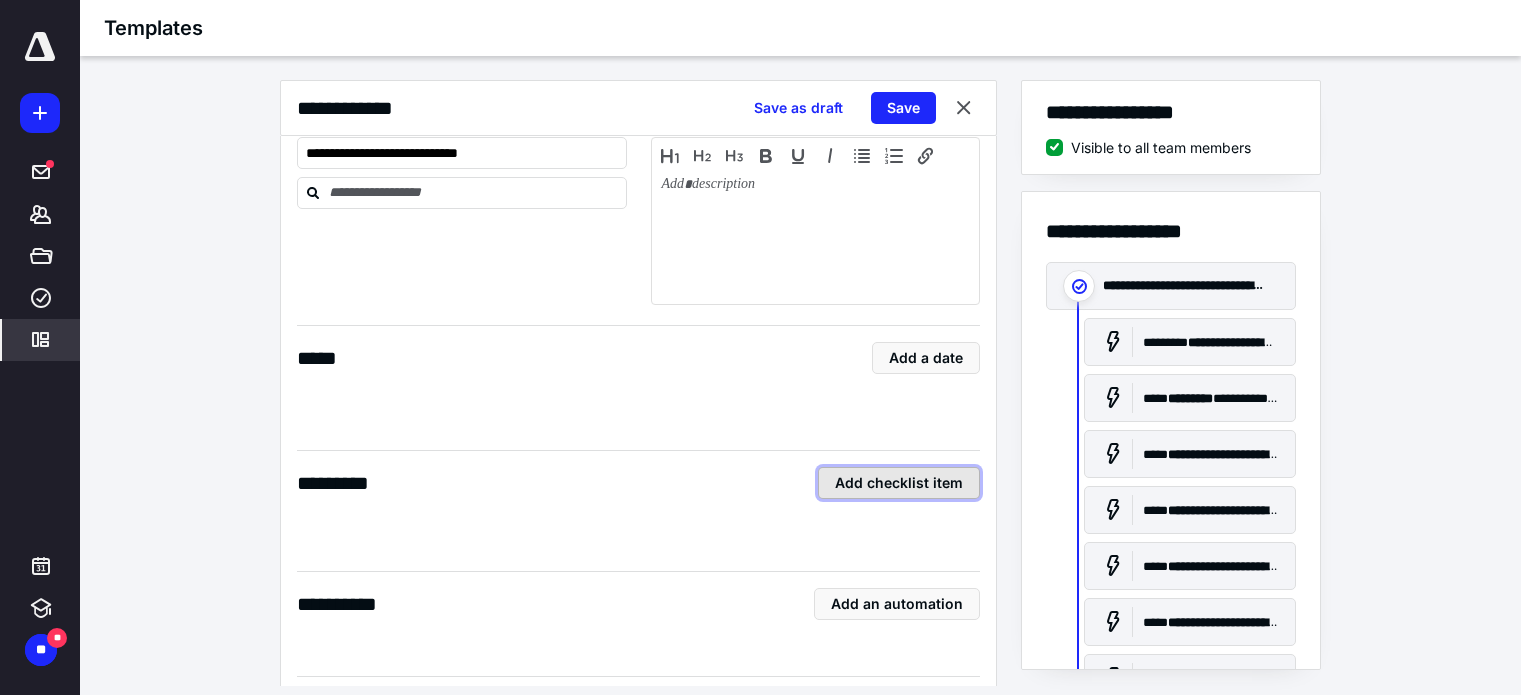 click on "Add checklist item" at bounding box center [899, 483] 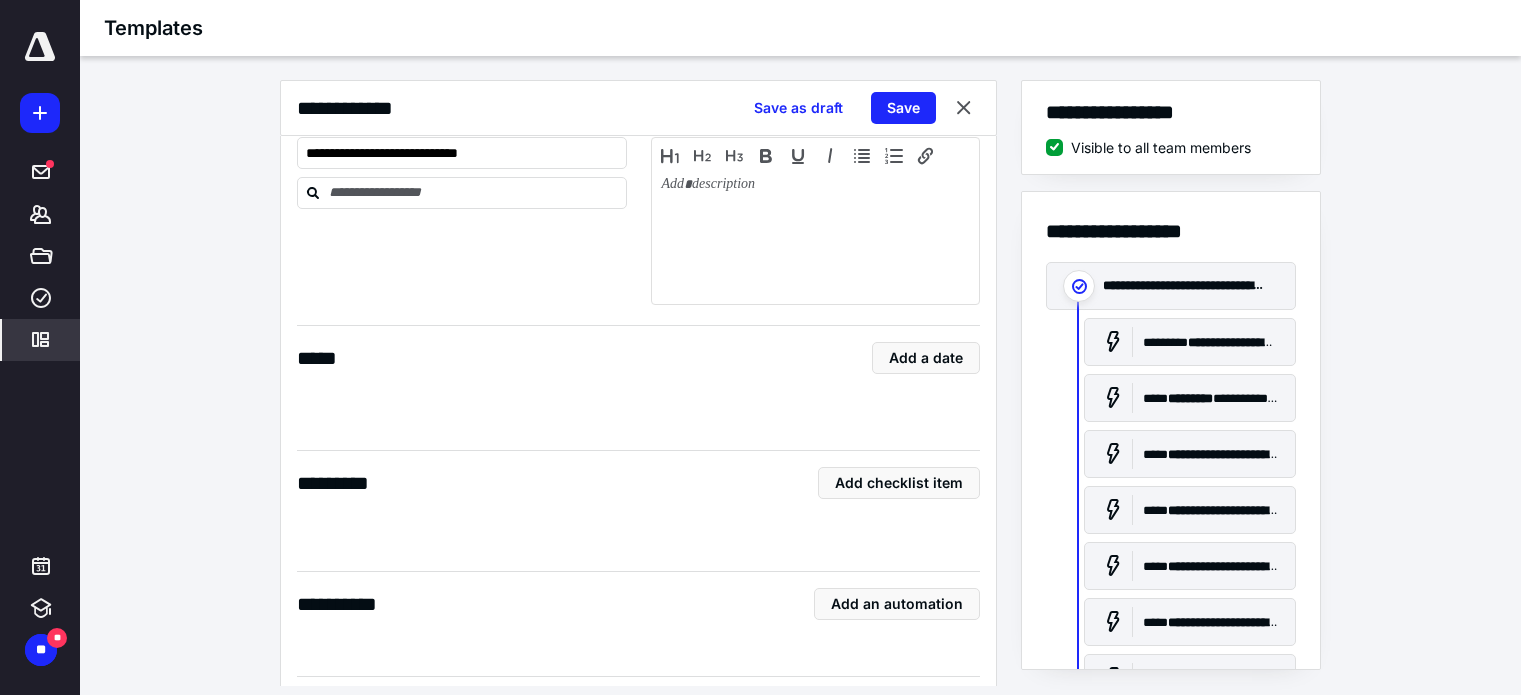 scroll, scrollTop: 1800, scrollLeft: 0, axis: vertical 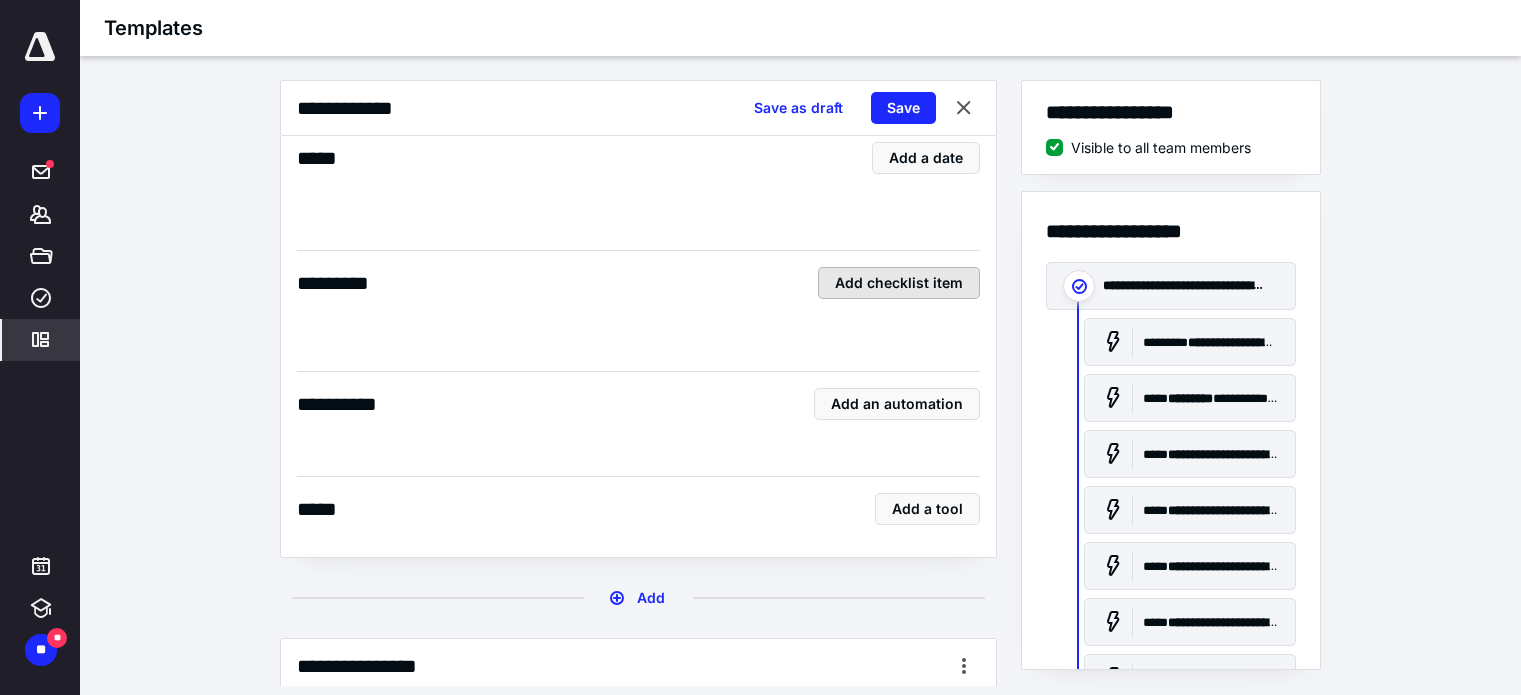 click on "Add checklist item" at bounding box center (899, 283) 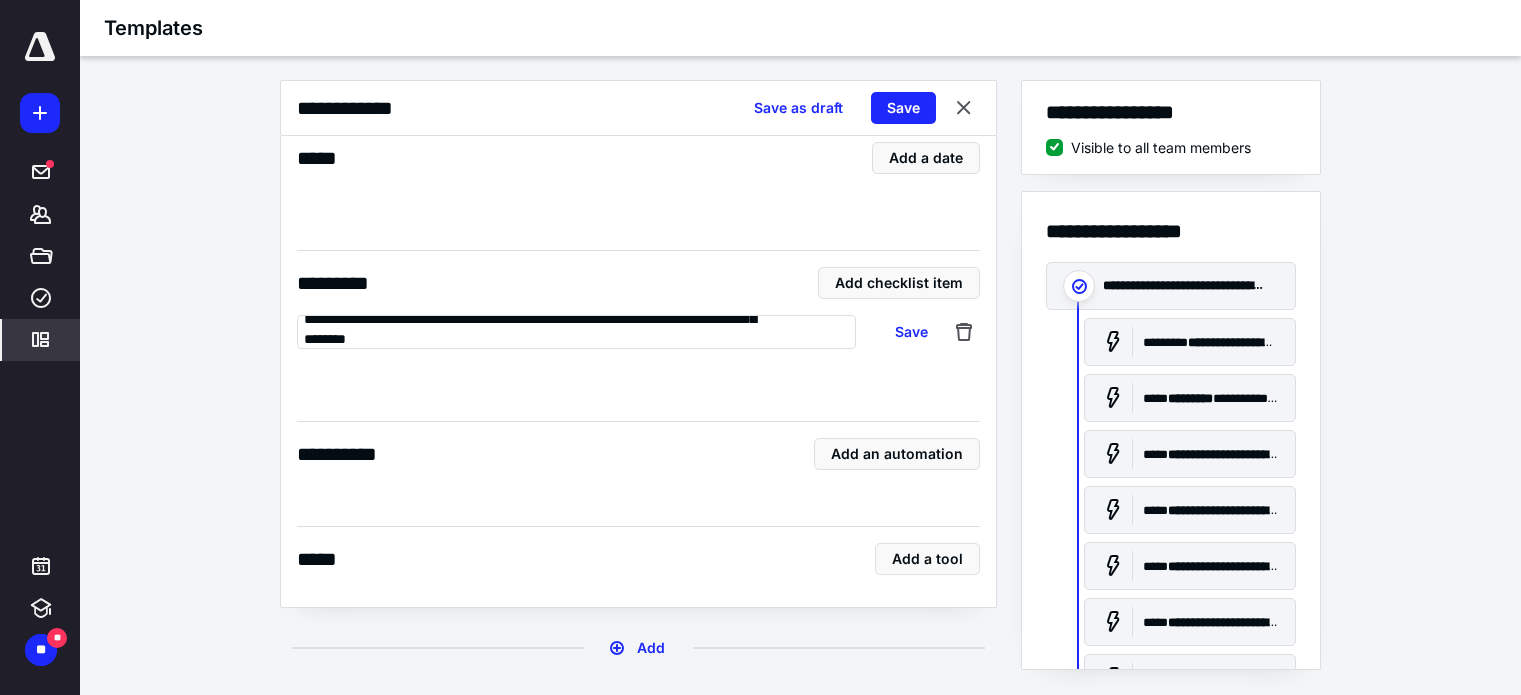 scroll, scrollTop: 53, scrollLeft: 0, axis: vertical 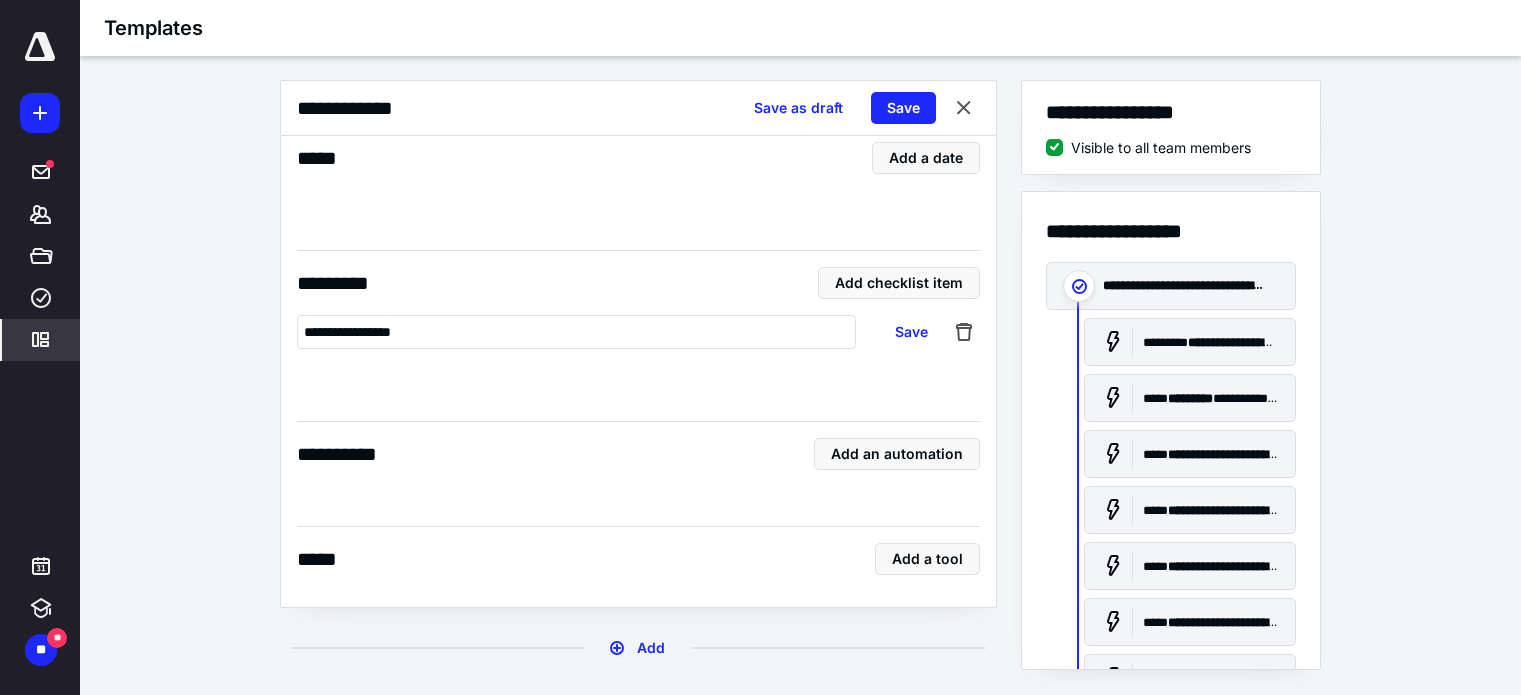 type on "**********" 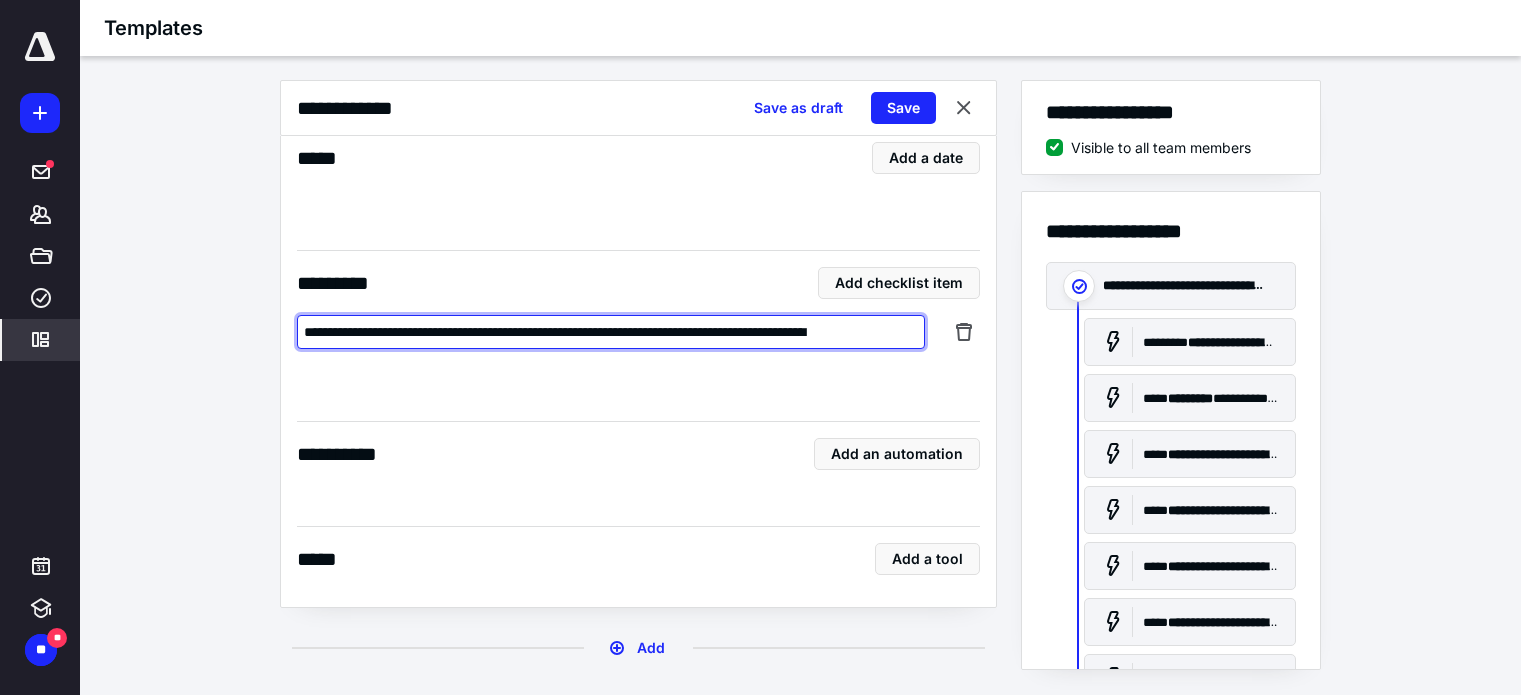 click on "**********" at bounding box center [611, 332] 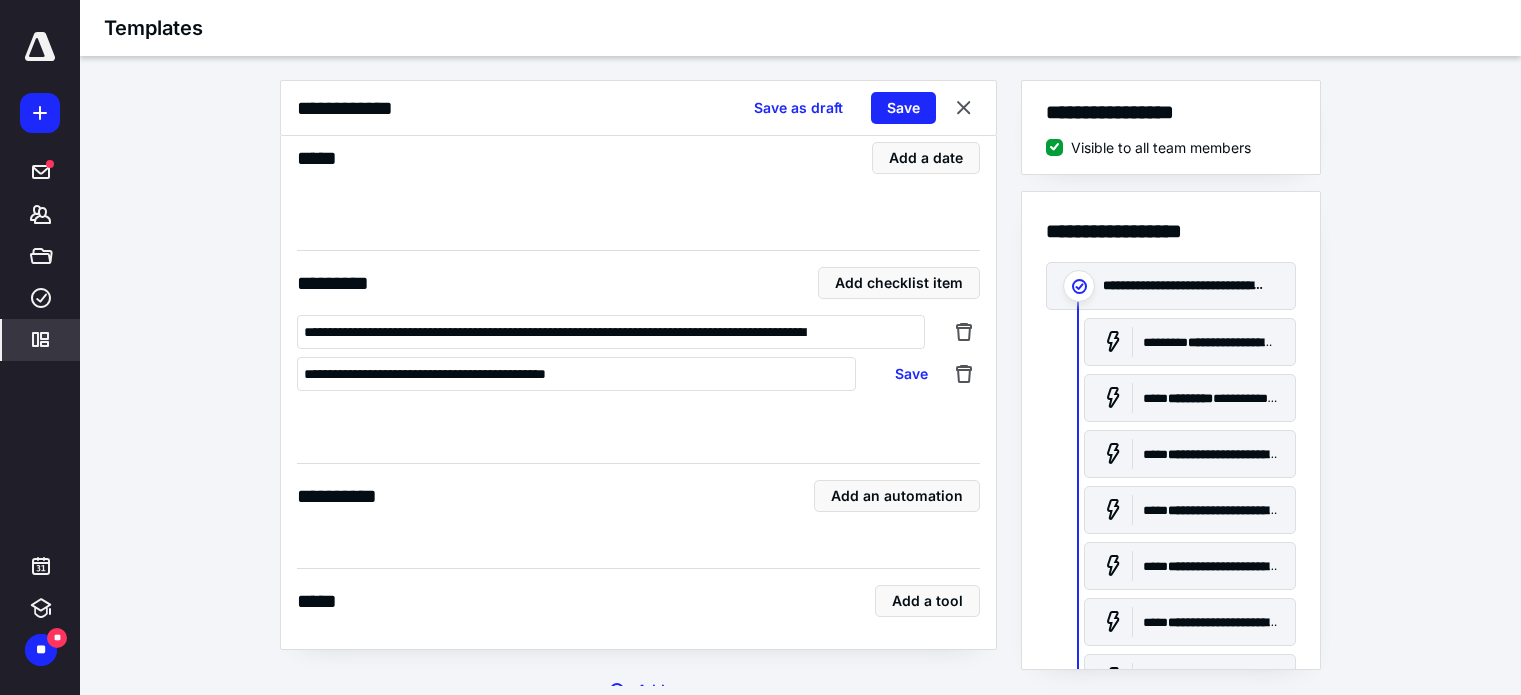 type on "**********" 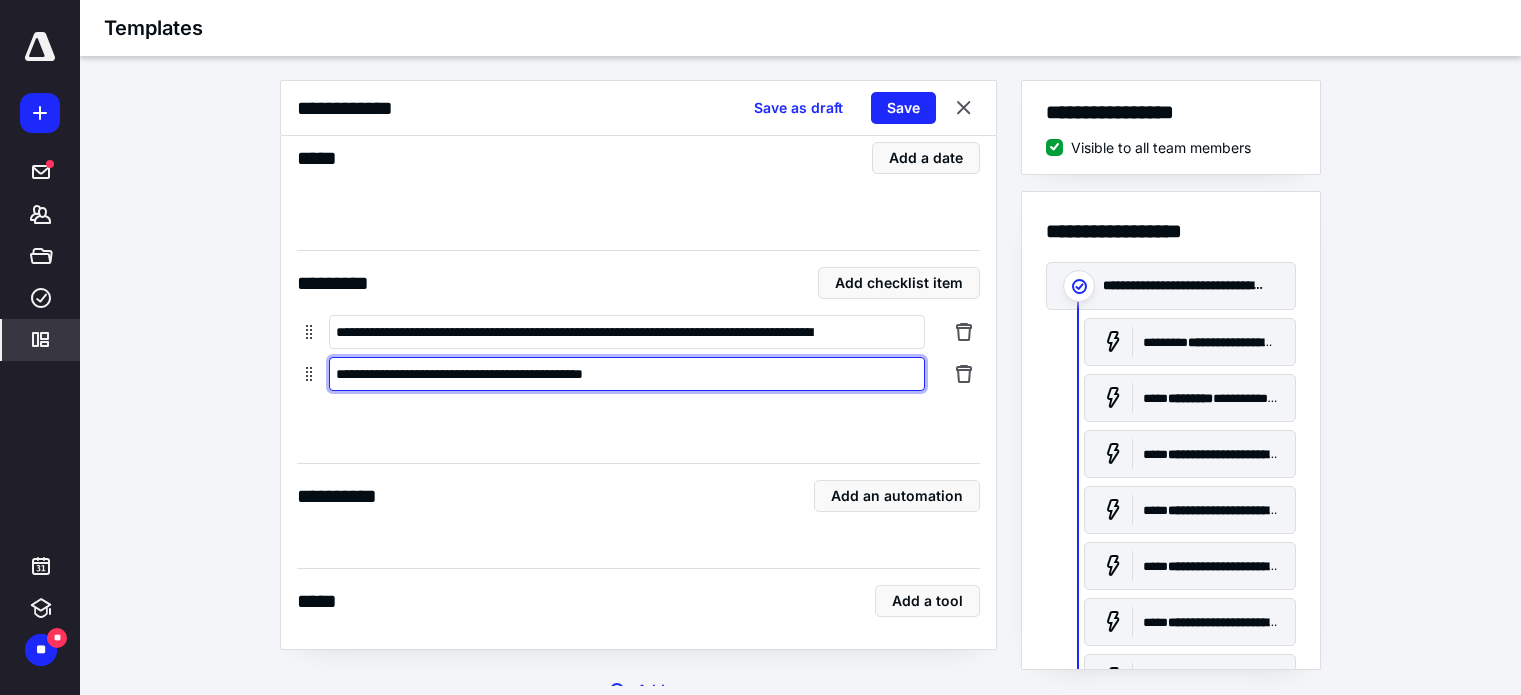 click on "**********" at bounding box center (627, 374) 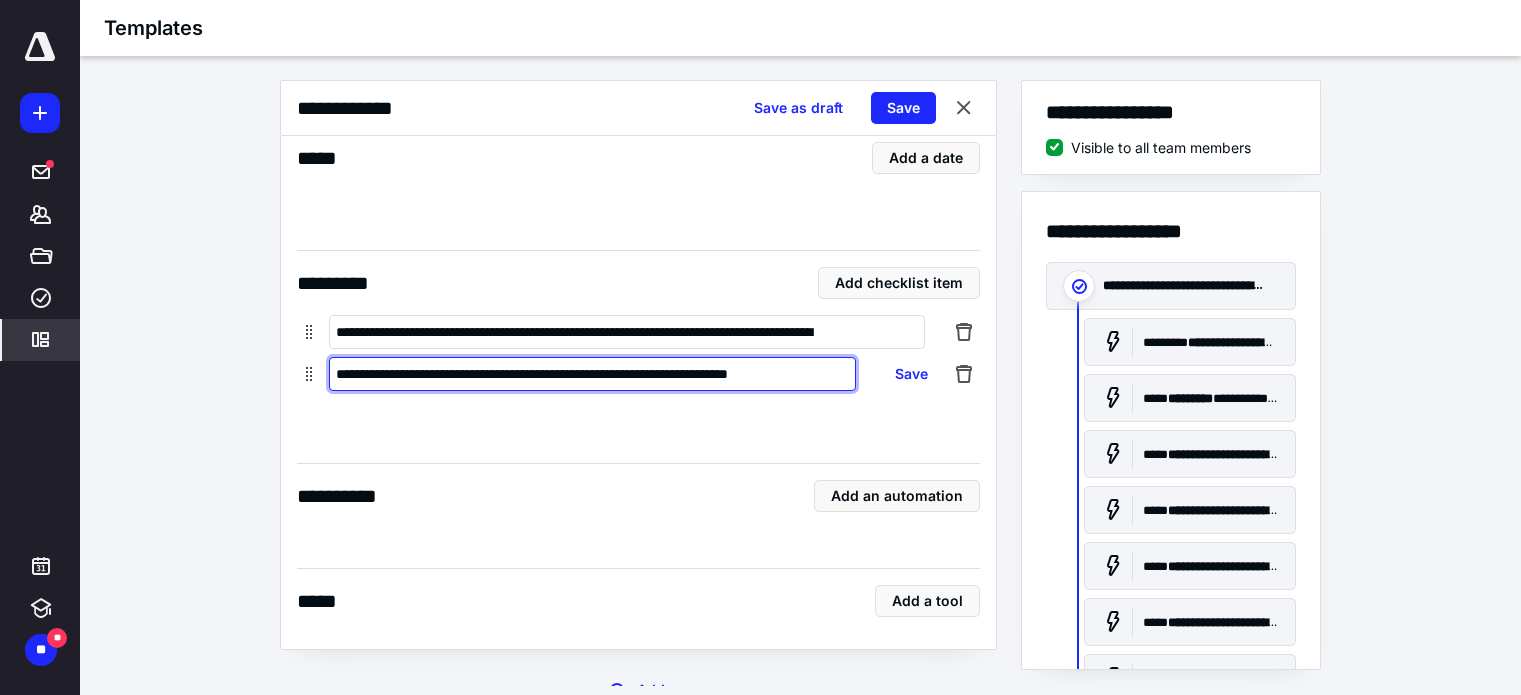type on "**********" 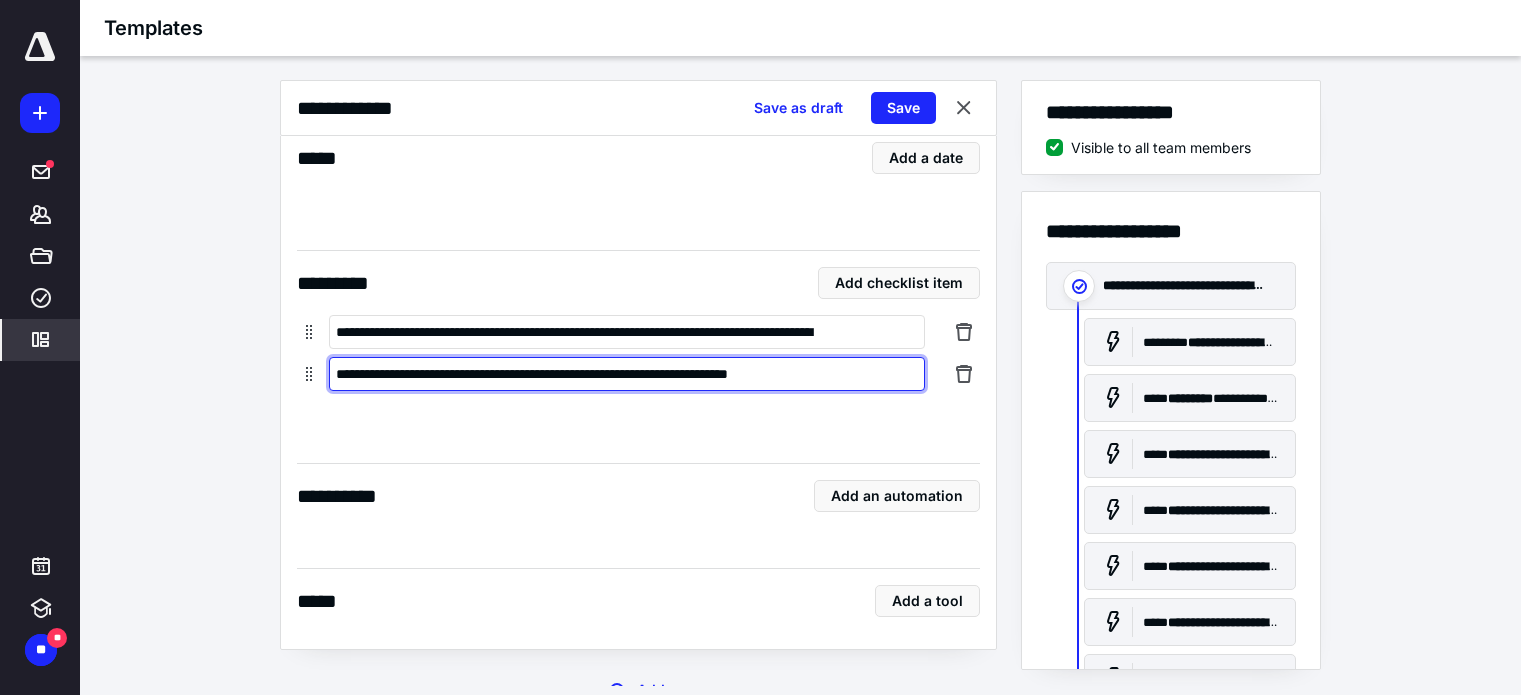 click on "**********" at bounding box center (627, 374) 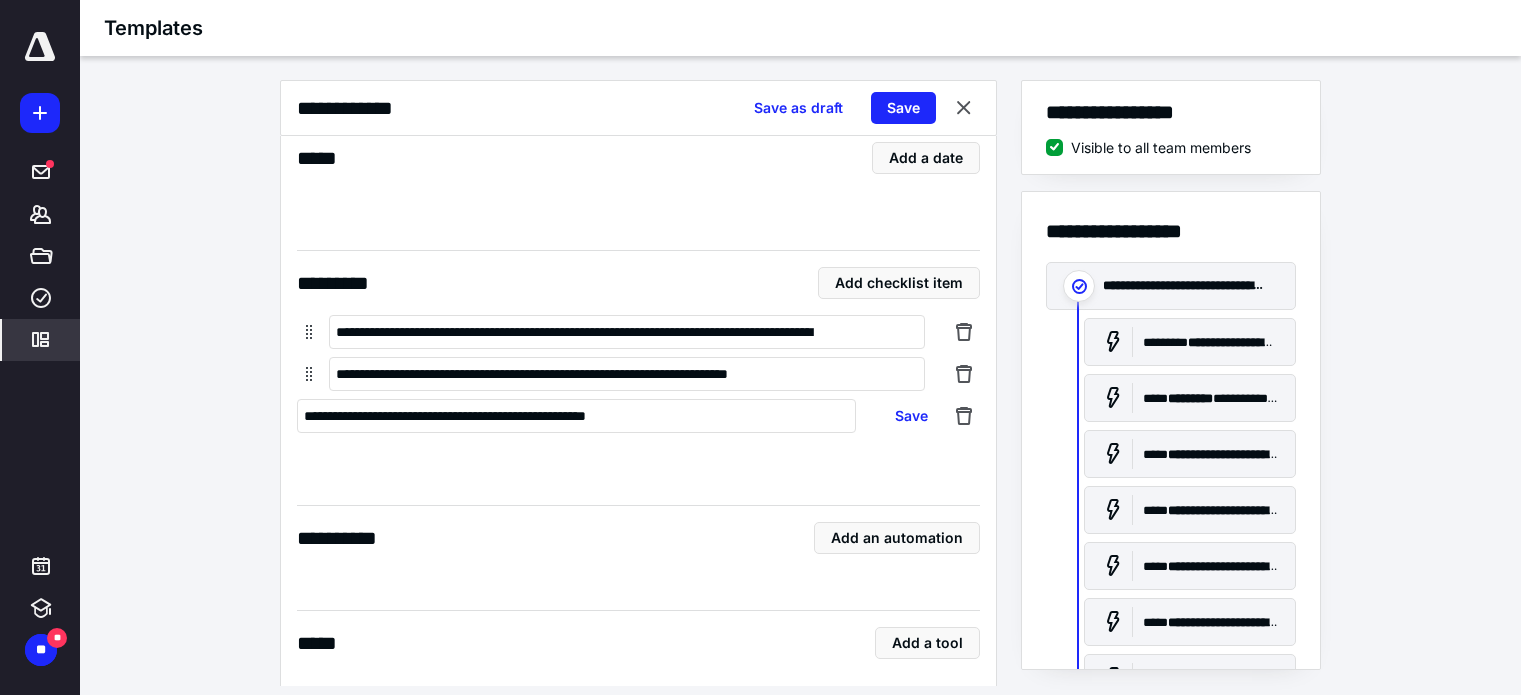 type on "**********" 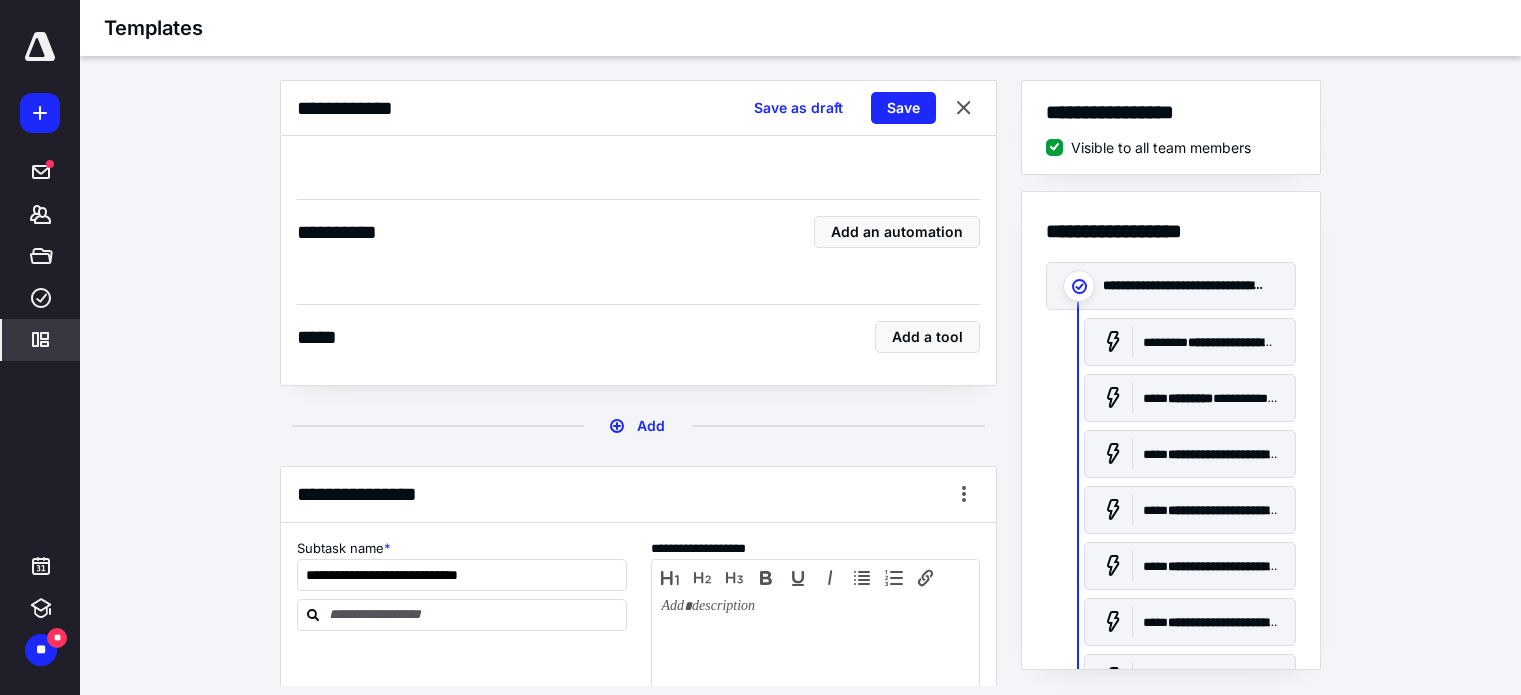 scroll, scrollTop: 2800, scrollLeft: 0, axis: vertical 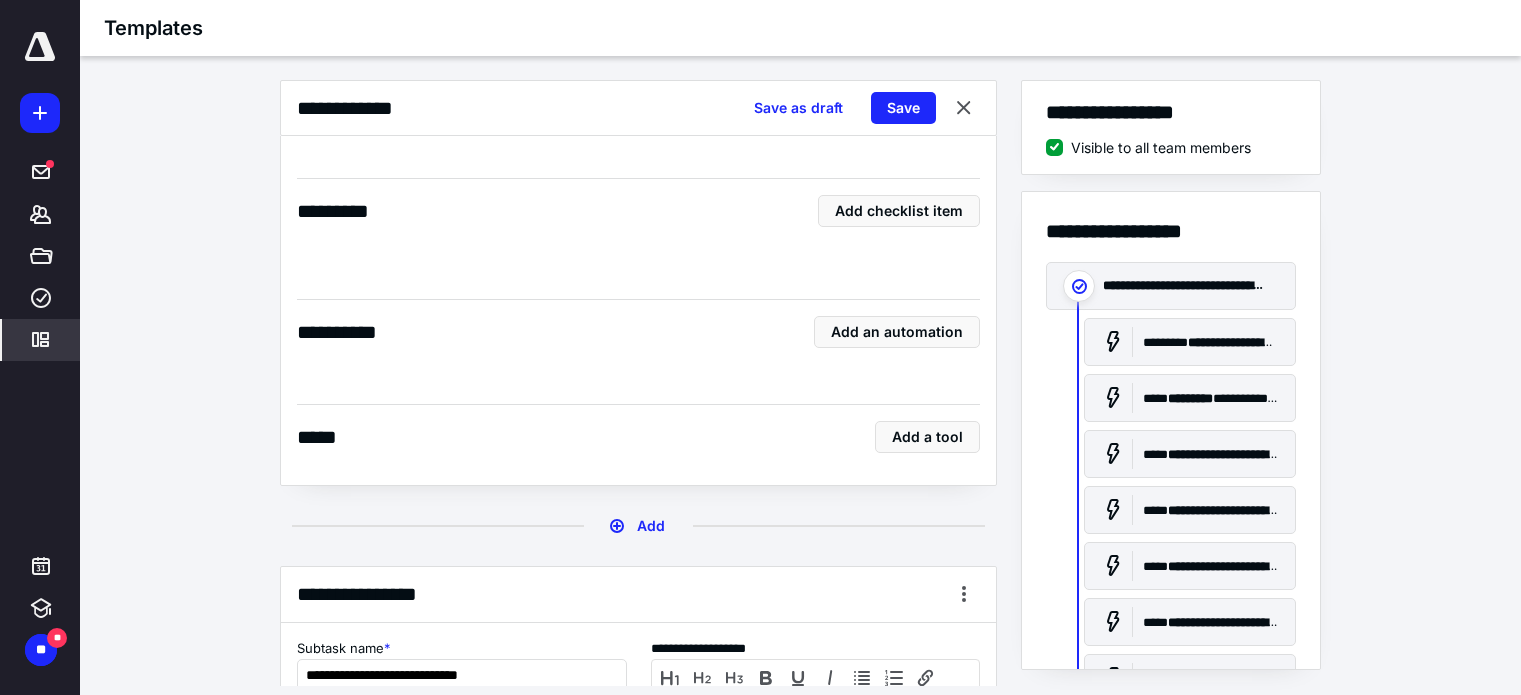 click on "**********" at bounding box center [800, 383] 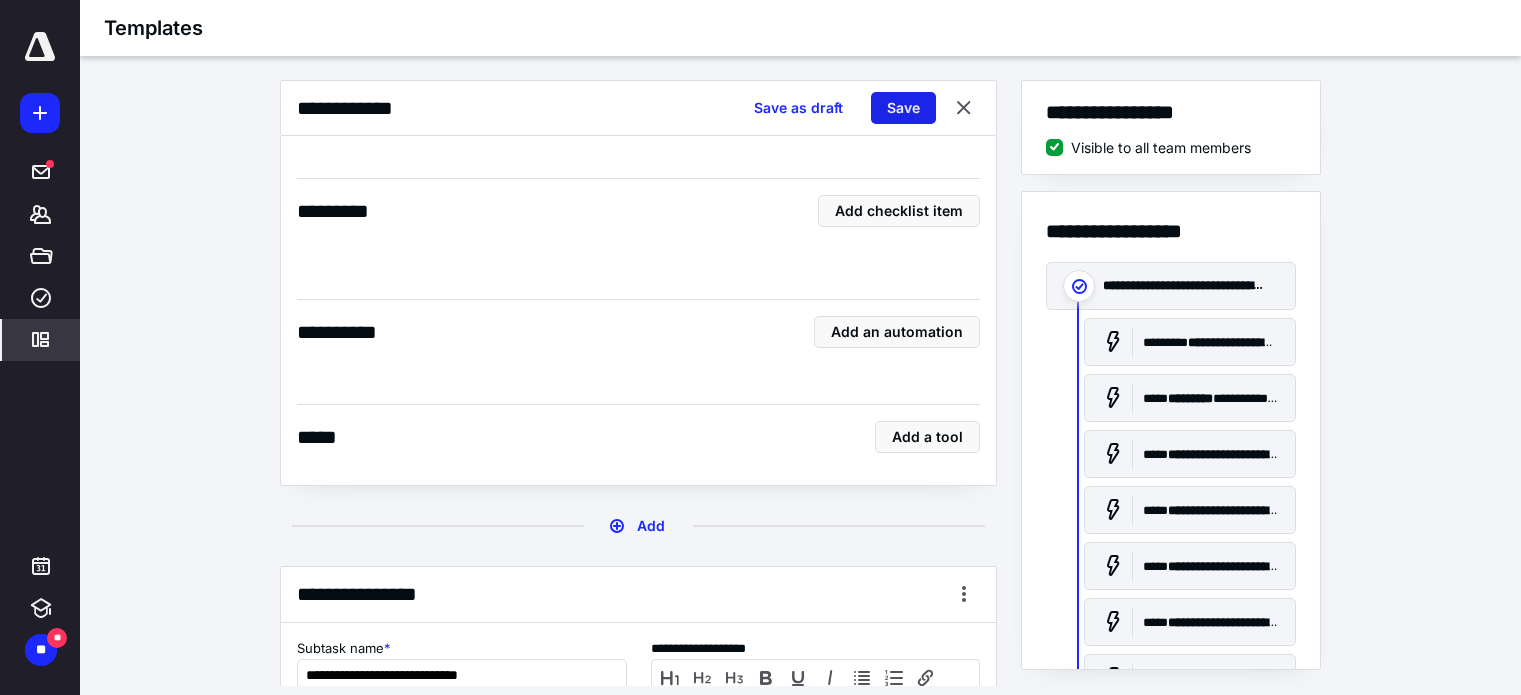 scroll, scrollTop: 2700, scrollLeft: 0, axis: vertical 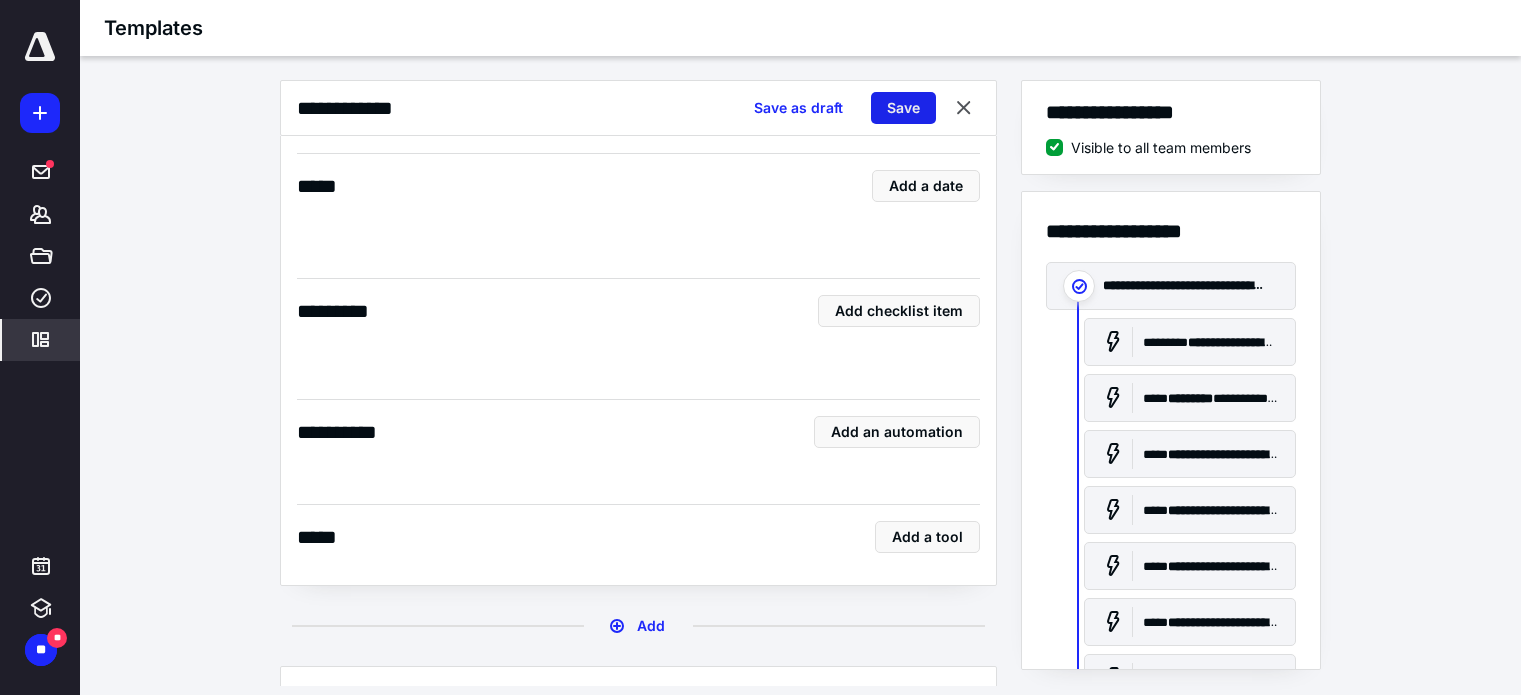 click on "Save" at bounding box center (903, 108) 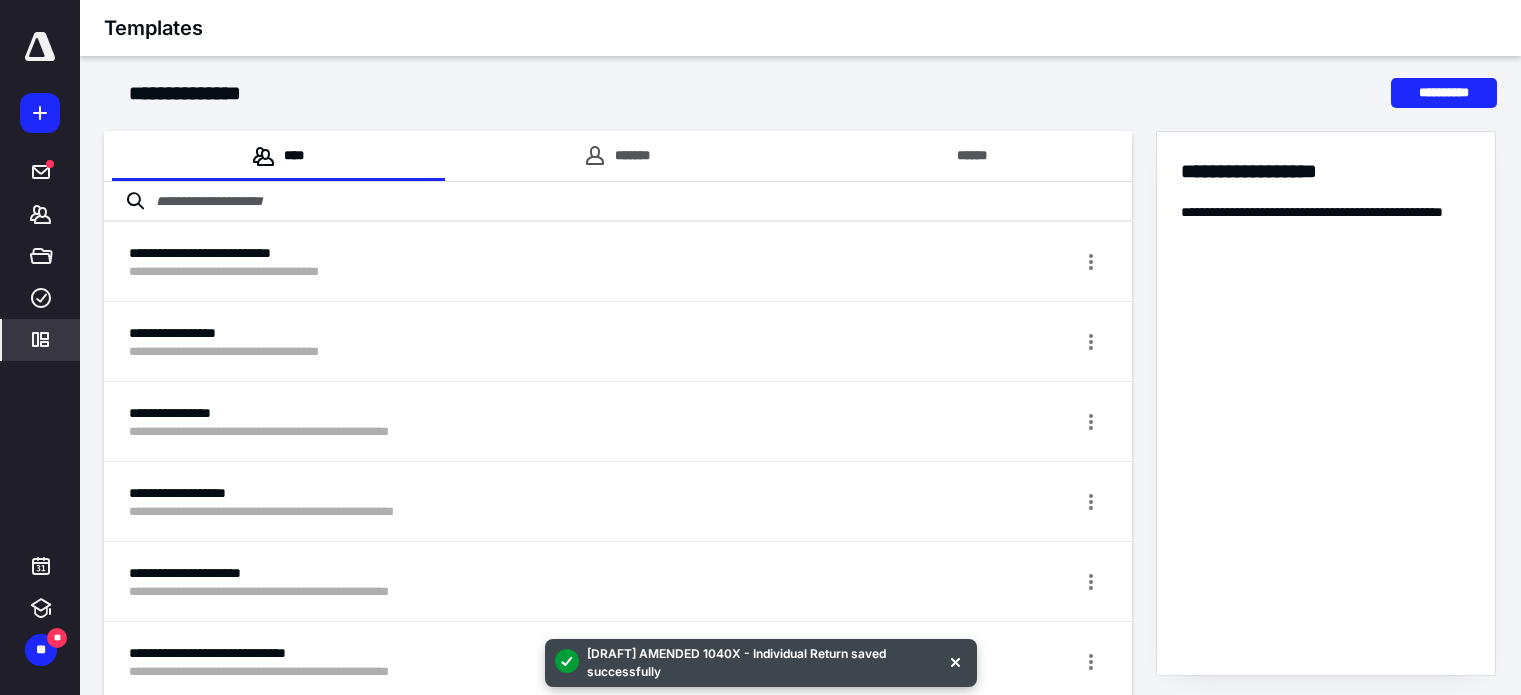 click at bounding box center (618, 202) 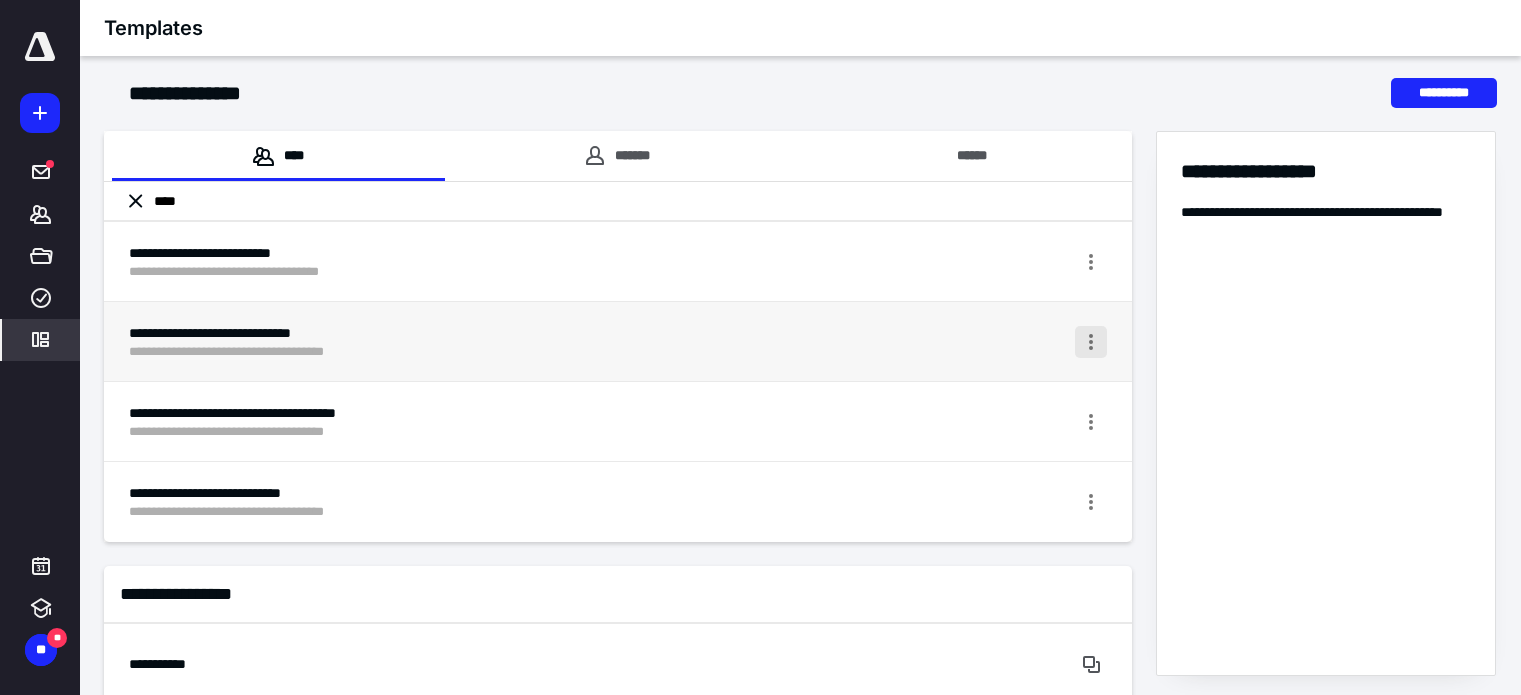 type on "****" 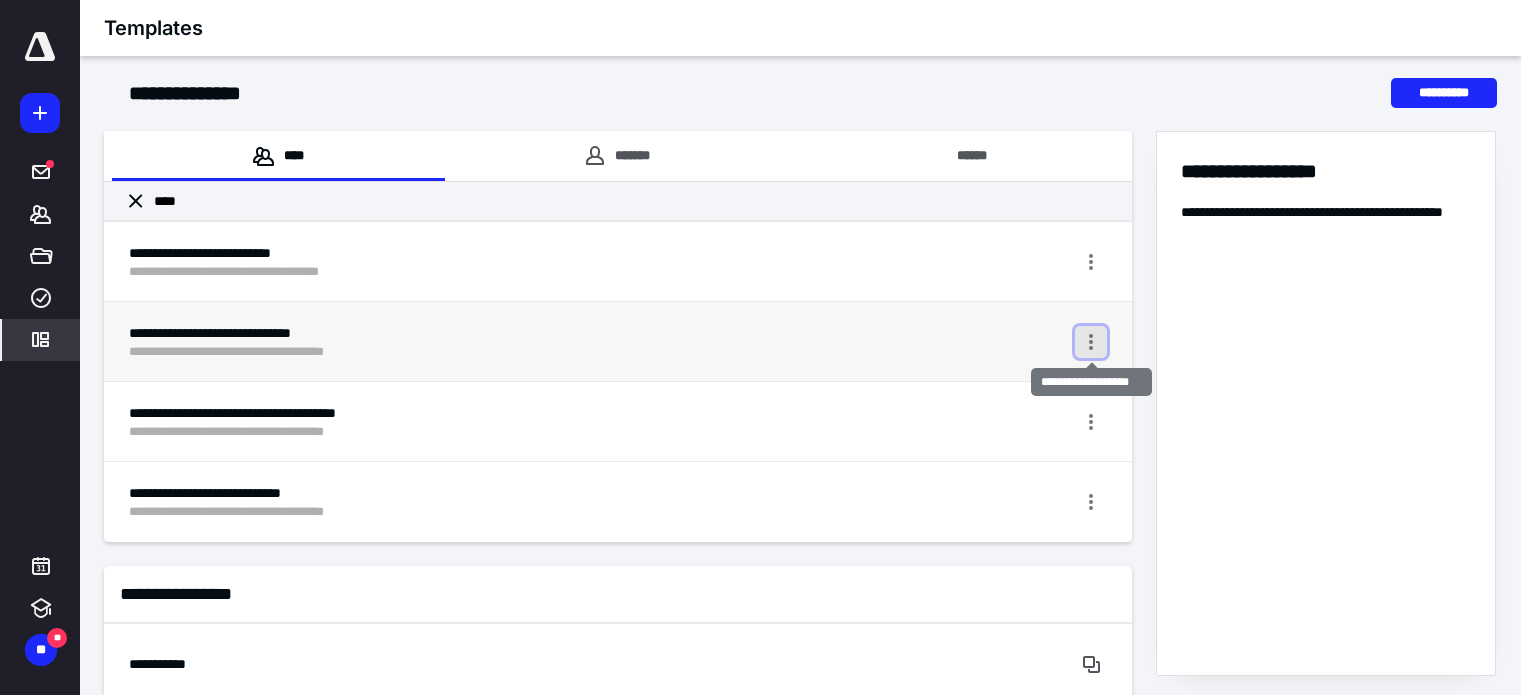 click at bounding box center (1091, 342) 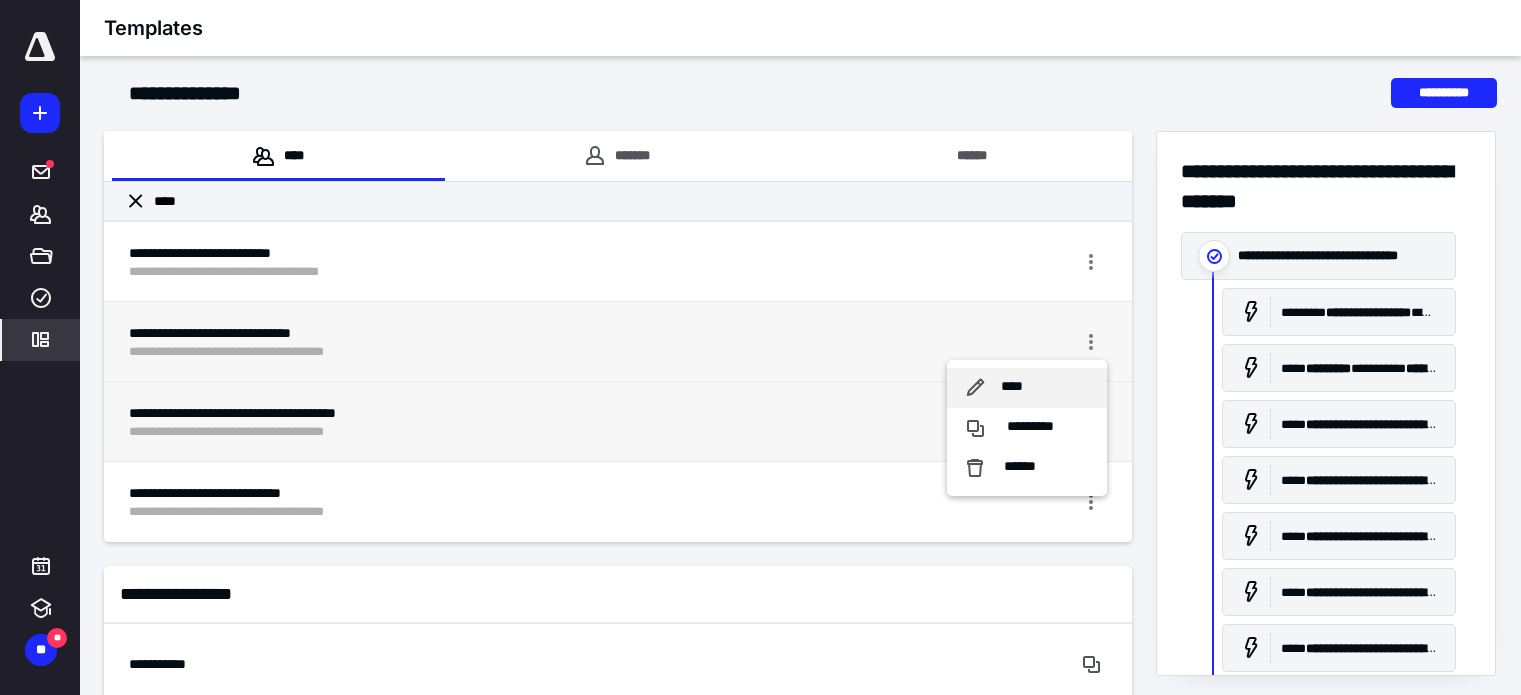 click on "****" at bounding box center [1011, 387] 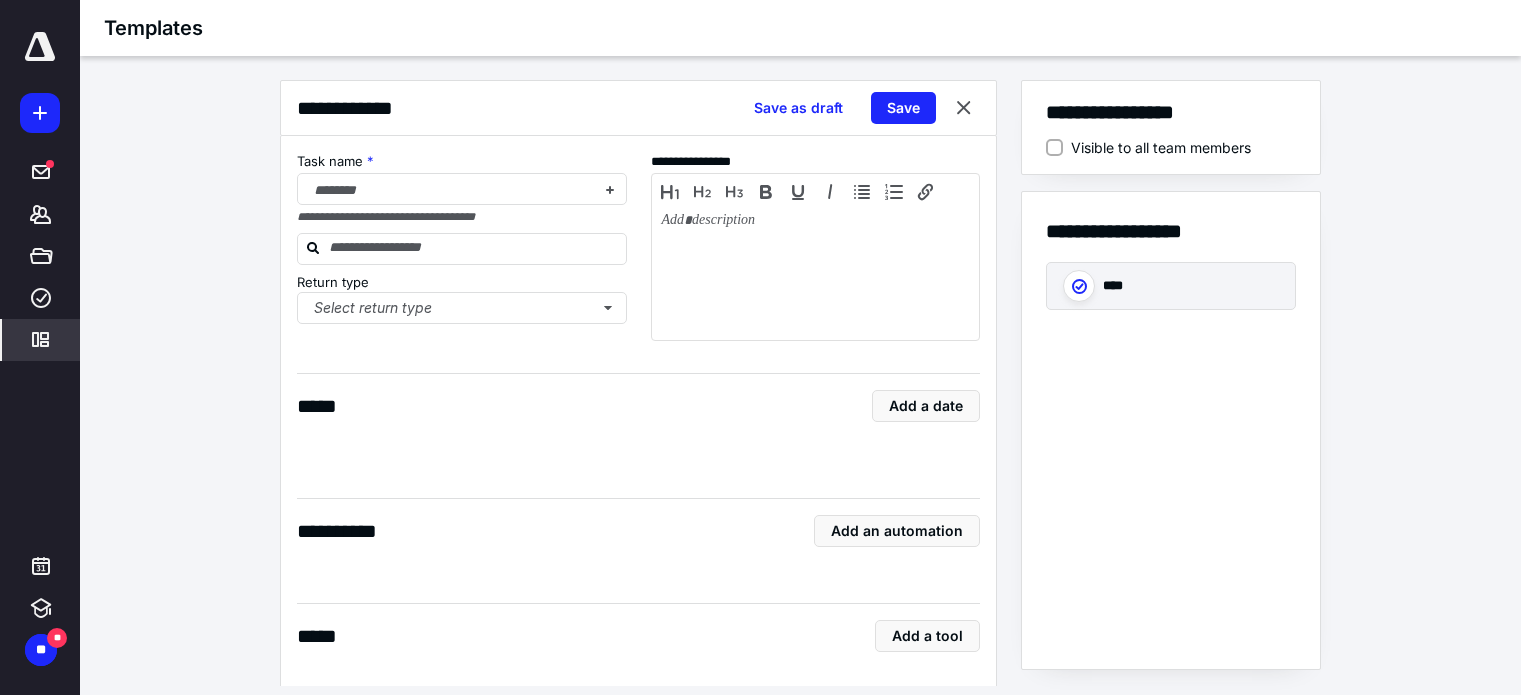 checkbox on "****" 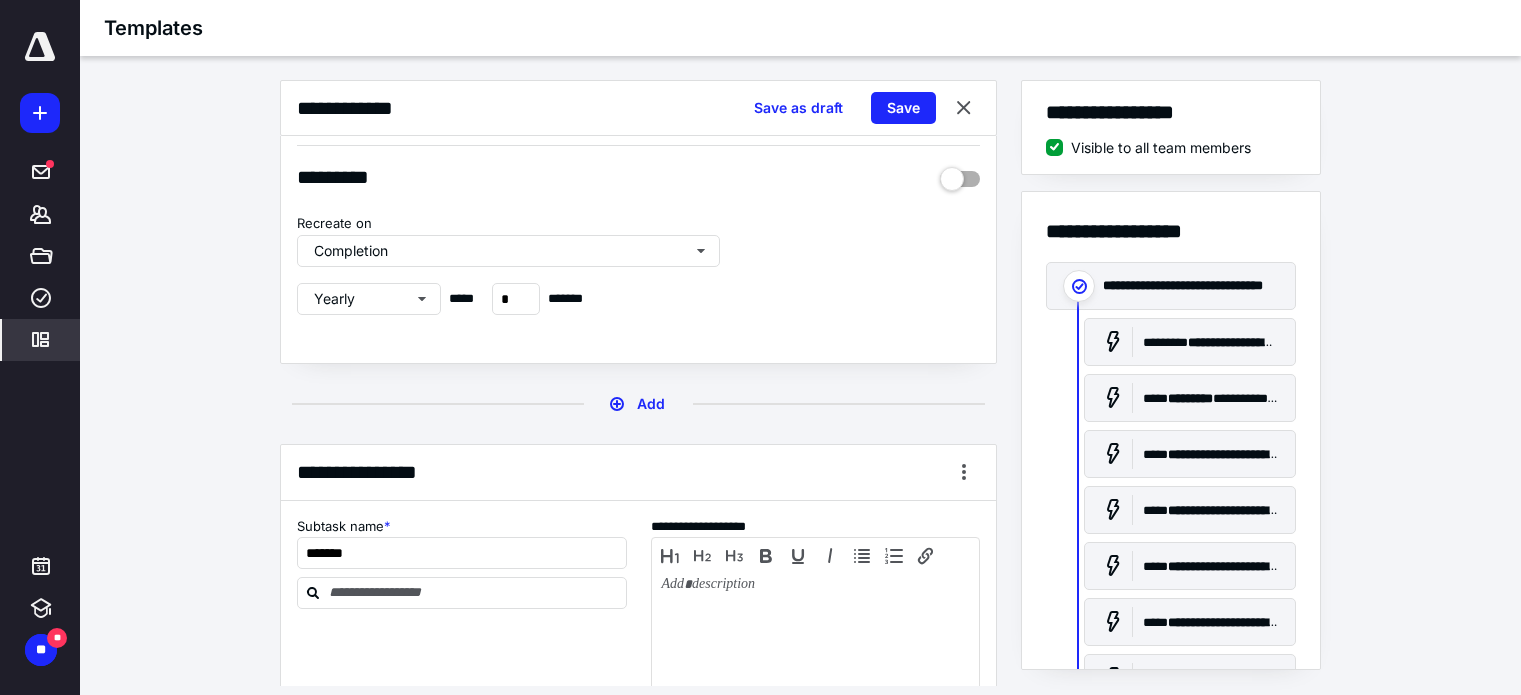 scroll, scrollTop: 1500, scrollLeft: 0, axis: vertical 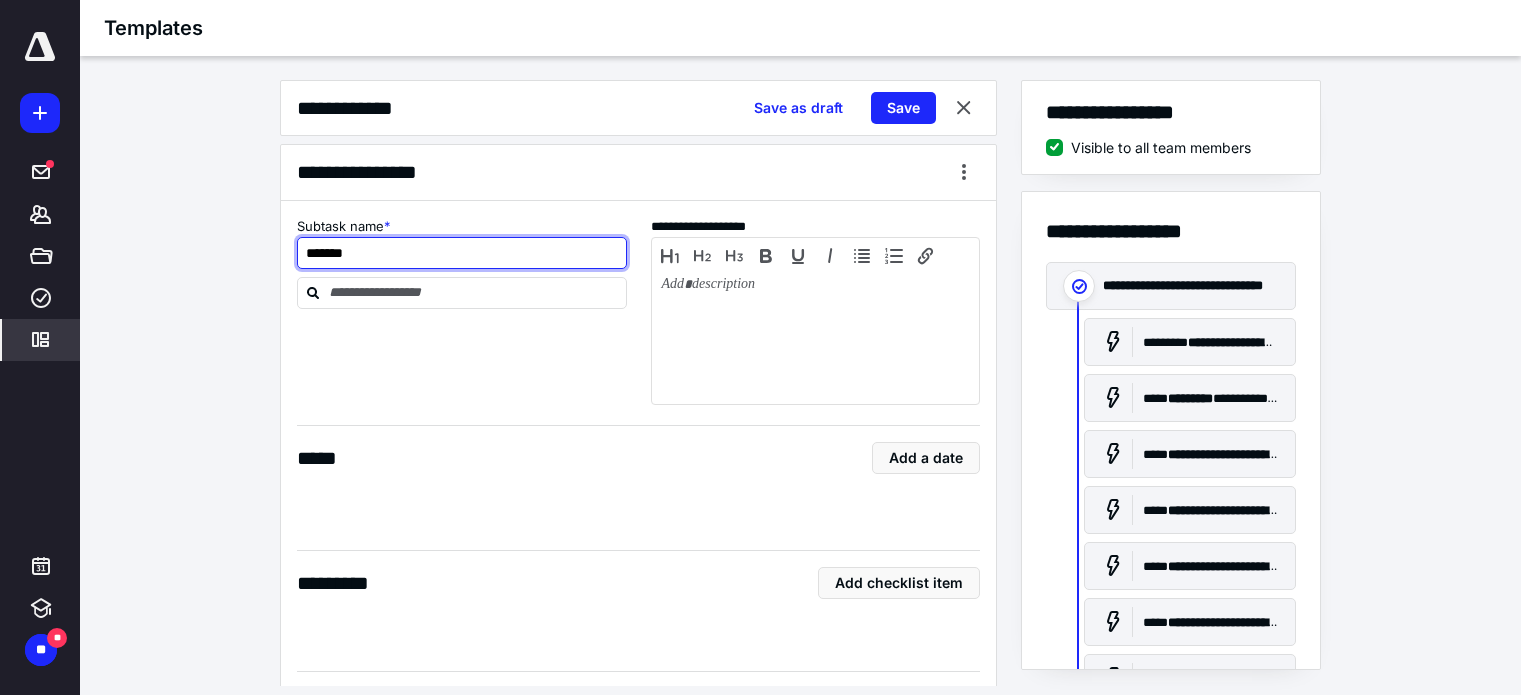 click on "*******" at bounding box center [462, 253] 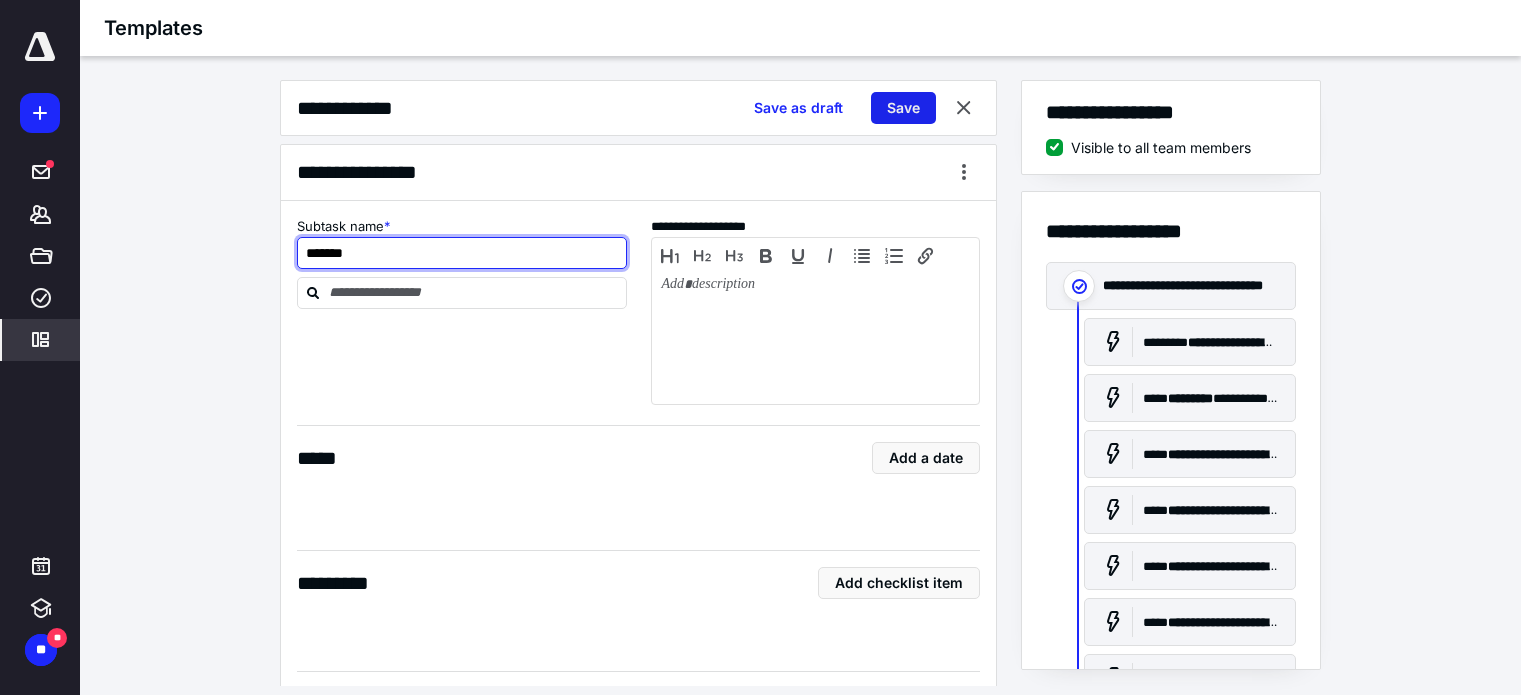 type on "*******" 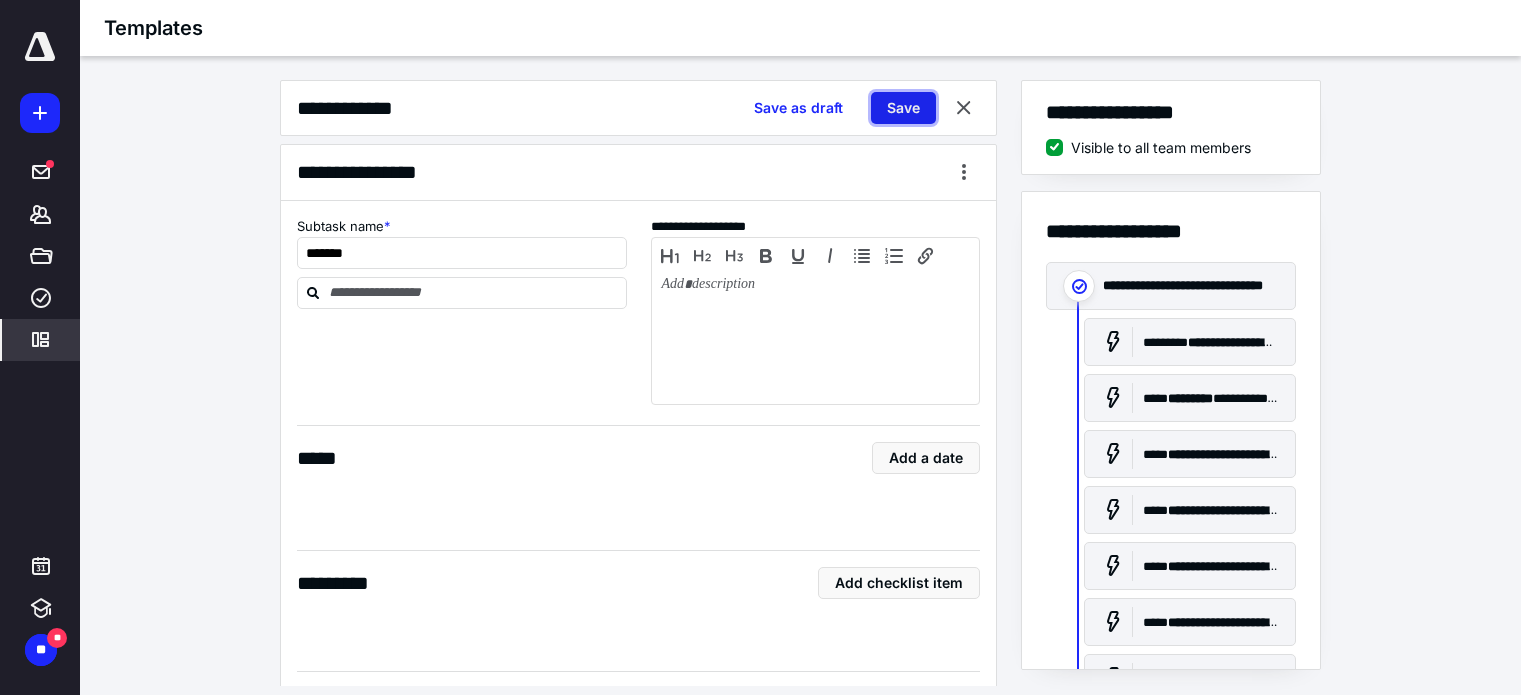 click on "Save" at bounding box center (903, 108) 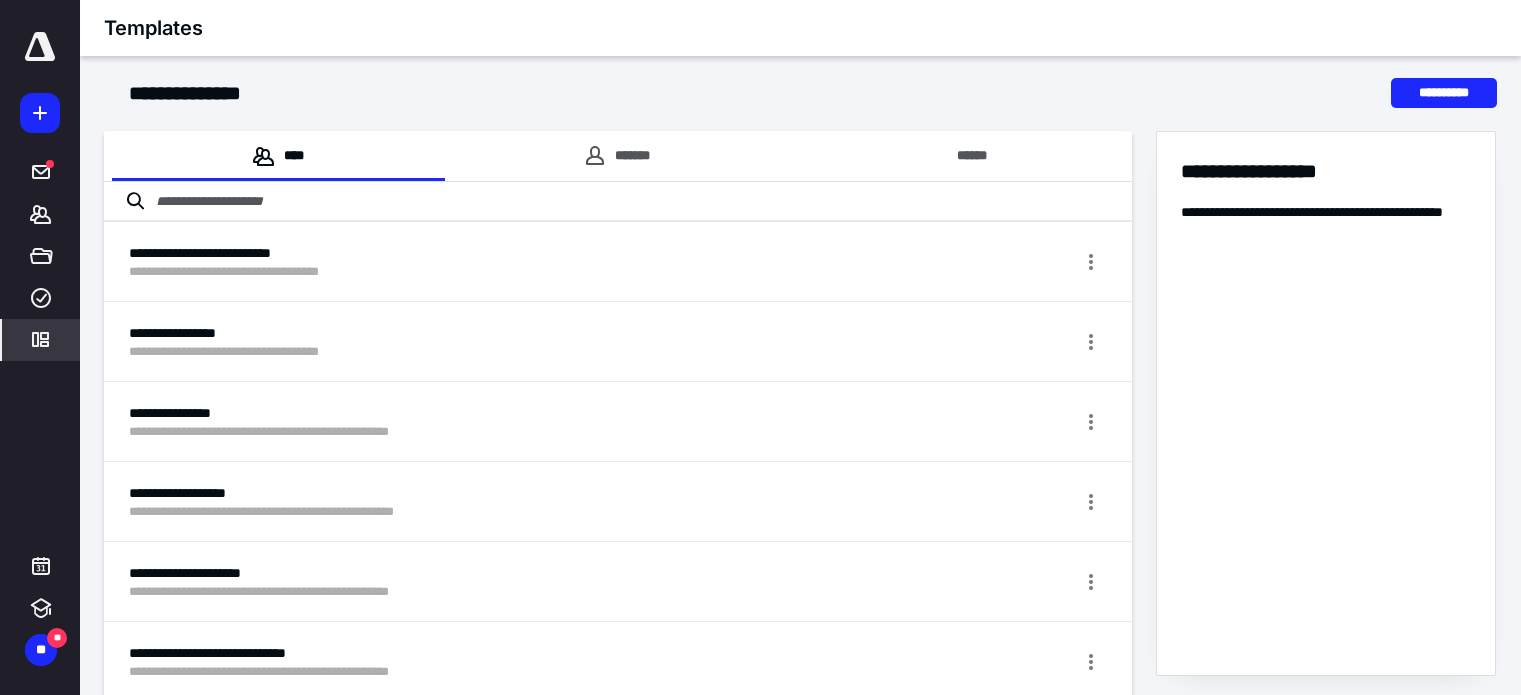 click at bounding box center (618, 202) 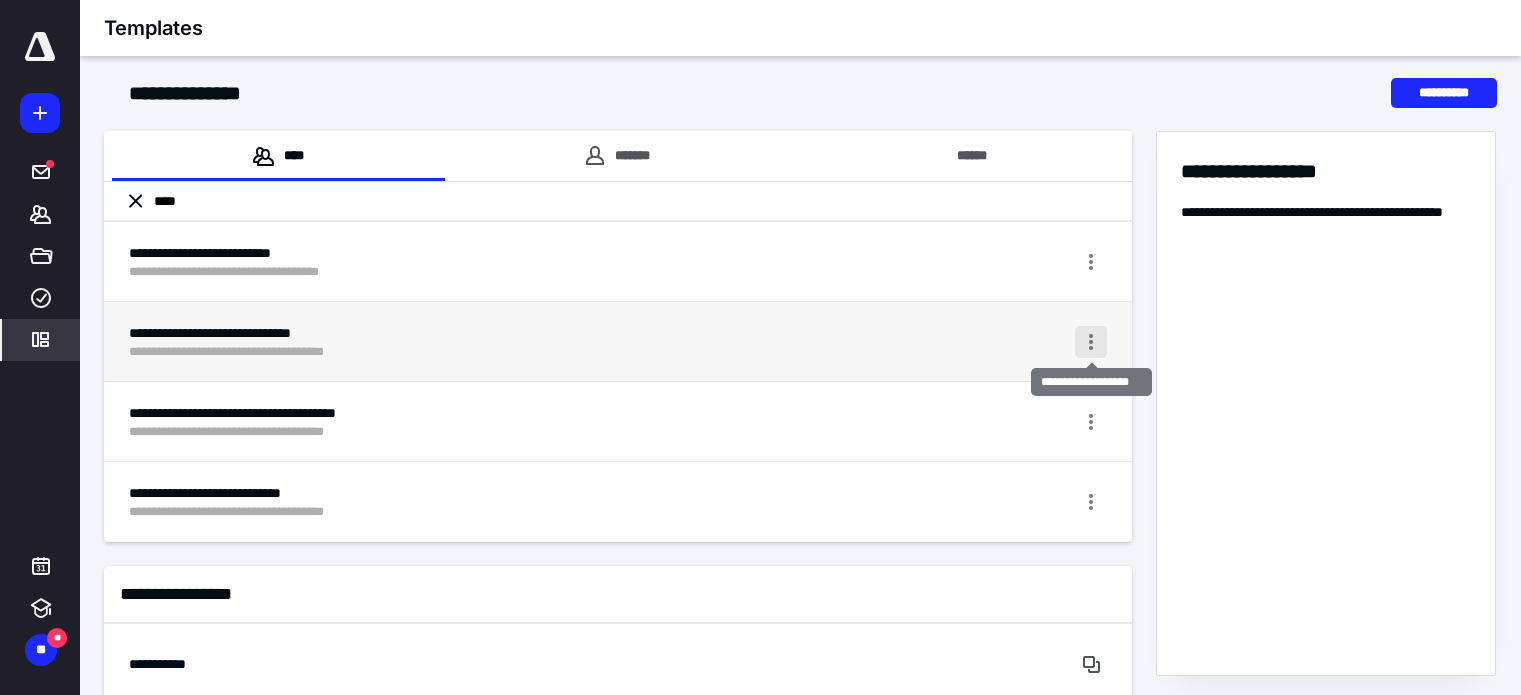 type on "****" 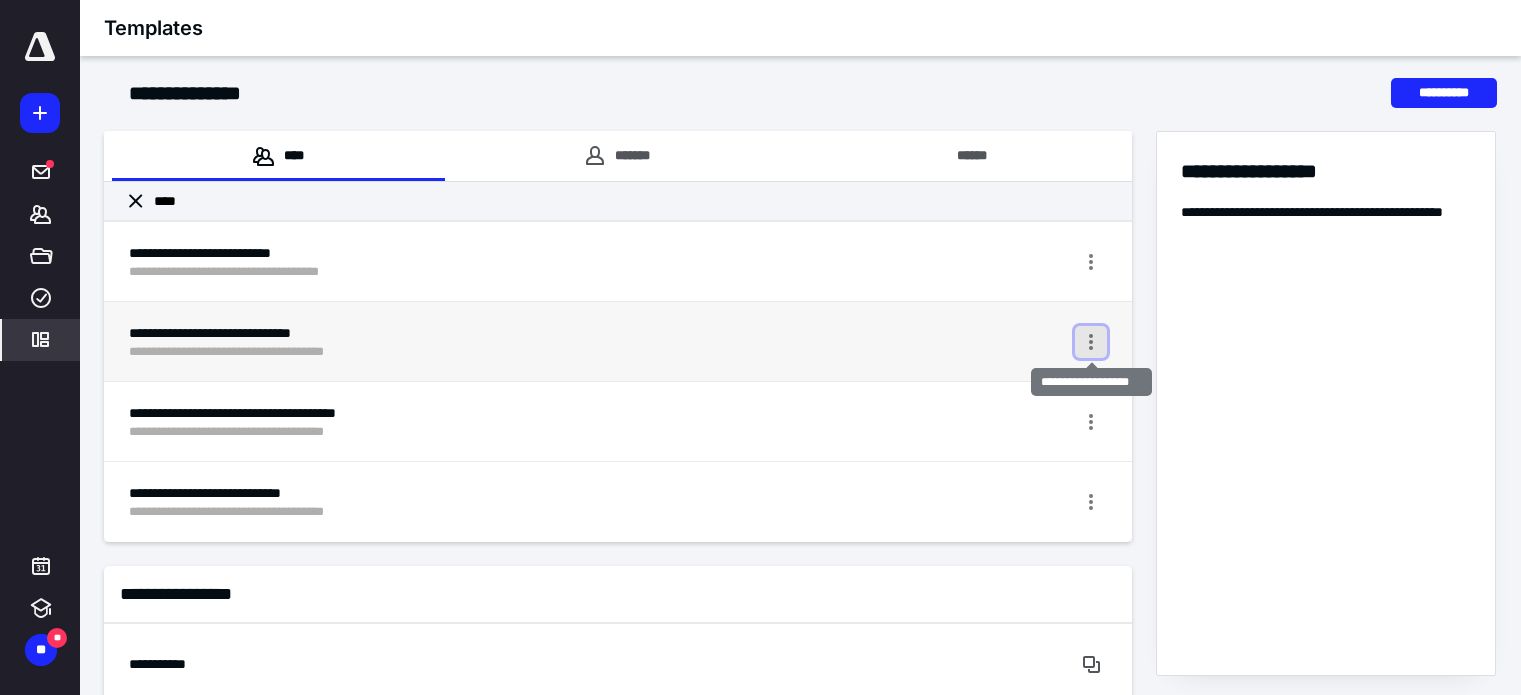 click at bounding box center [1091, 342] 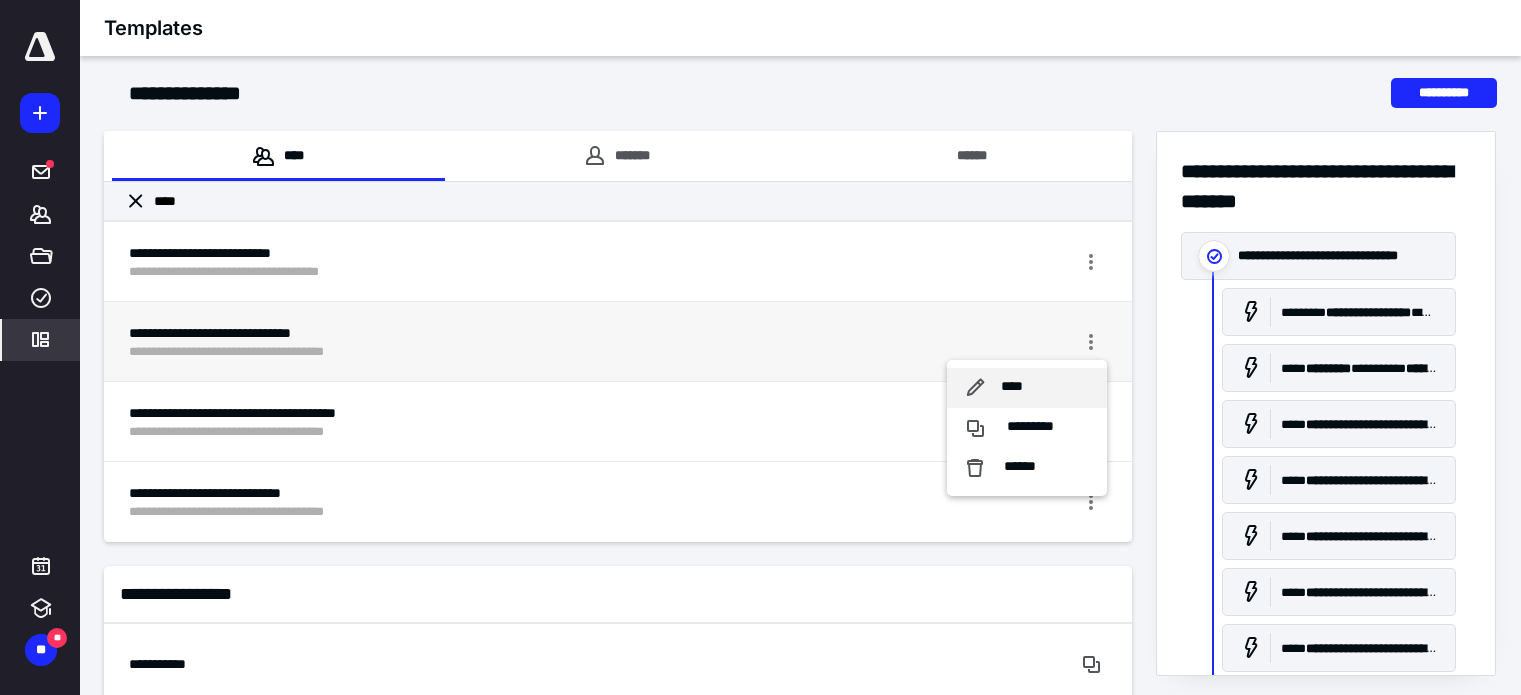 click on "****" at bounding box center [1011, 387] 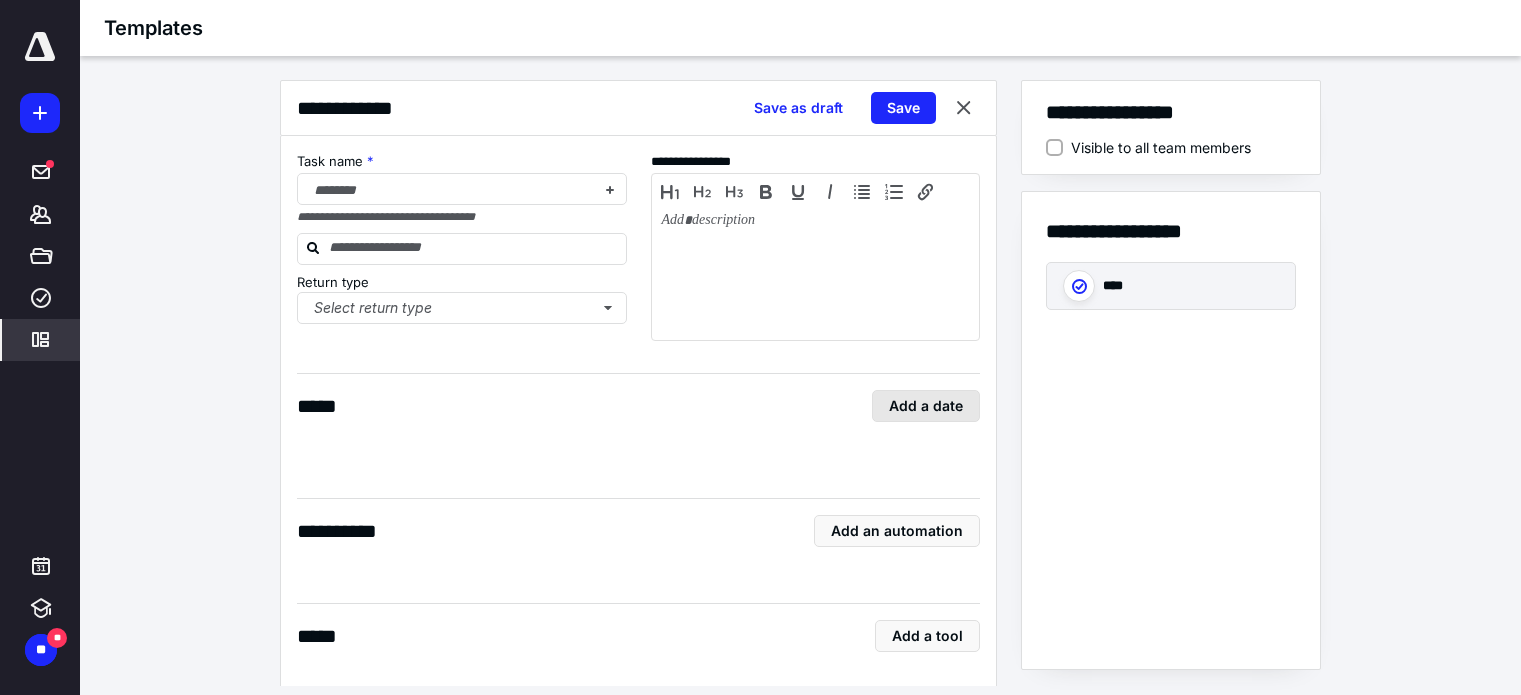 checkbox on "****" 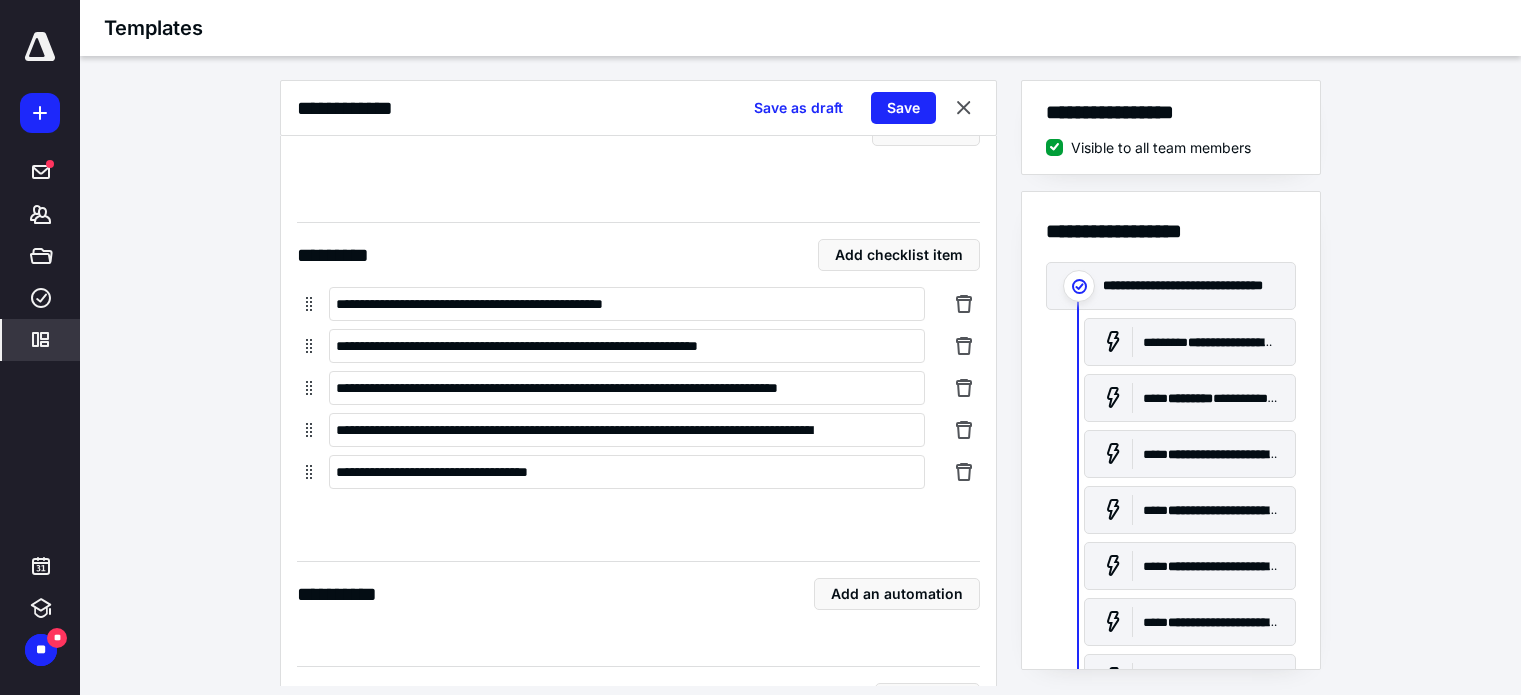 scroll, scrollTop: 7714, scrollLeft: 0, axis: vertical 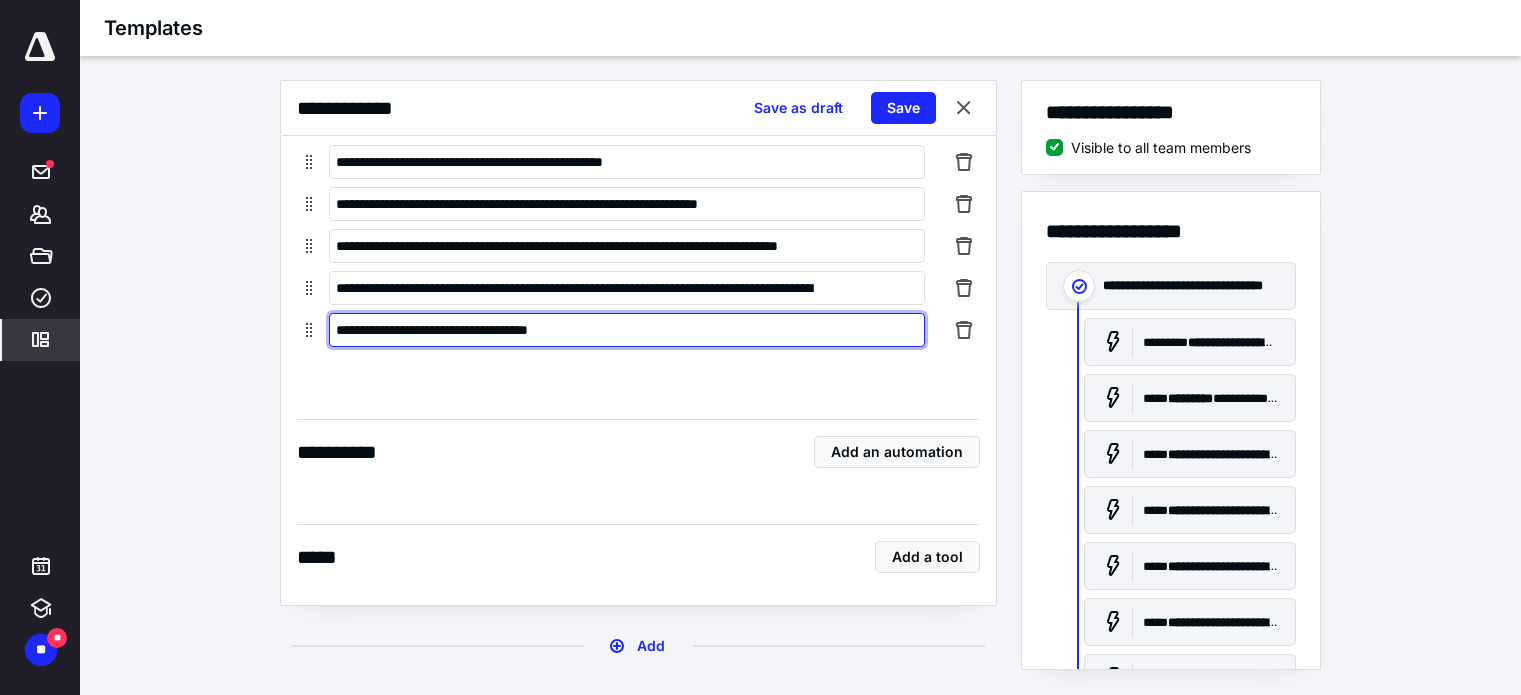 click on "**********" at bounding box center (627, 330) 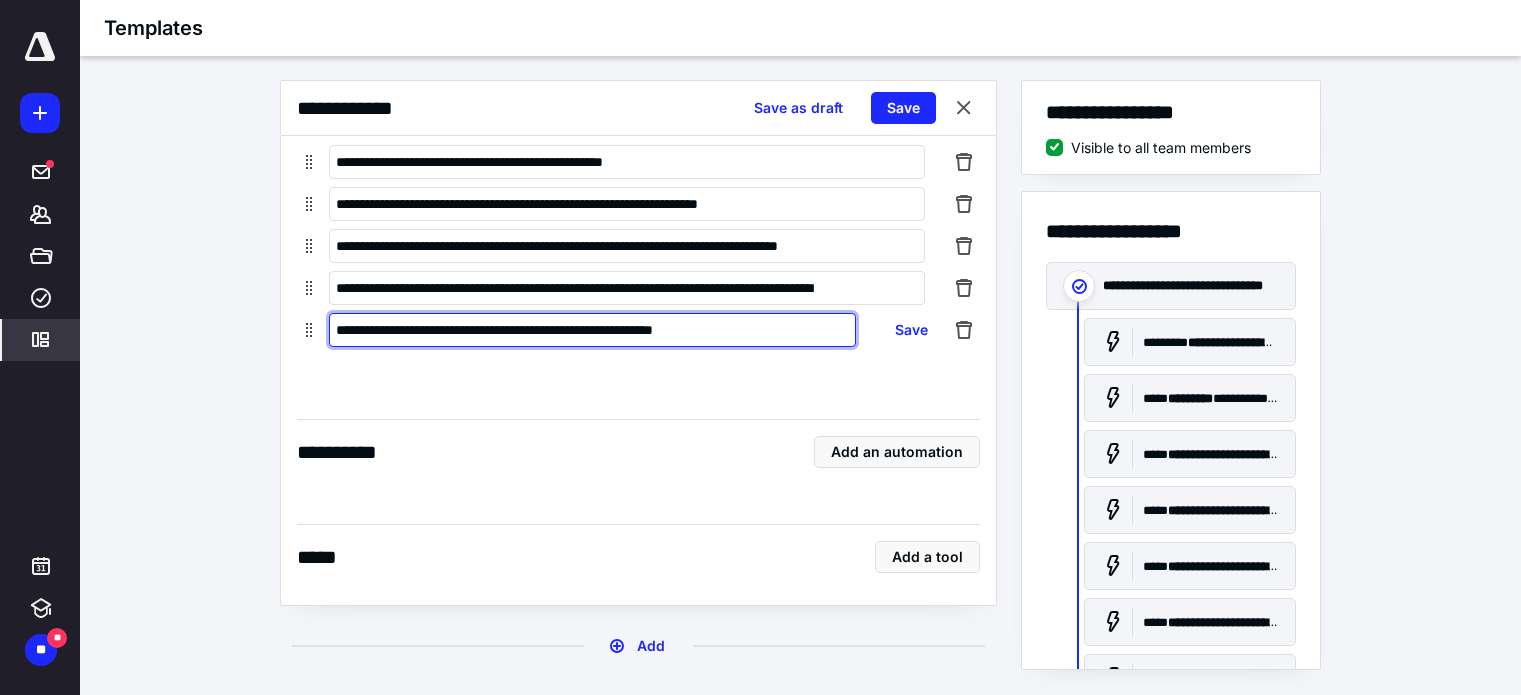 scroll, scrollTop: 13, scrollLeft: 0, axis: vertical 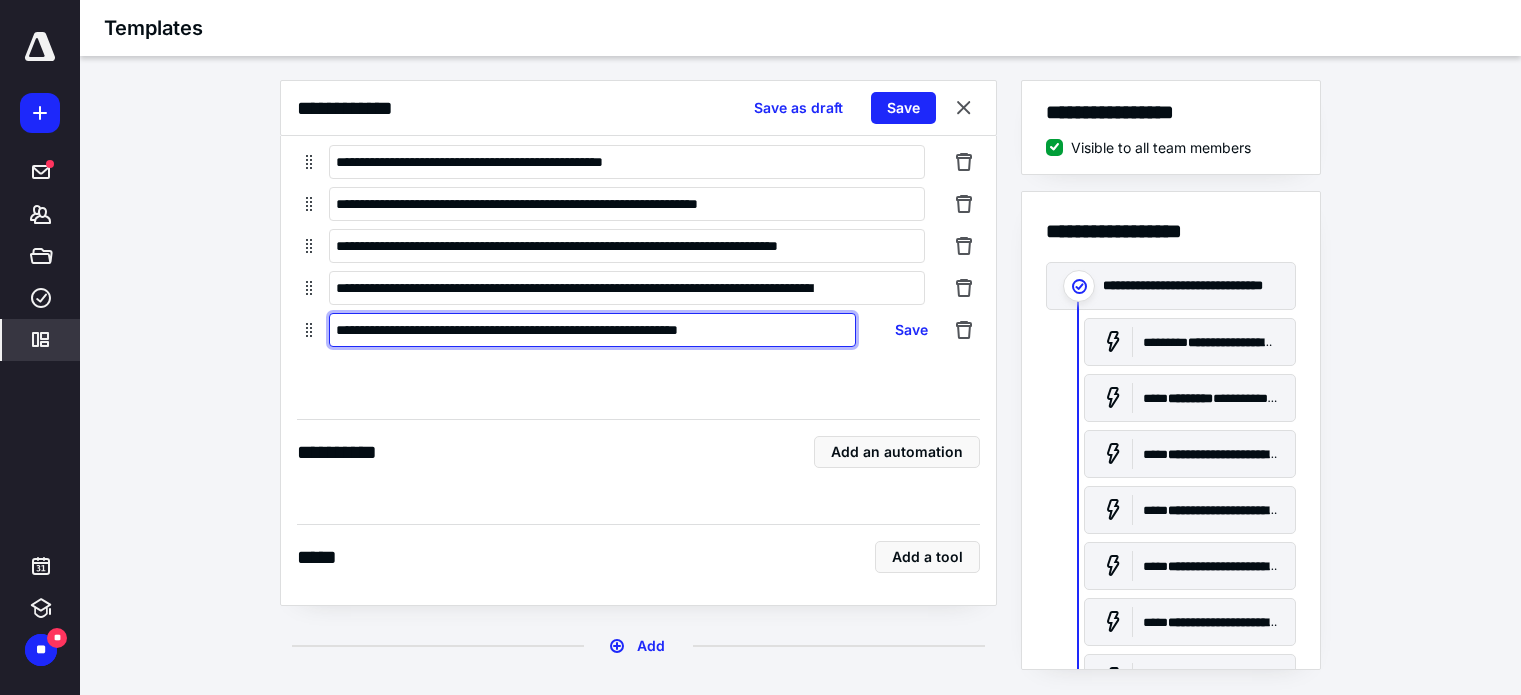 type on "**********" 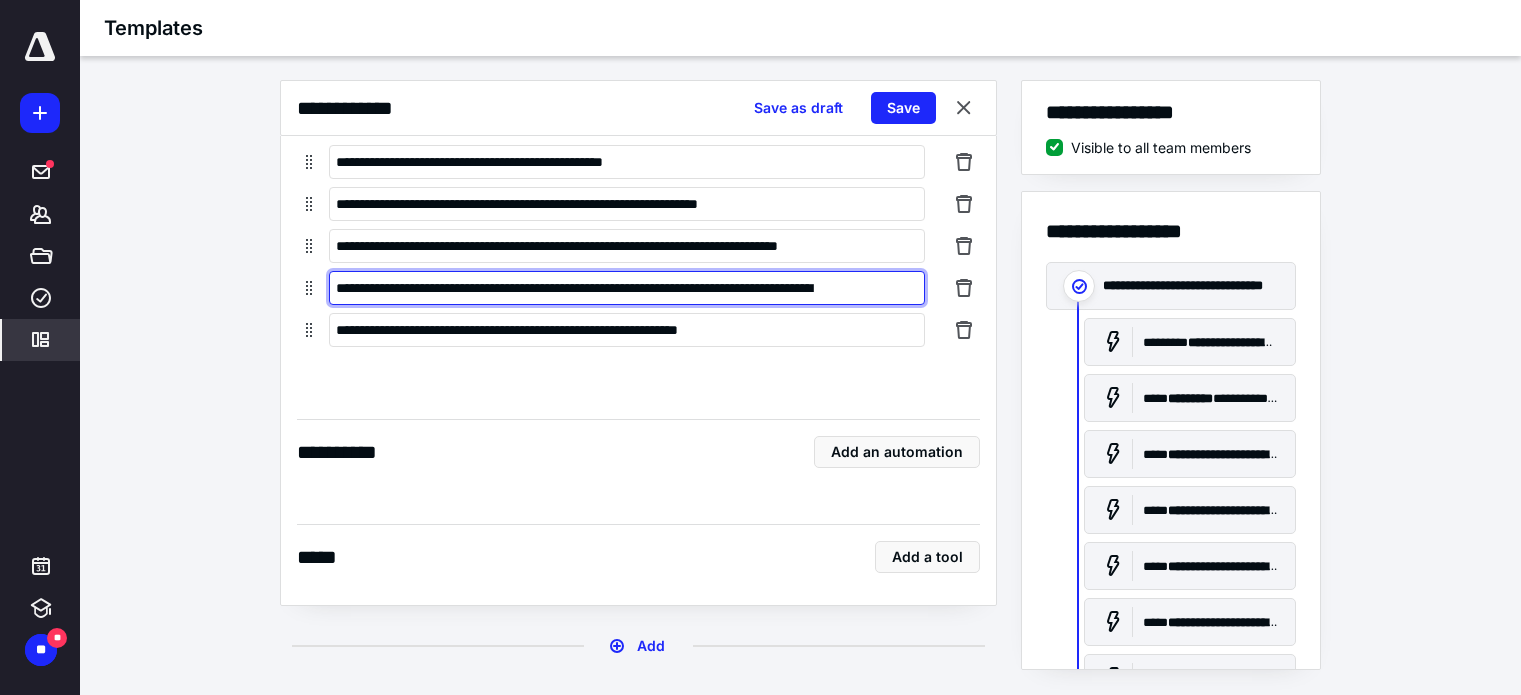 scroll, scrollTop: 0, scrollLeft: 0, axis: both 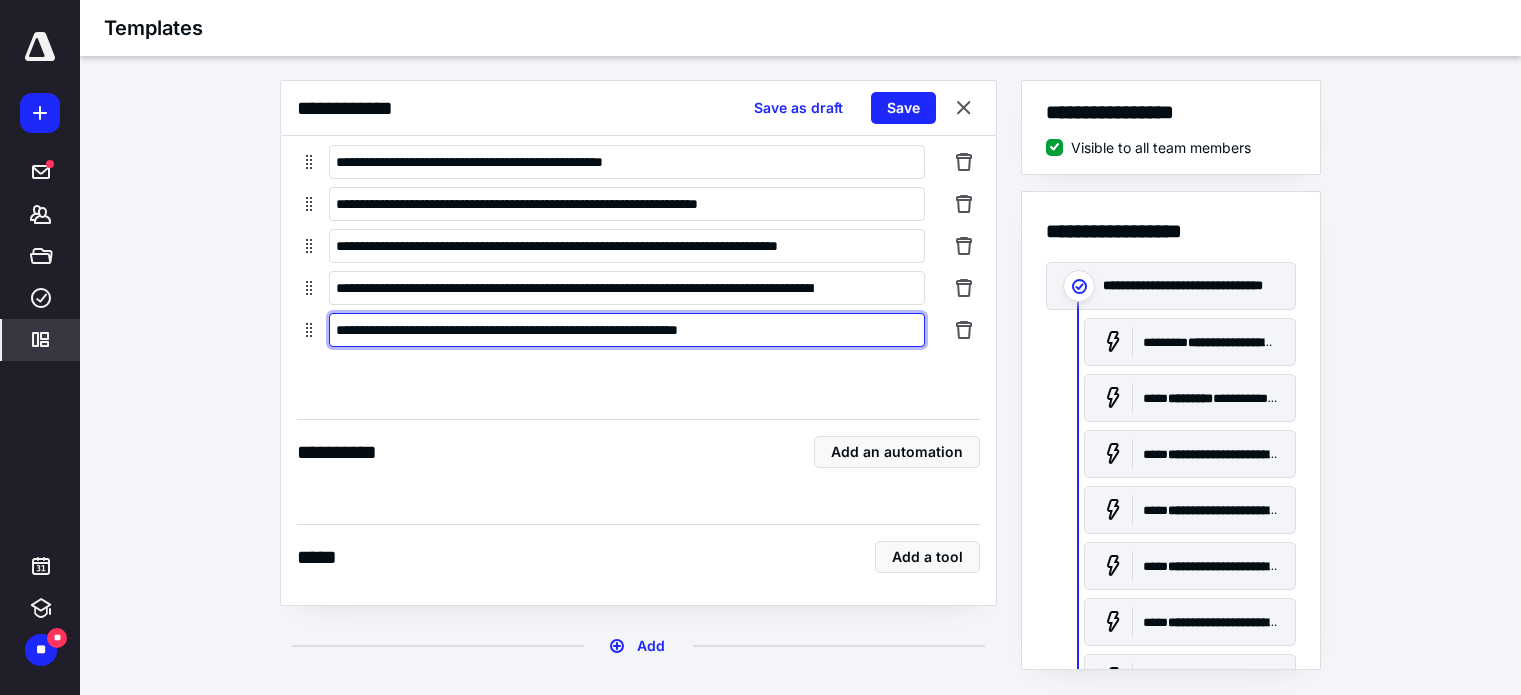 click on "**********" at bounding box center [627, 330] 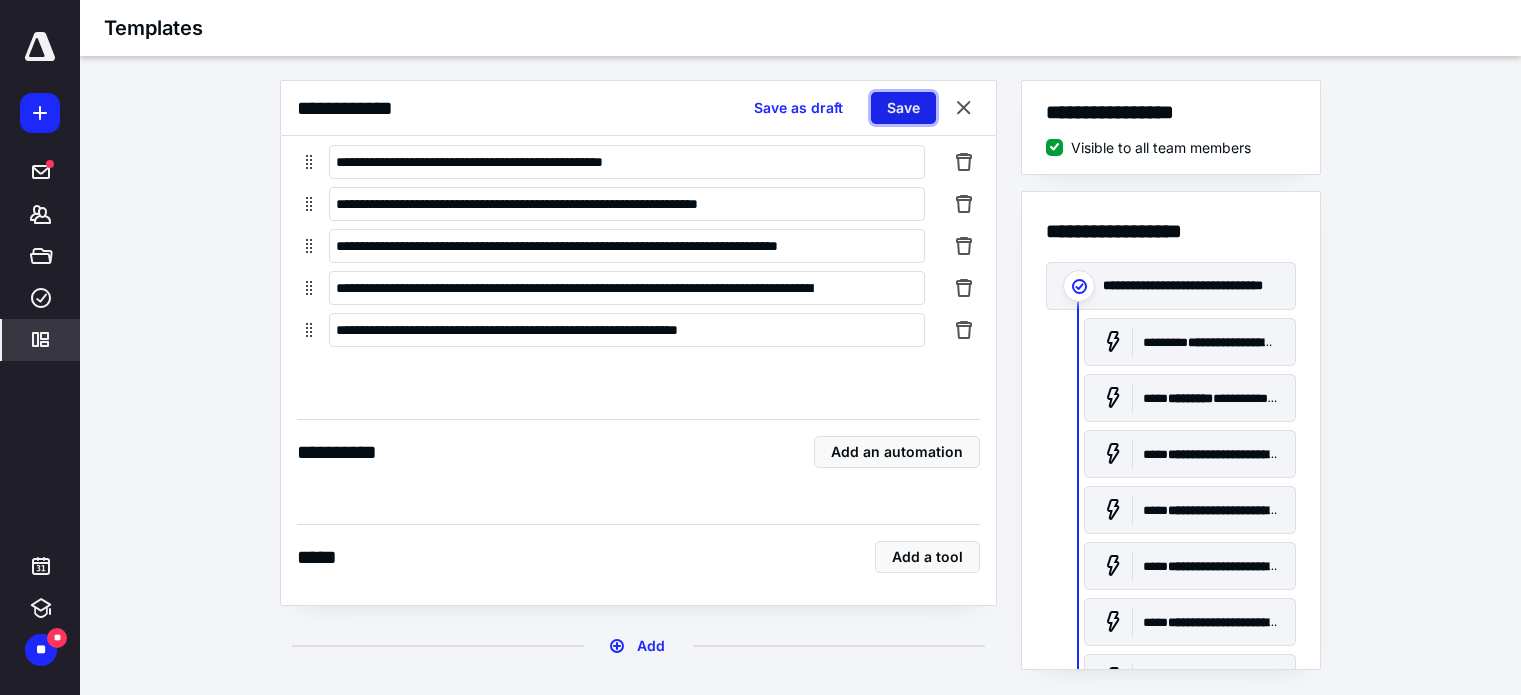 click on "Save" at bounding box center [903, 108] 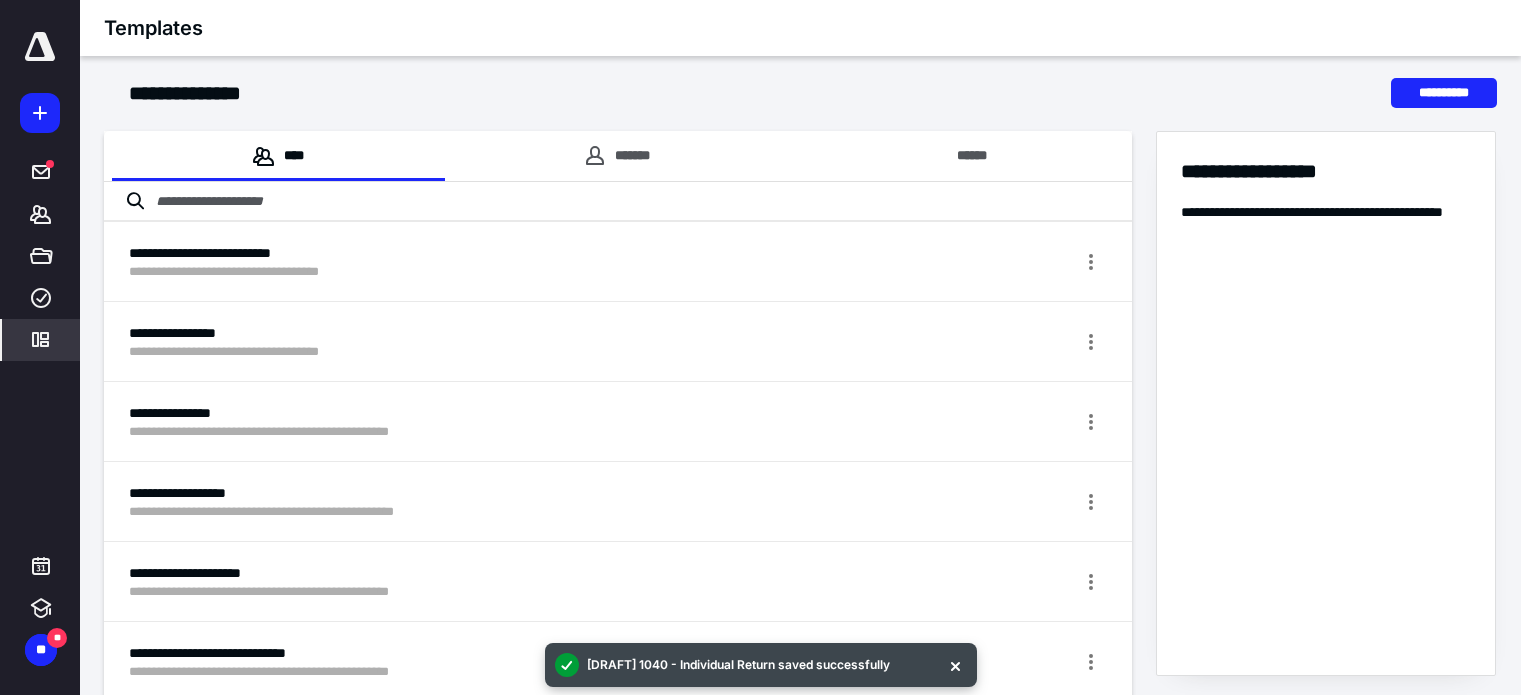 click at bounding box center (618, 202) 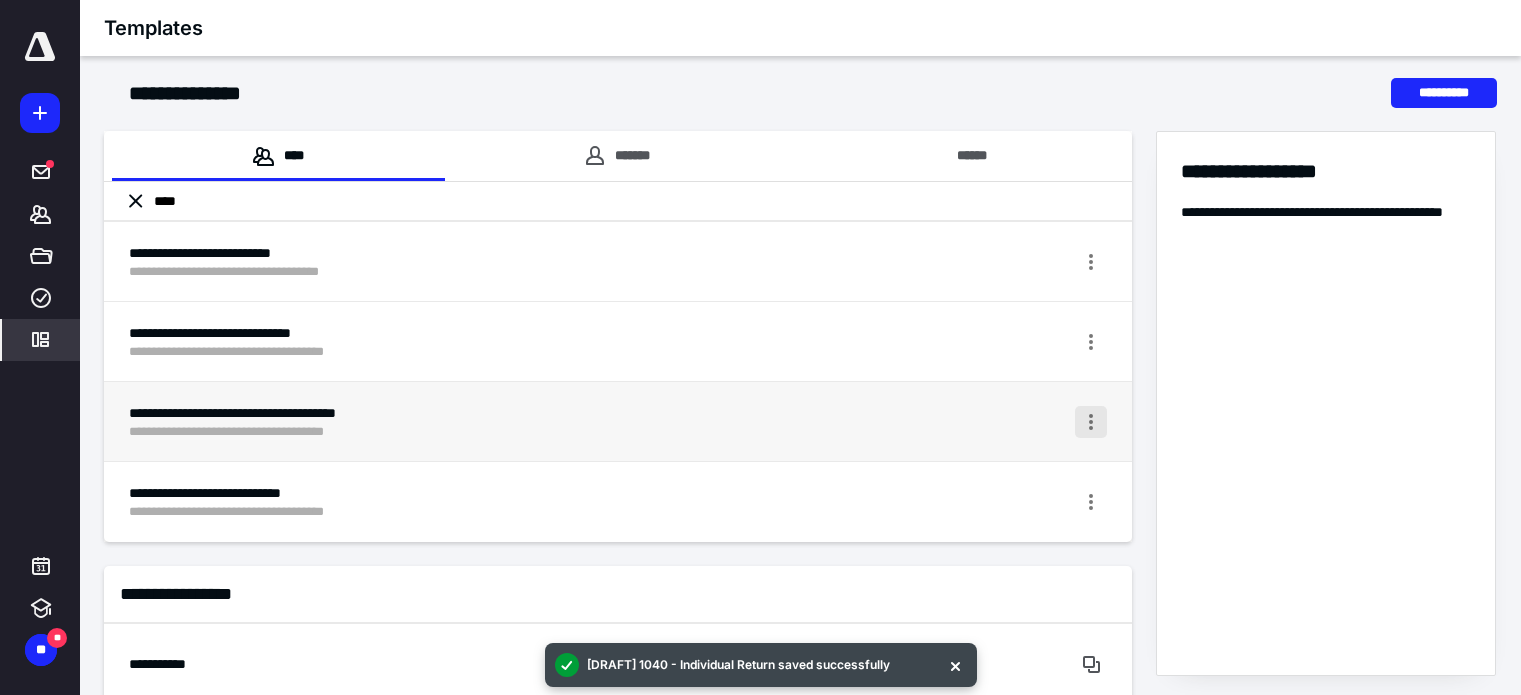 type on "****" 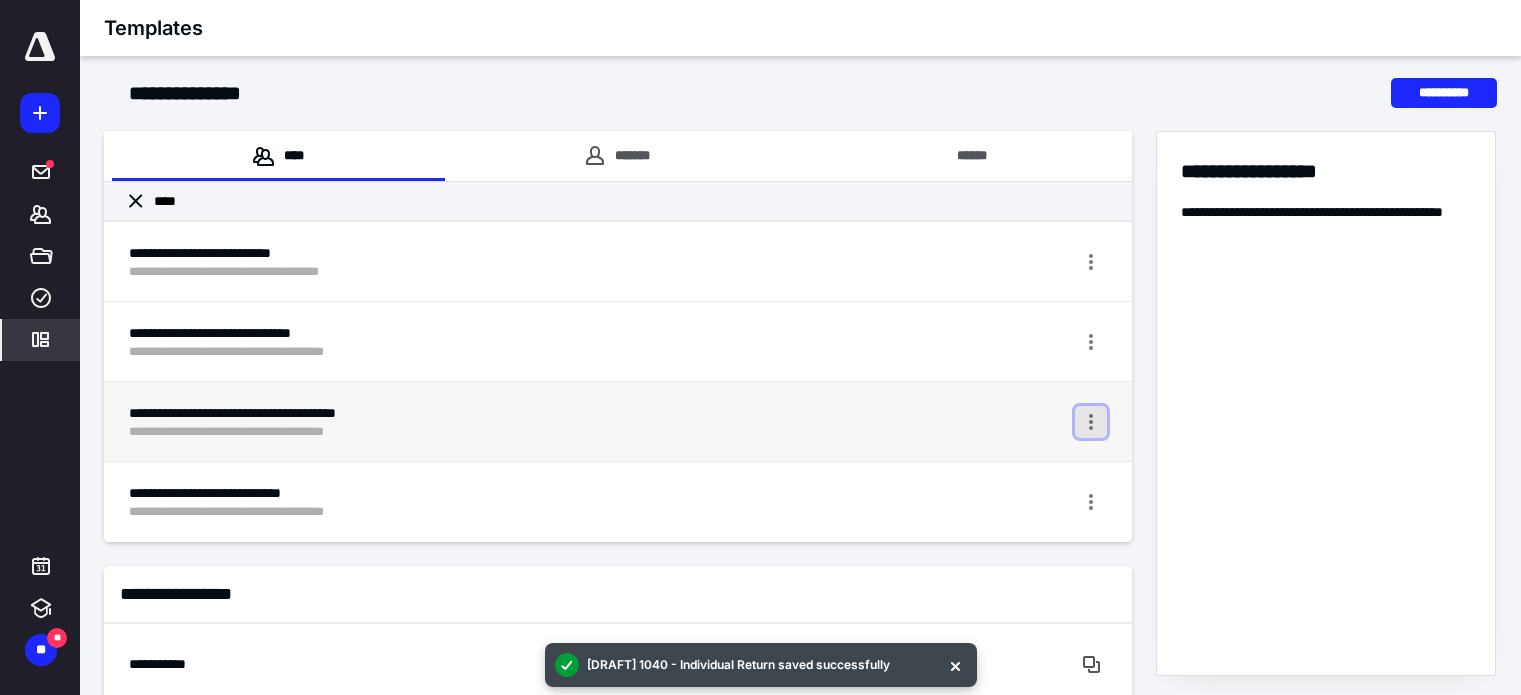 click at bounding box center (1091, 422) 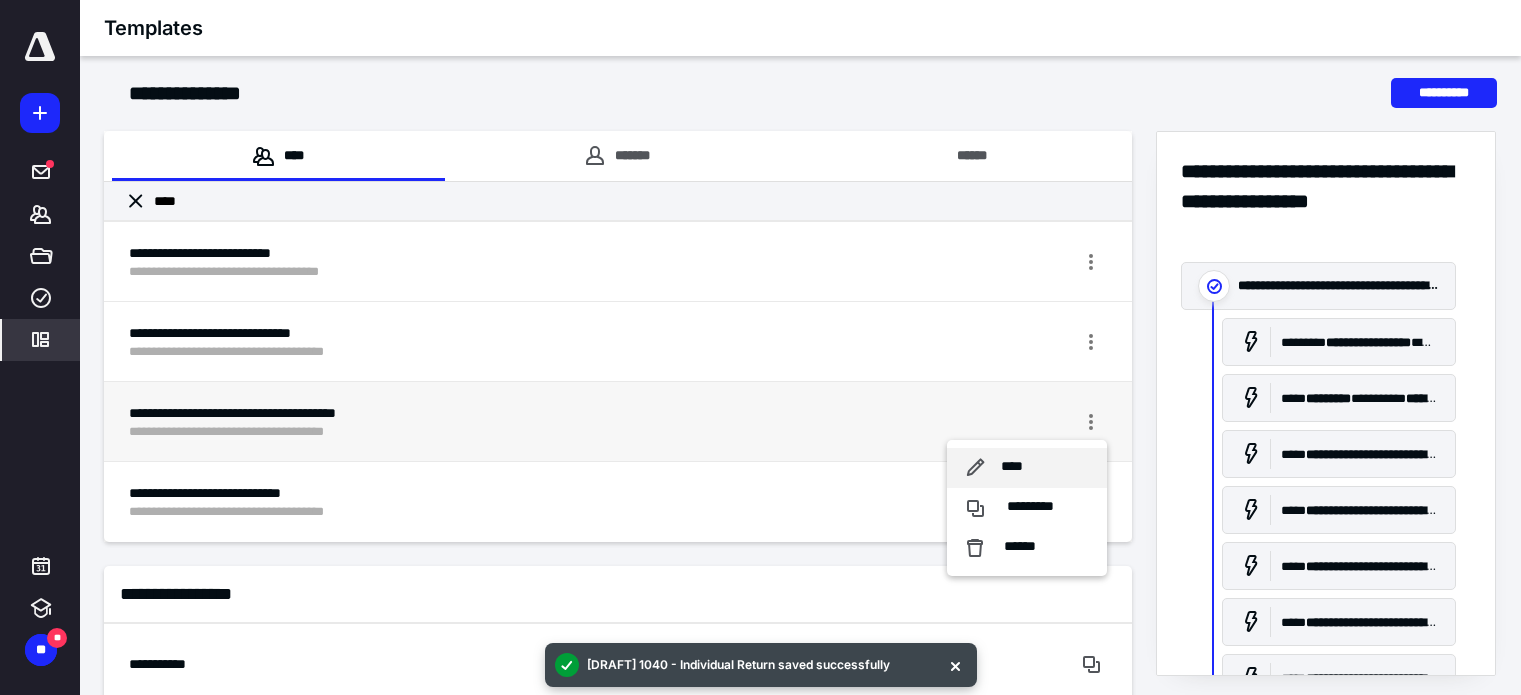 click on "****" at bounding box center (1011, 467) 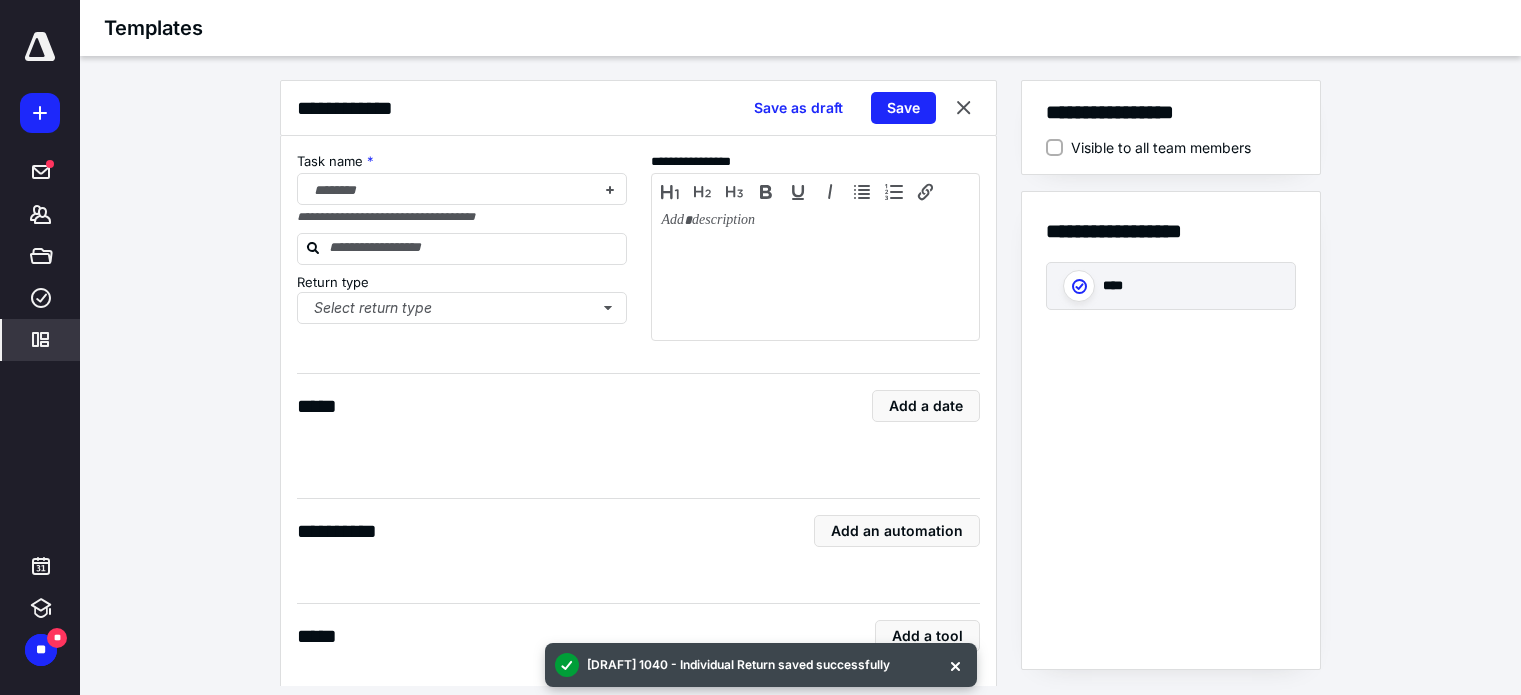 checkbox on "****" 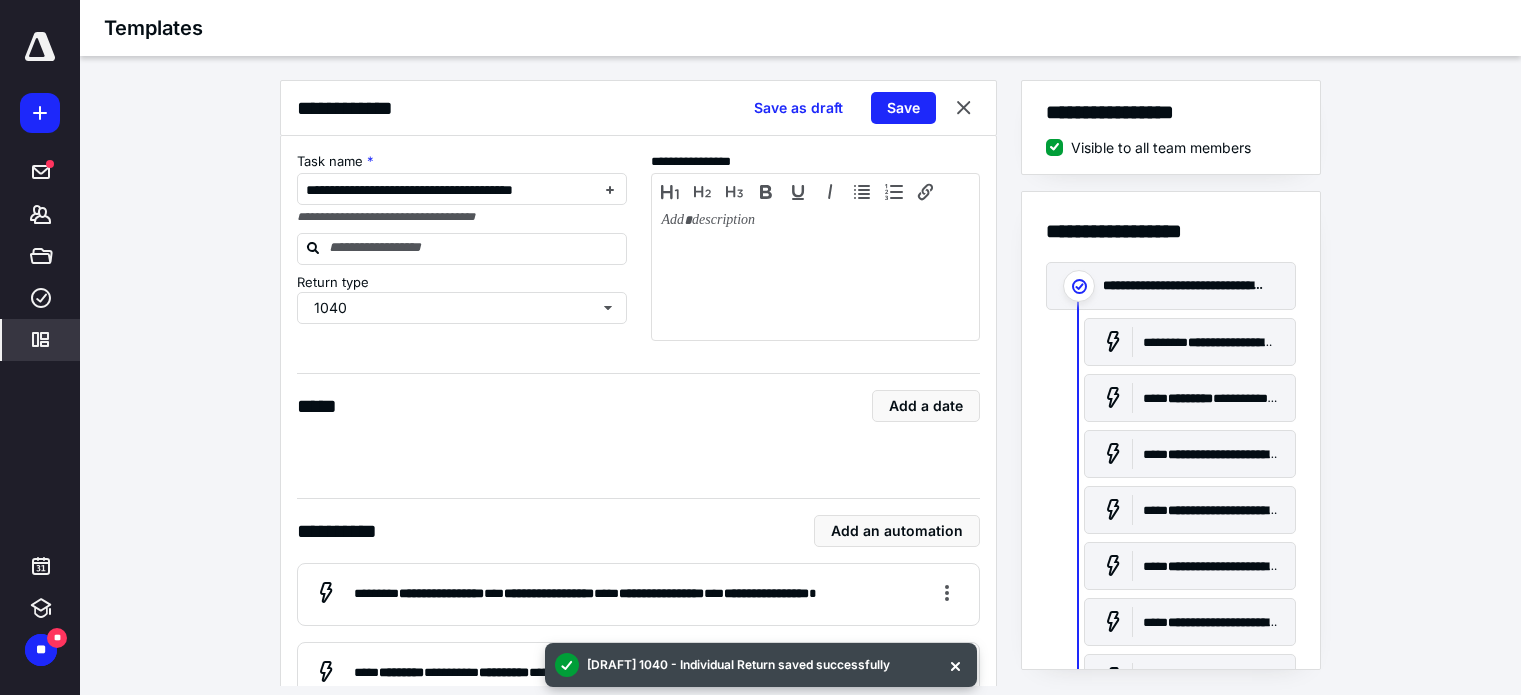 scroll, scrollTop: 2321, scrollLeft: 0, axis: vertical 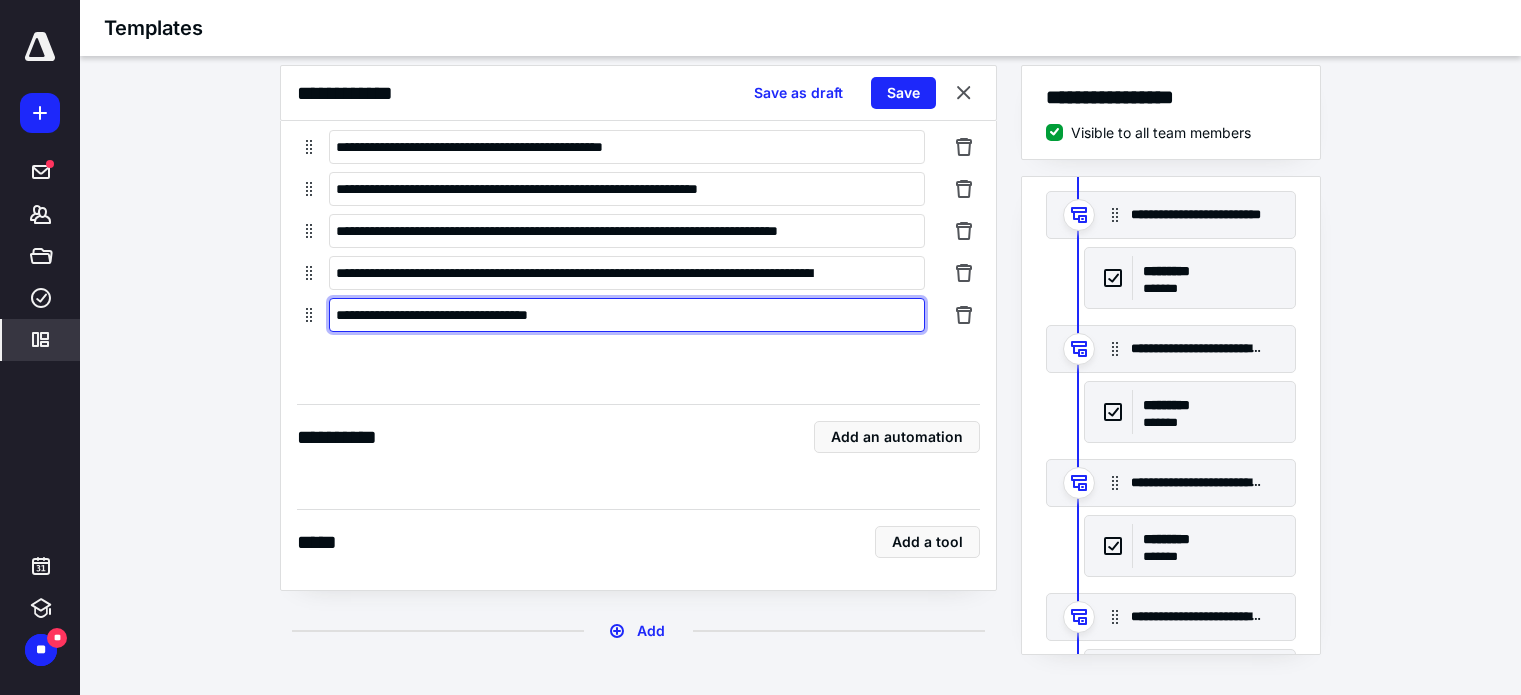click on "**********" at bounding box center [627, 315] 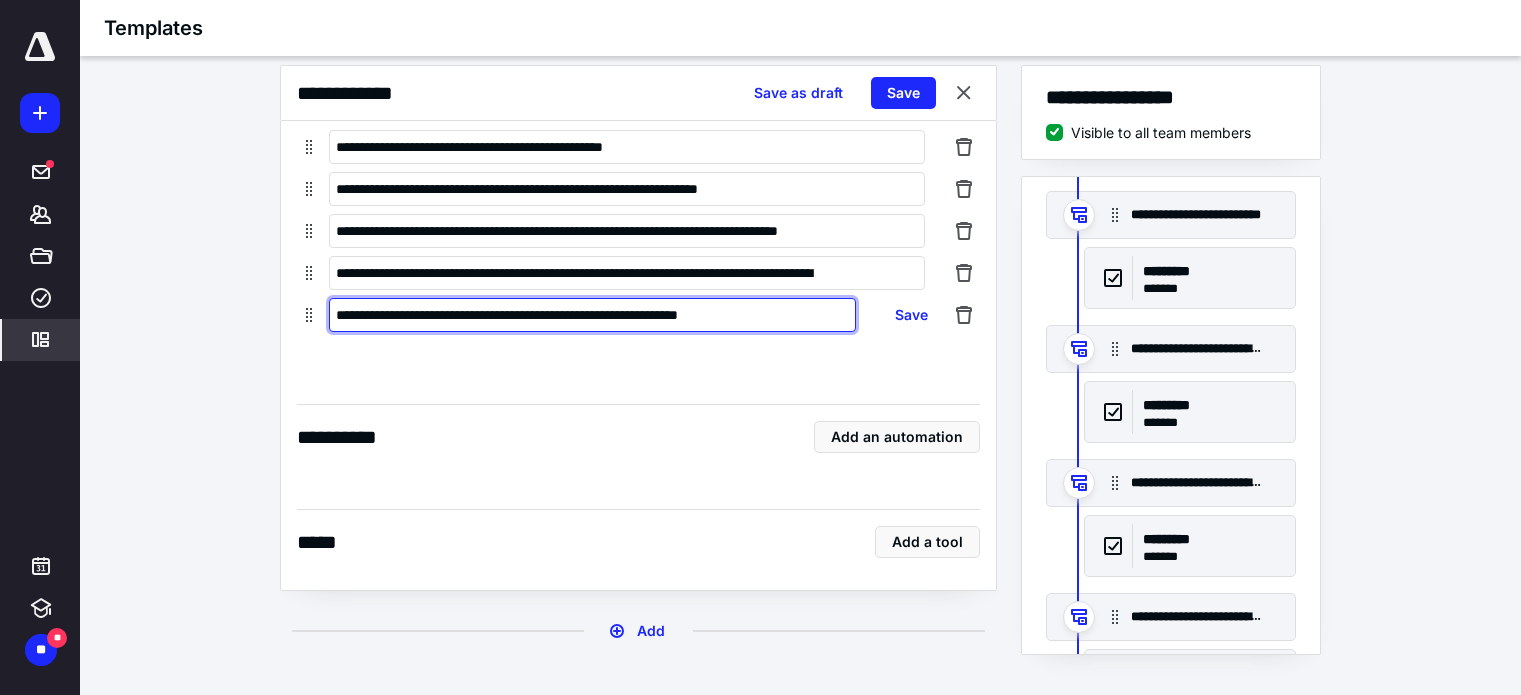 scroll, scrollTop: 13, scrollLeft: 0, axis: vertical 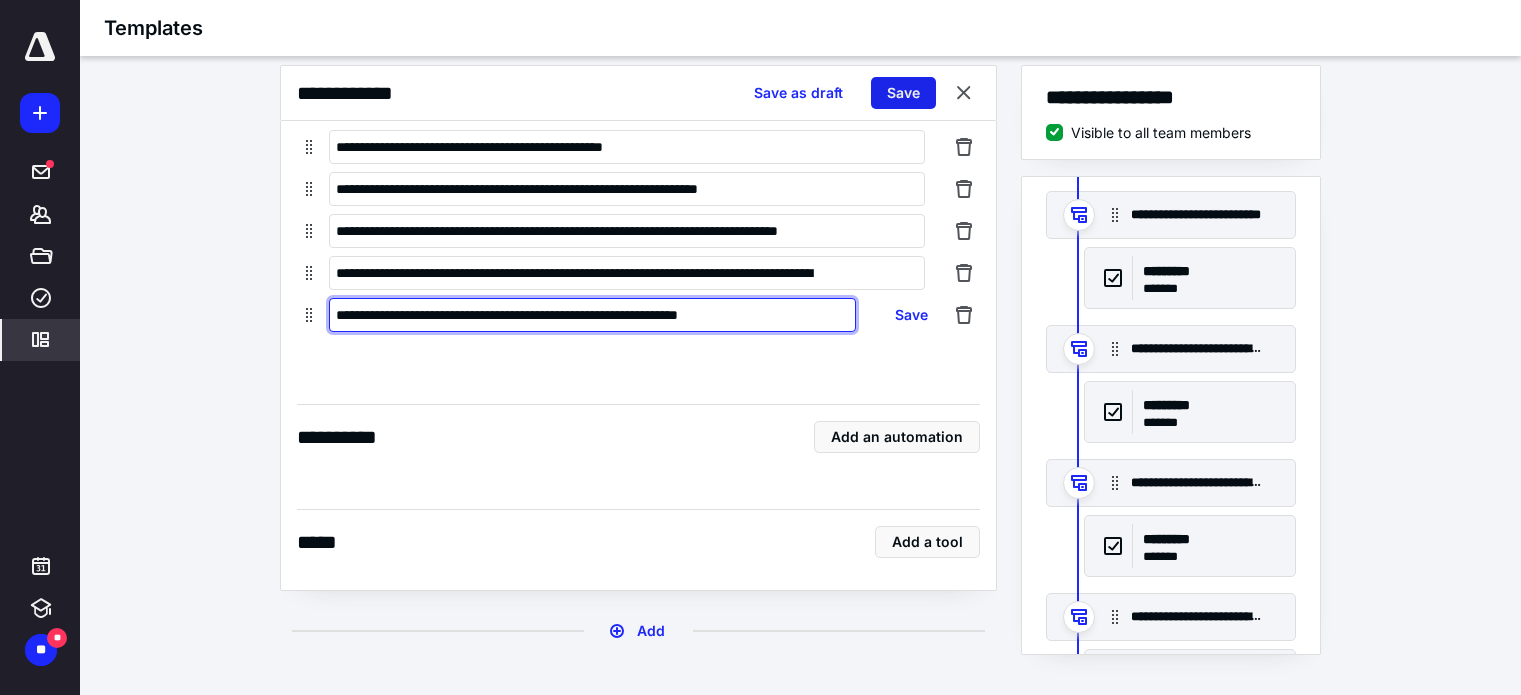 type on "**********" 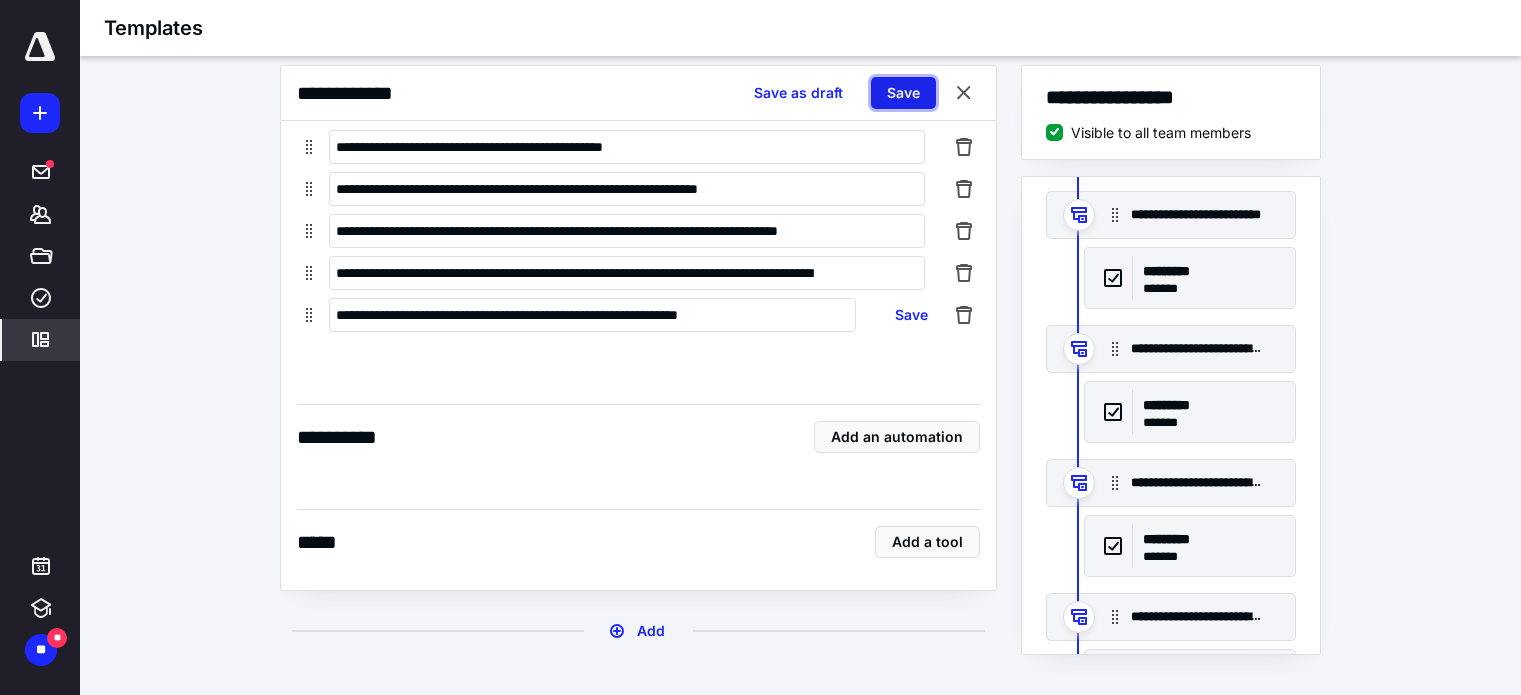 click on "Save" at bounding box center (903, 93) 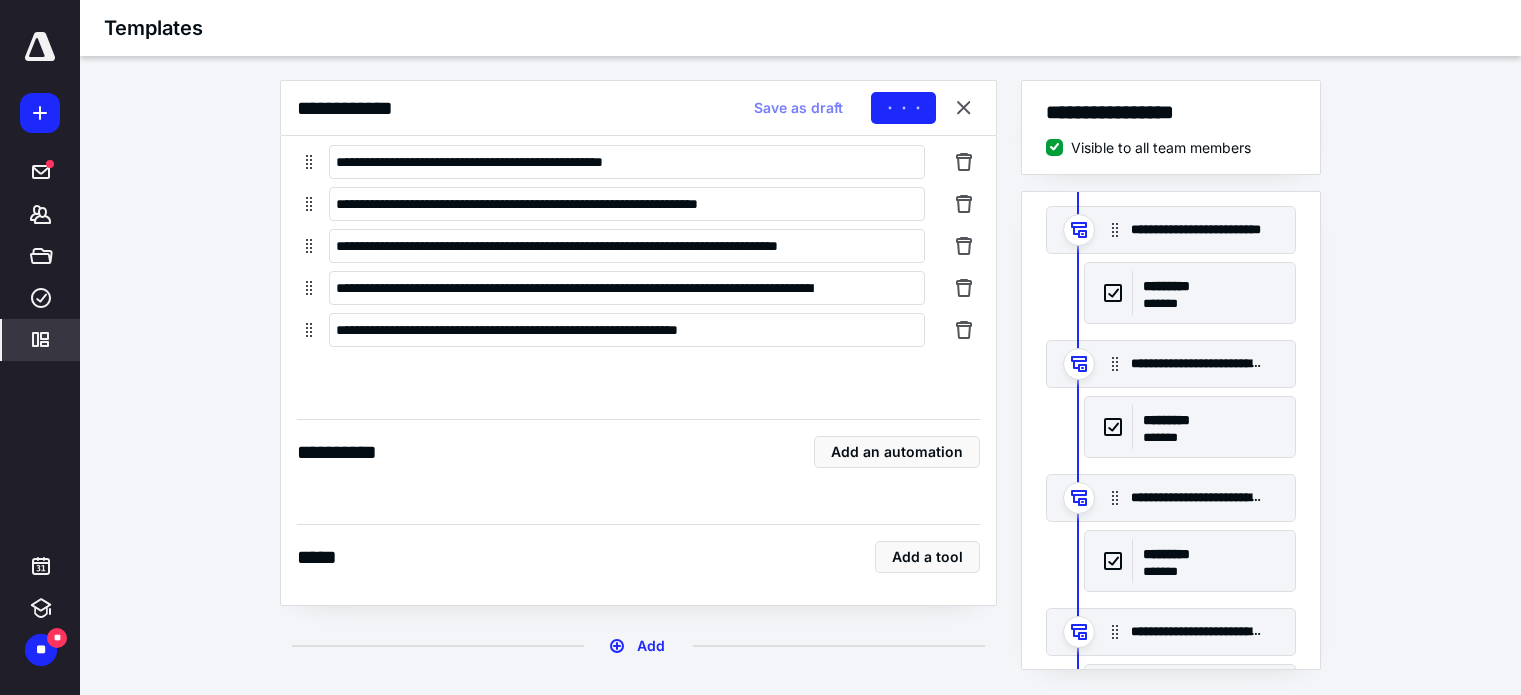 scroll, scrollTop: 0, scrollLeft: 0, axis: both 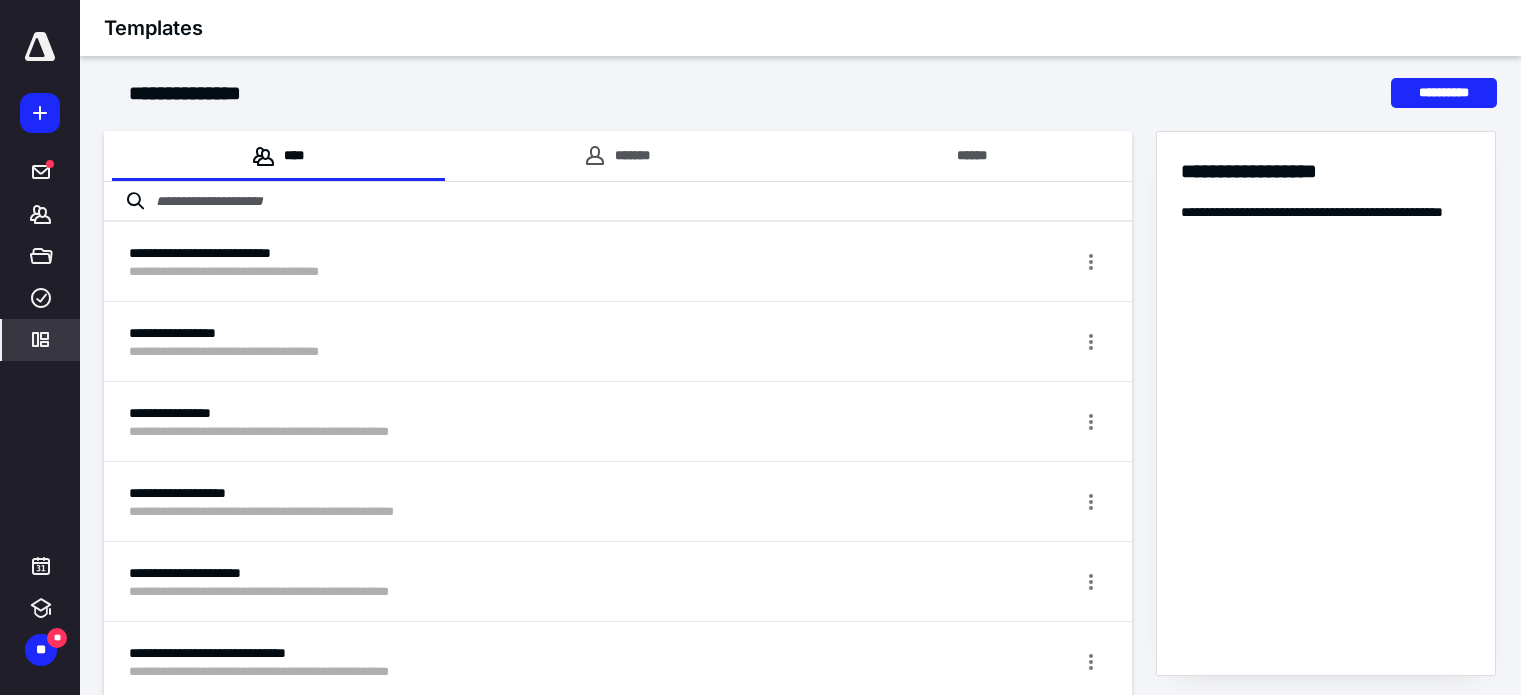 click at bounding box center [618, 202] 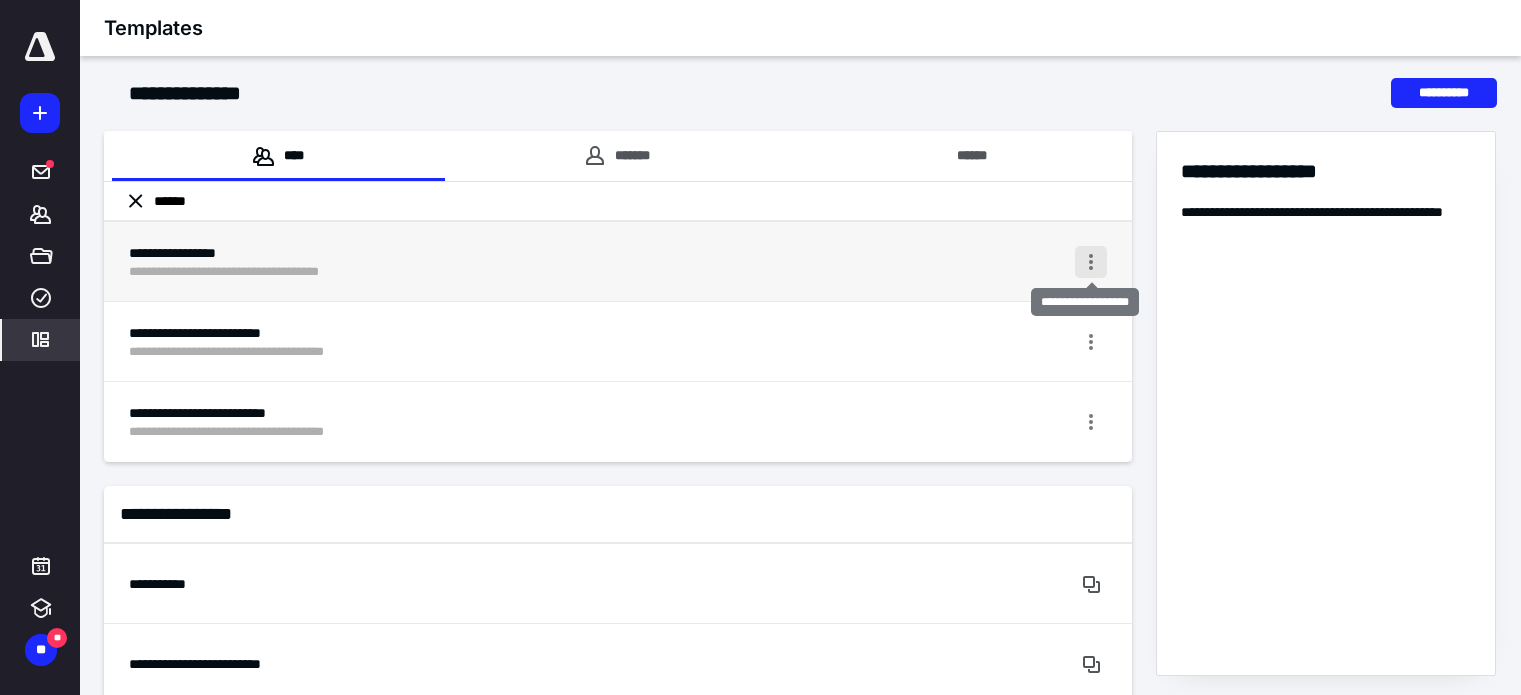 type on "******" 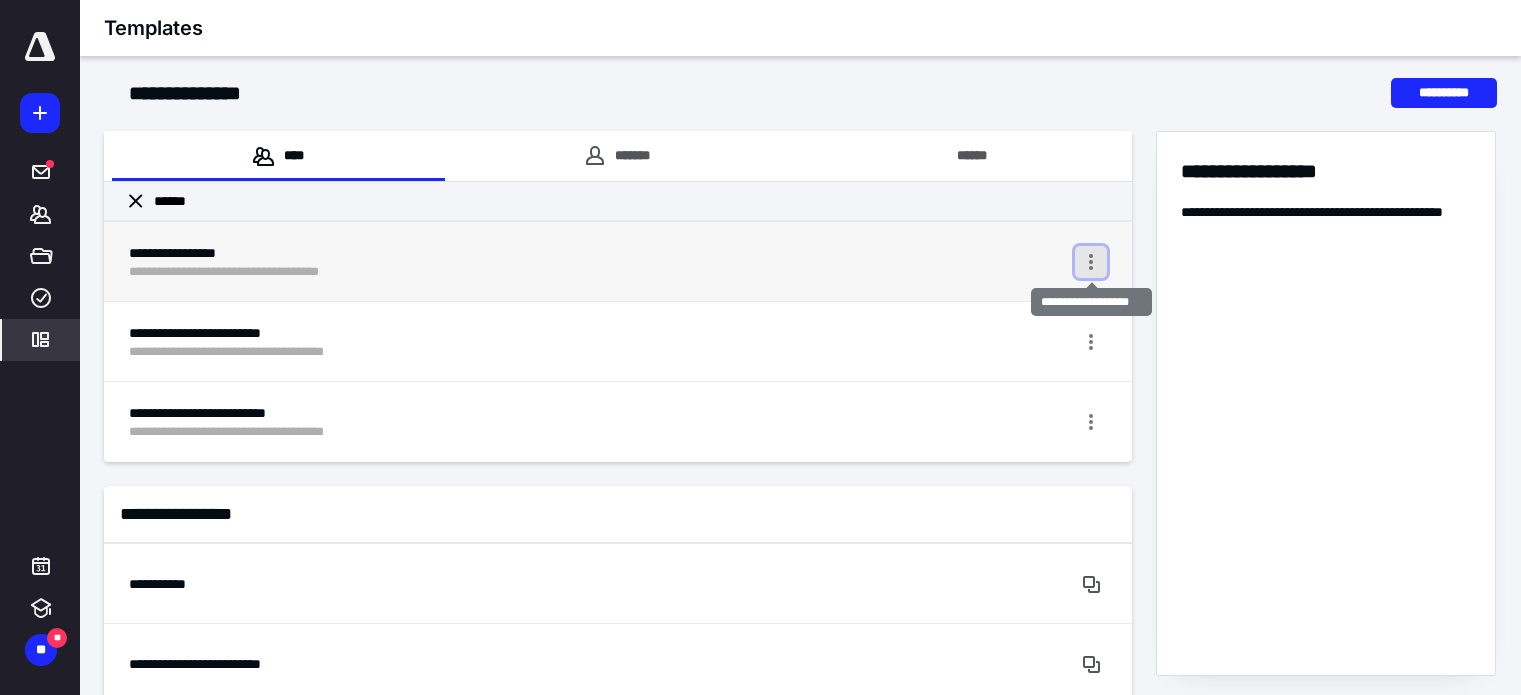 click at bounding box center [1091, 262] 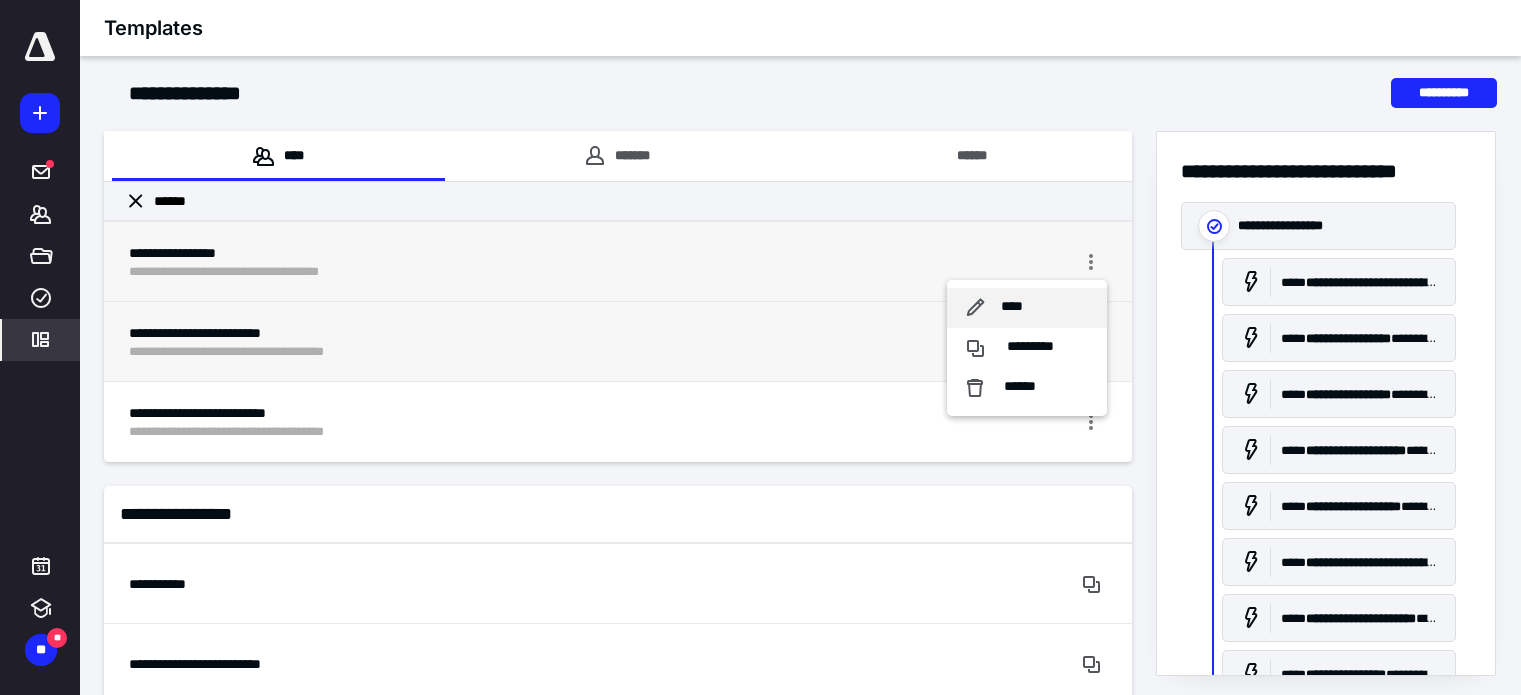 drag, startPoint x: 1005, startPoint y: 305, endPoint x: 989, endPoint y: 310, distance: 16.763054 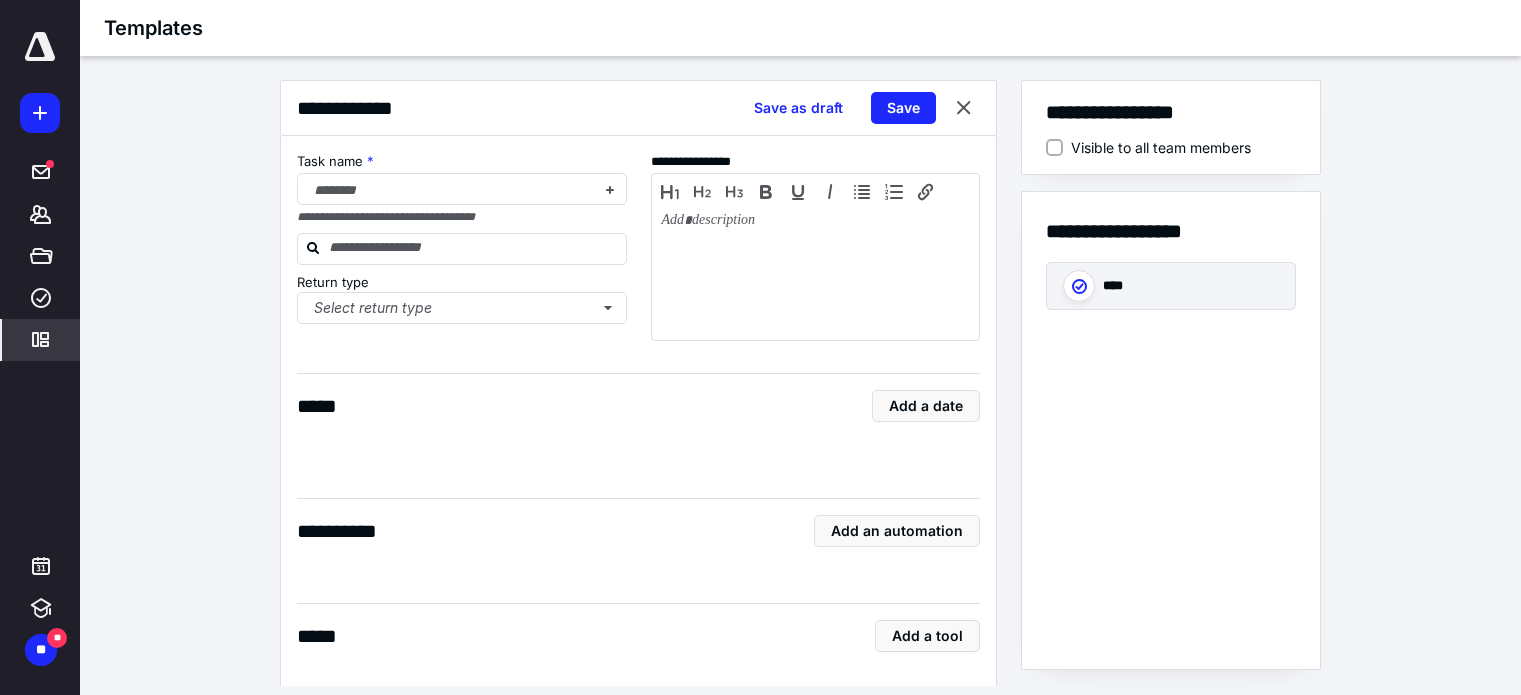 checkbox on "true" 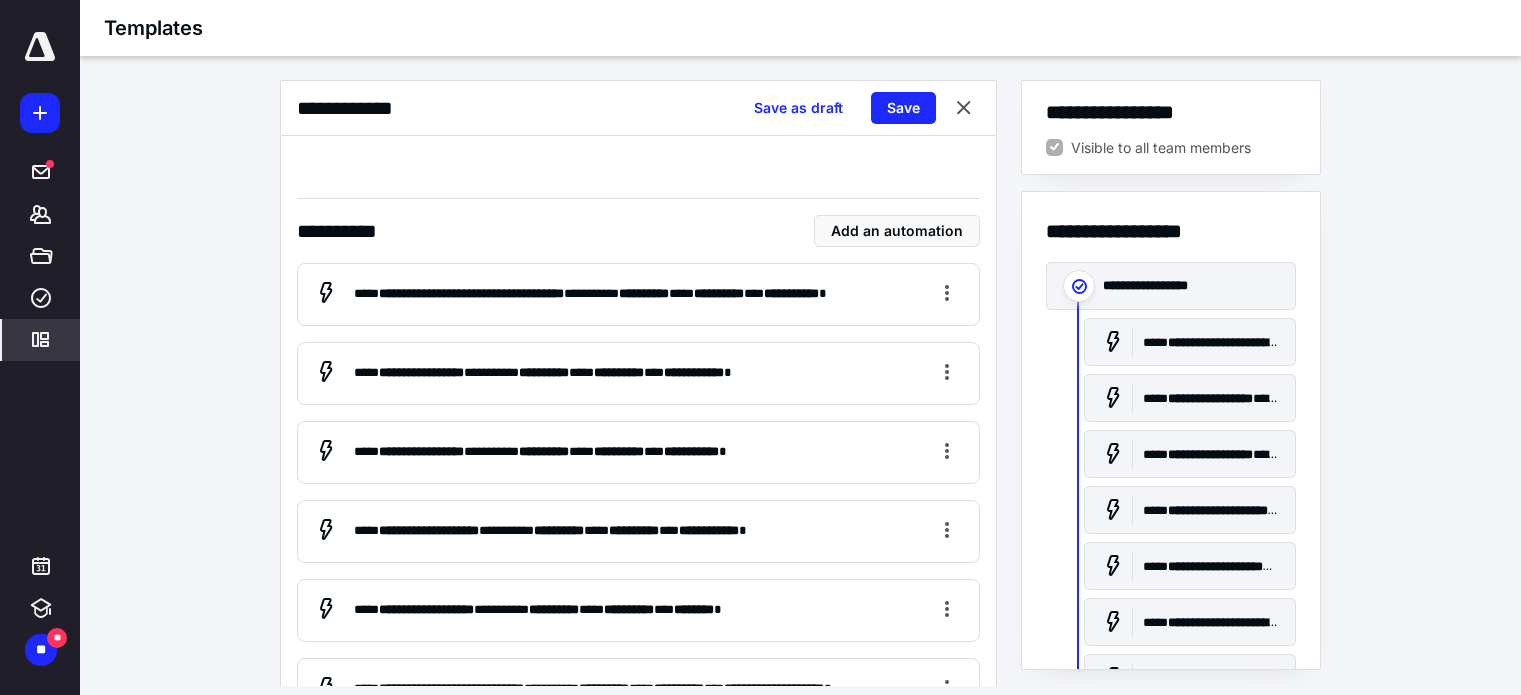 scroll, scrollTop: 400, scrollLeft: 0, axis: vertical 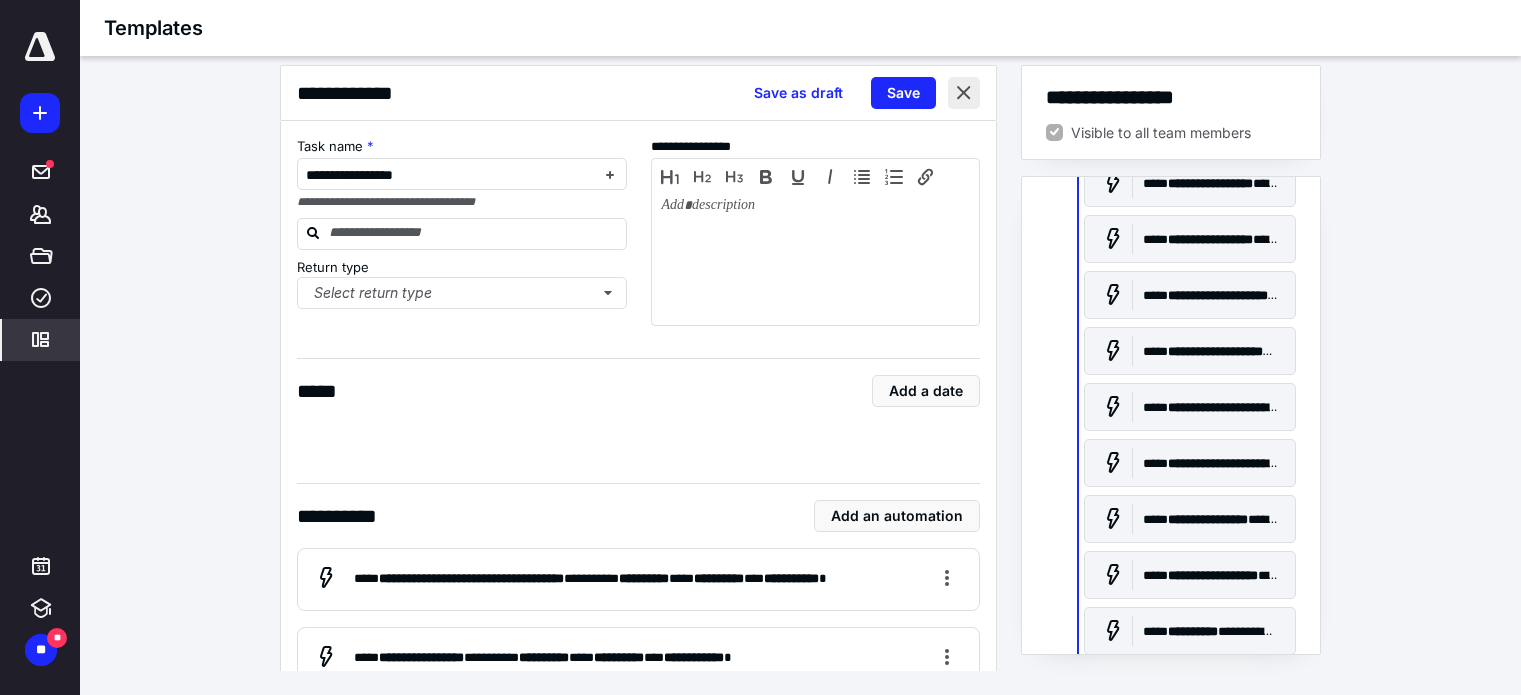 click at bounding box center [964, 93] 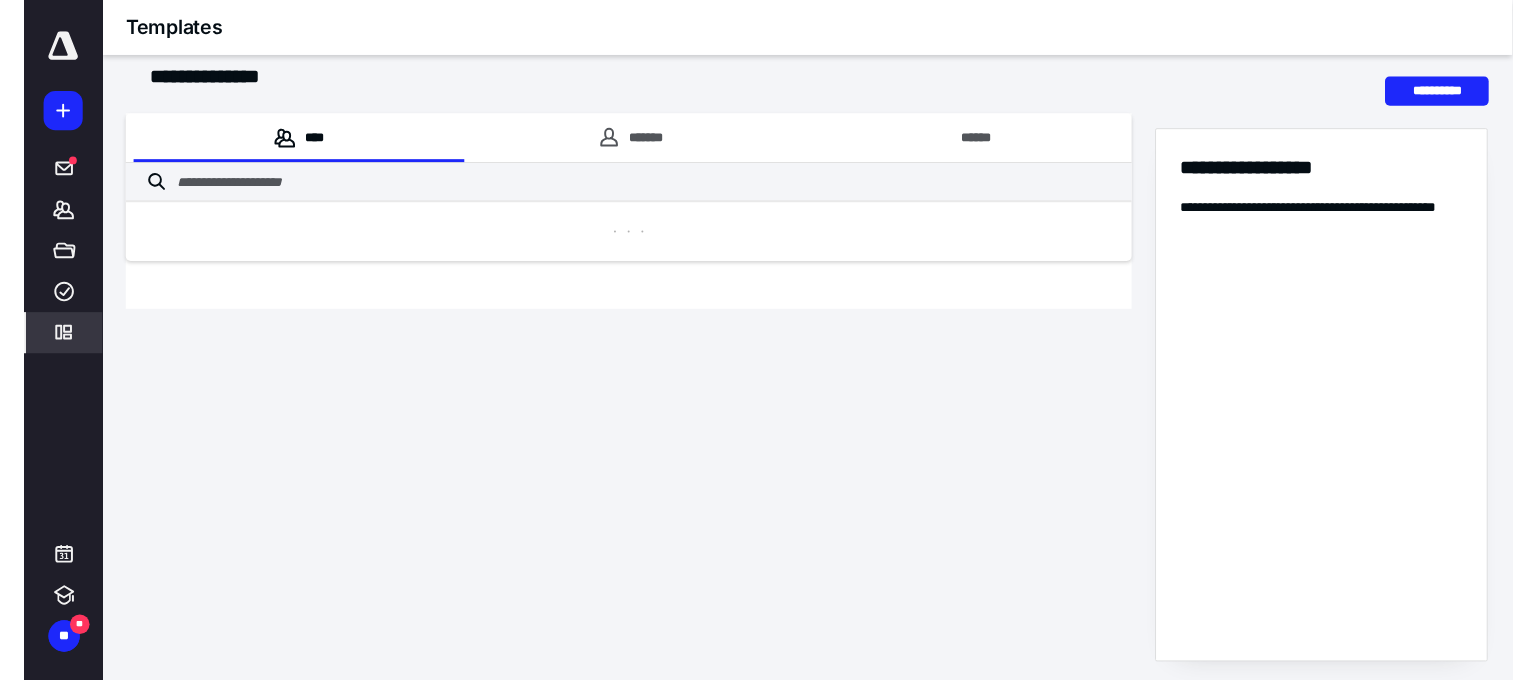 scroll, scrollTop: 0, scrollLeft: 0, axis: both 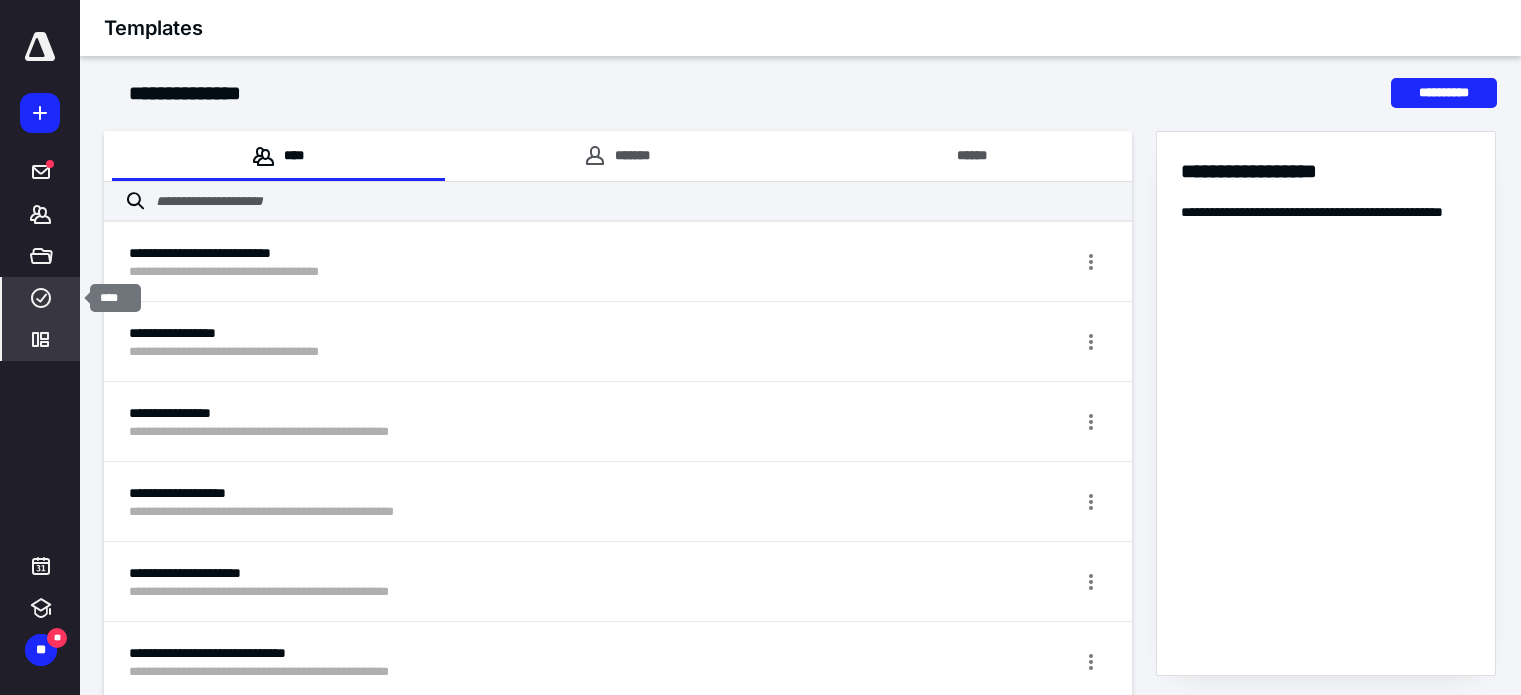 click on "****" at bounding box center (41, 298) 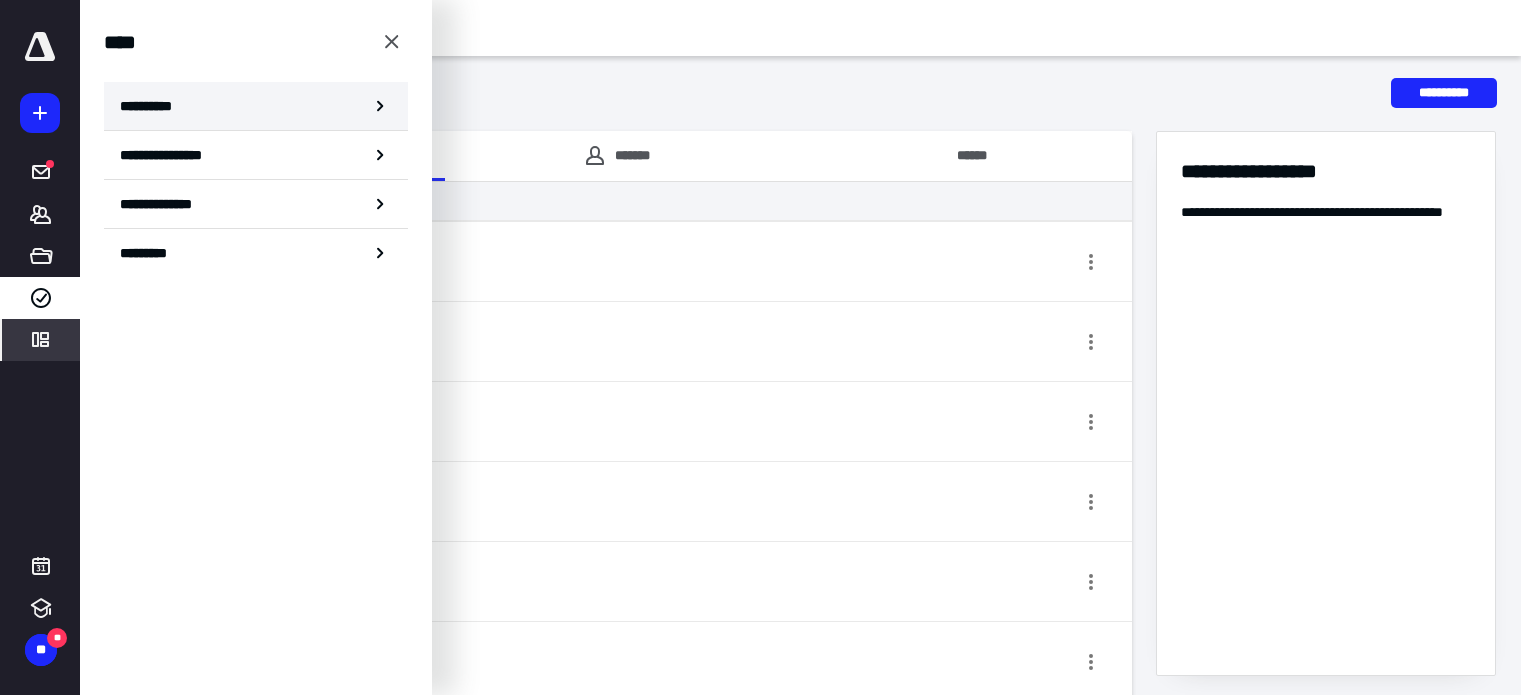 click on "**********" at bounding box center [256, 106] 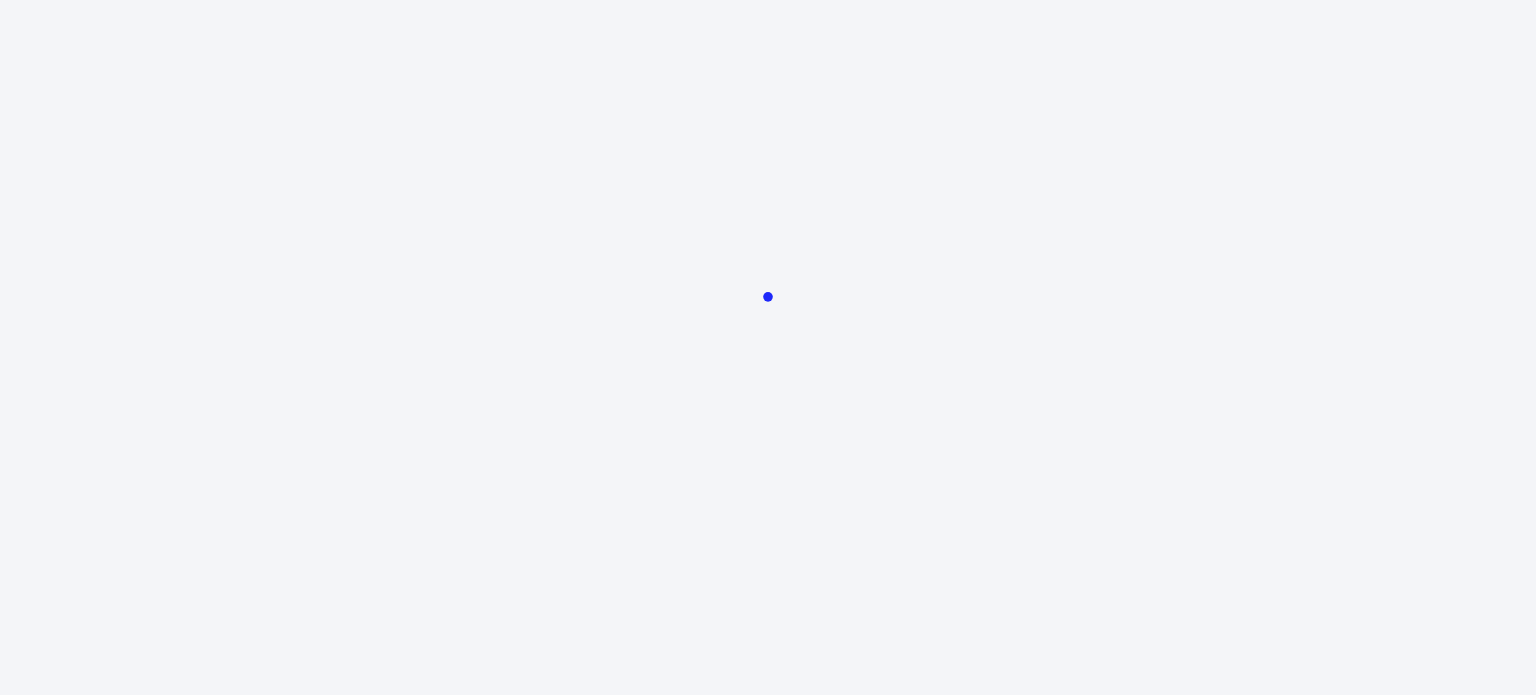 scroll, scrollTop: 0, scrollLeft: 0, axis: both 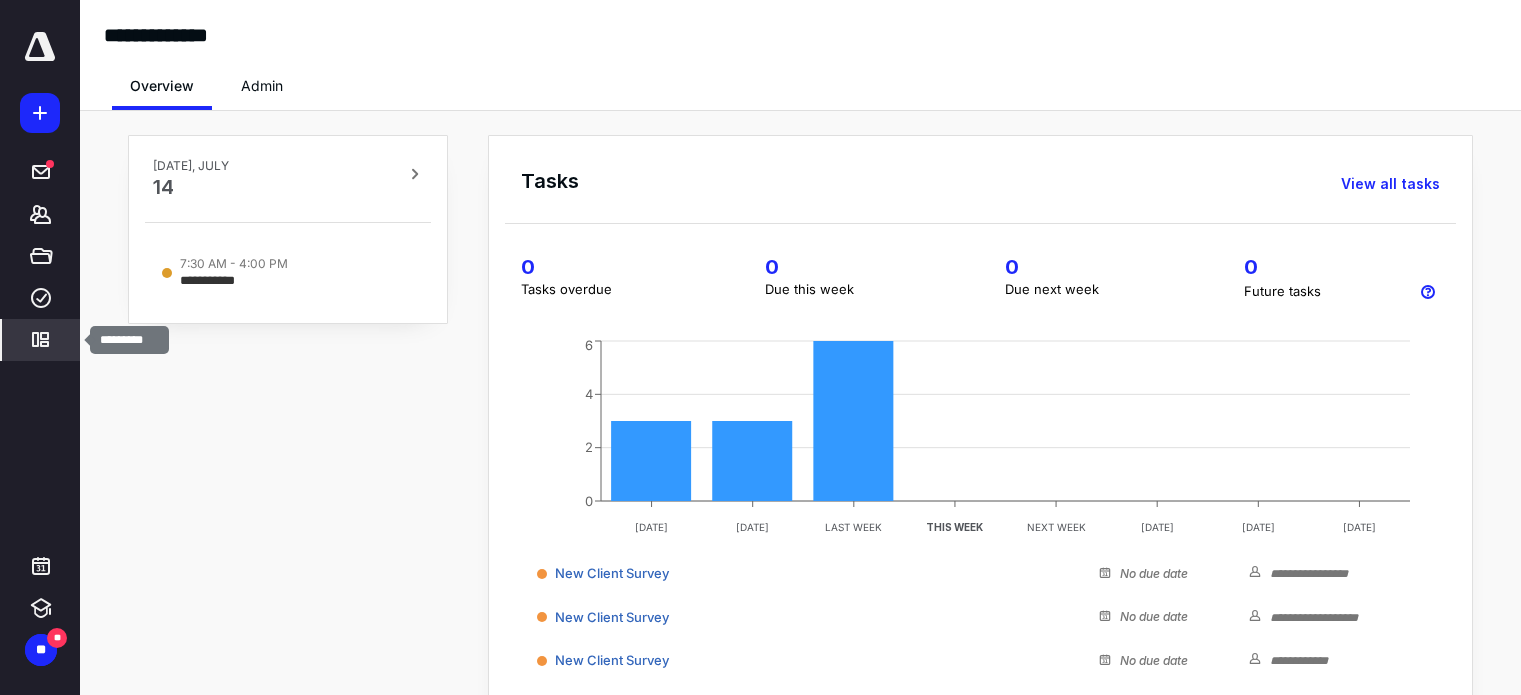 click 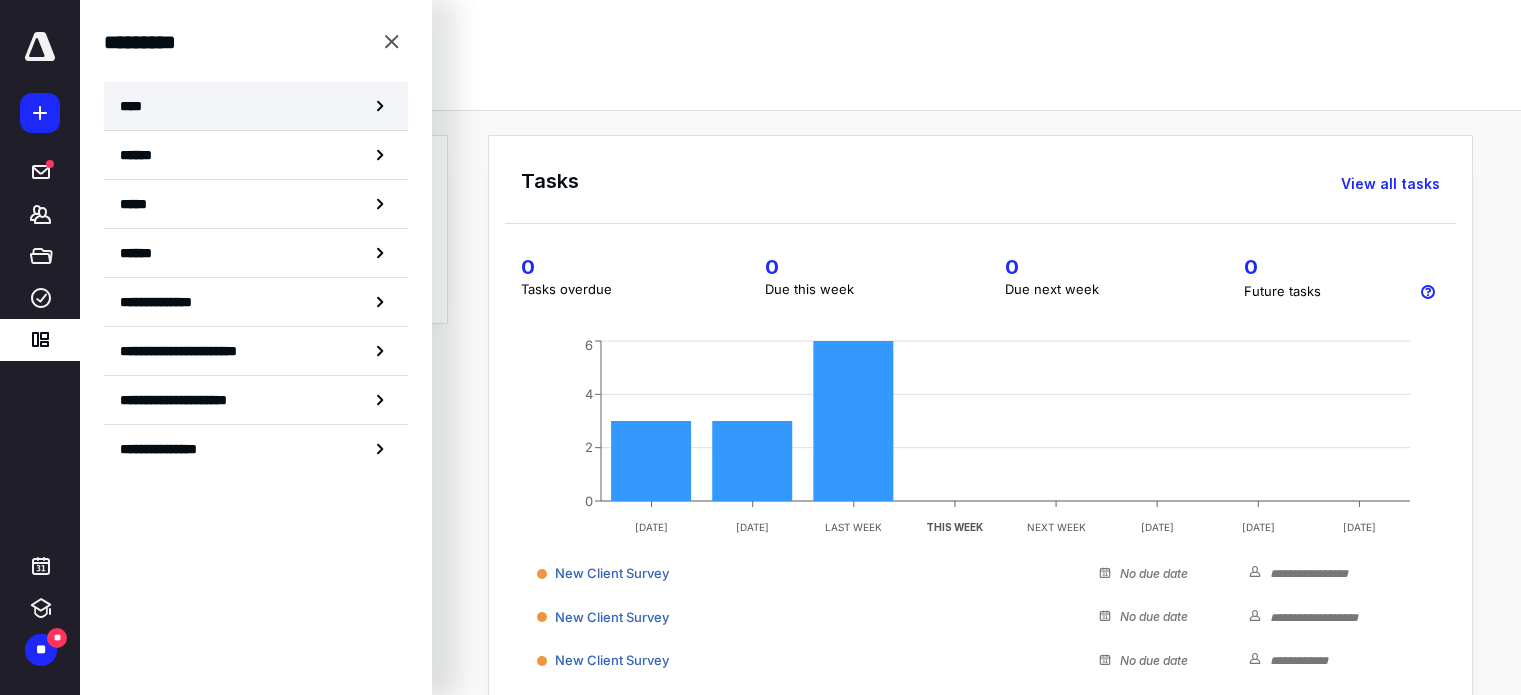 click on "****" at bounding box center (256, 106) 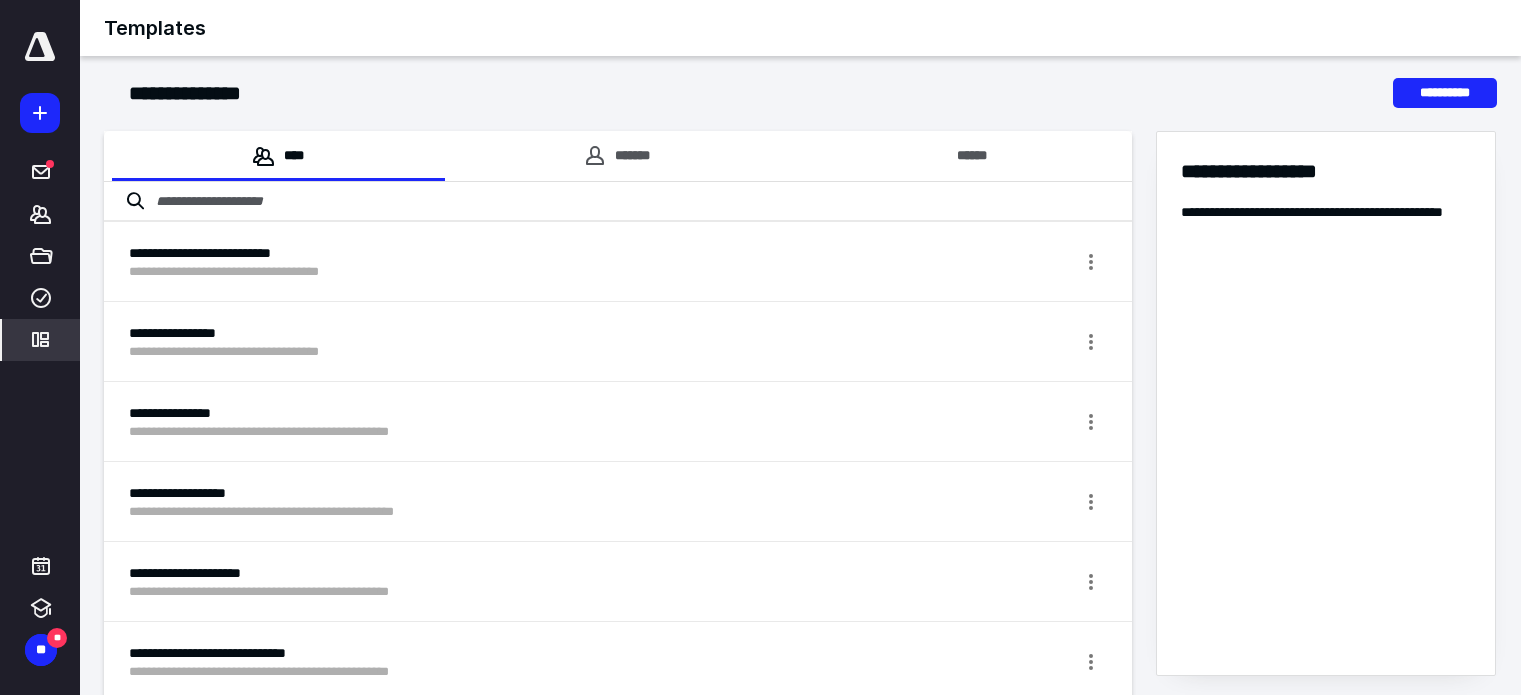 click at bounding box center [618, 202] 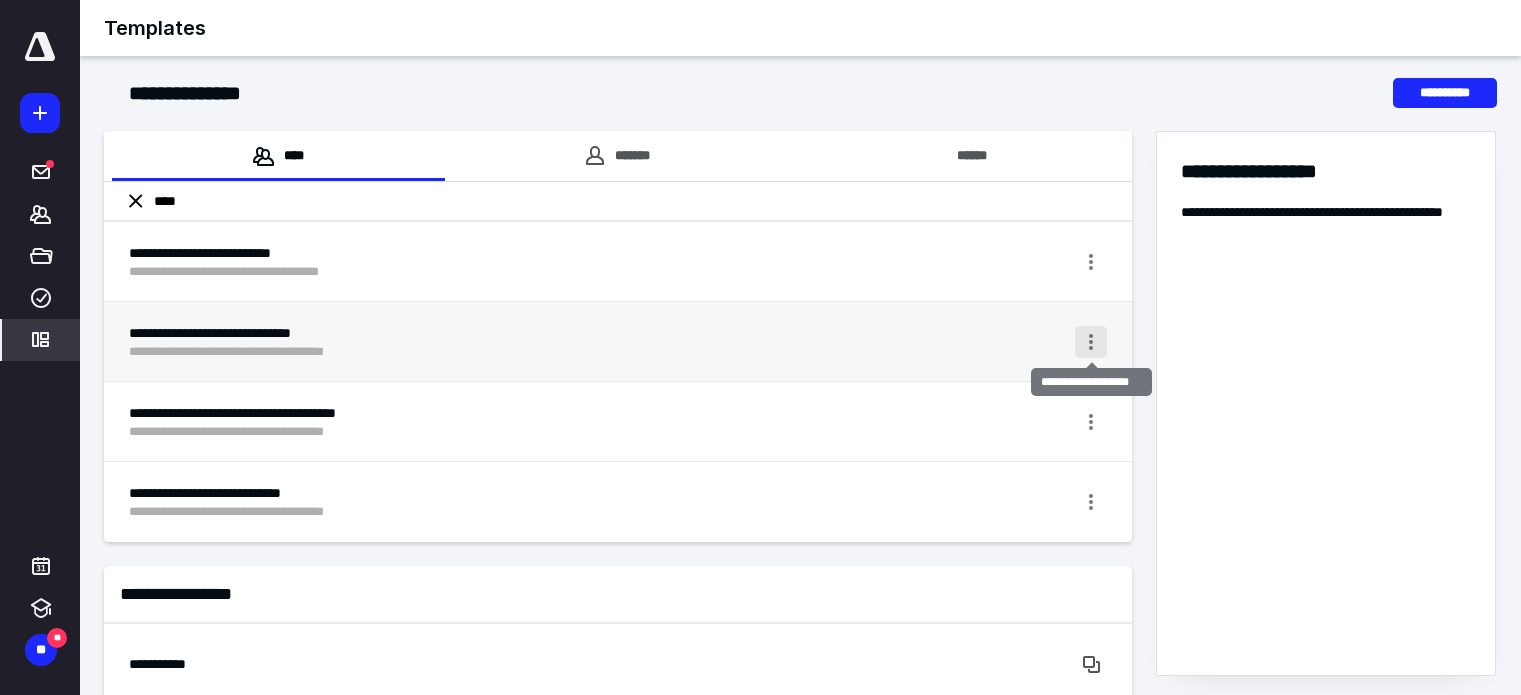 type on "****" 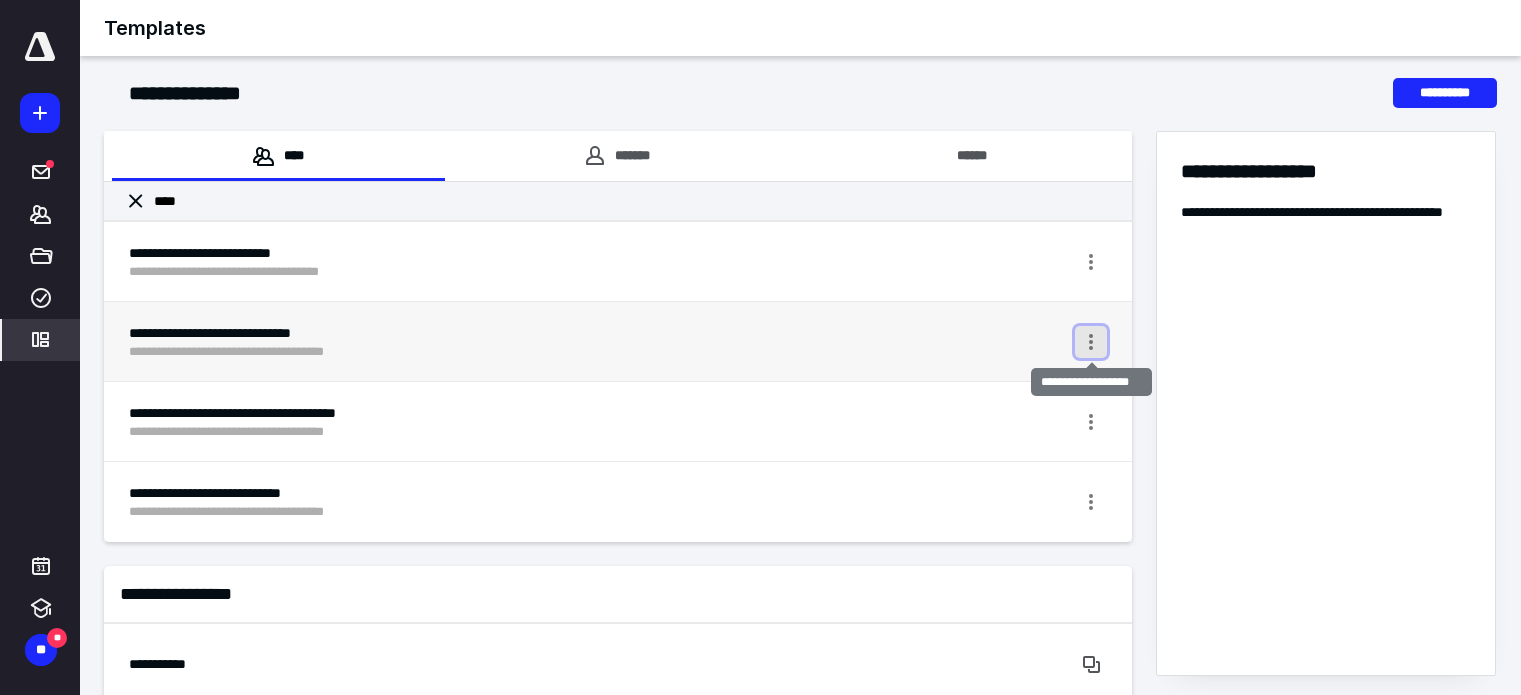 click at bounding box center (1091, 342) 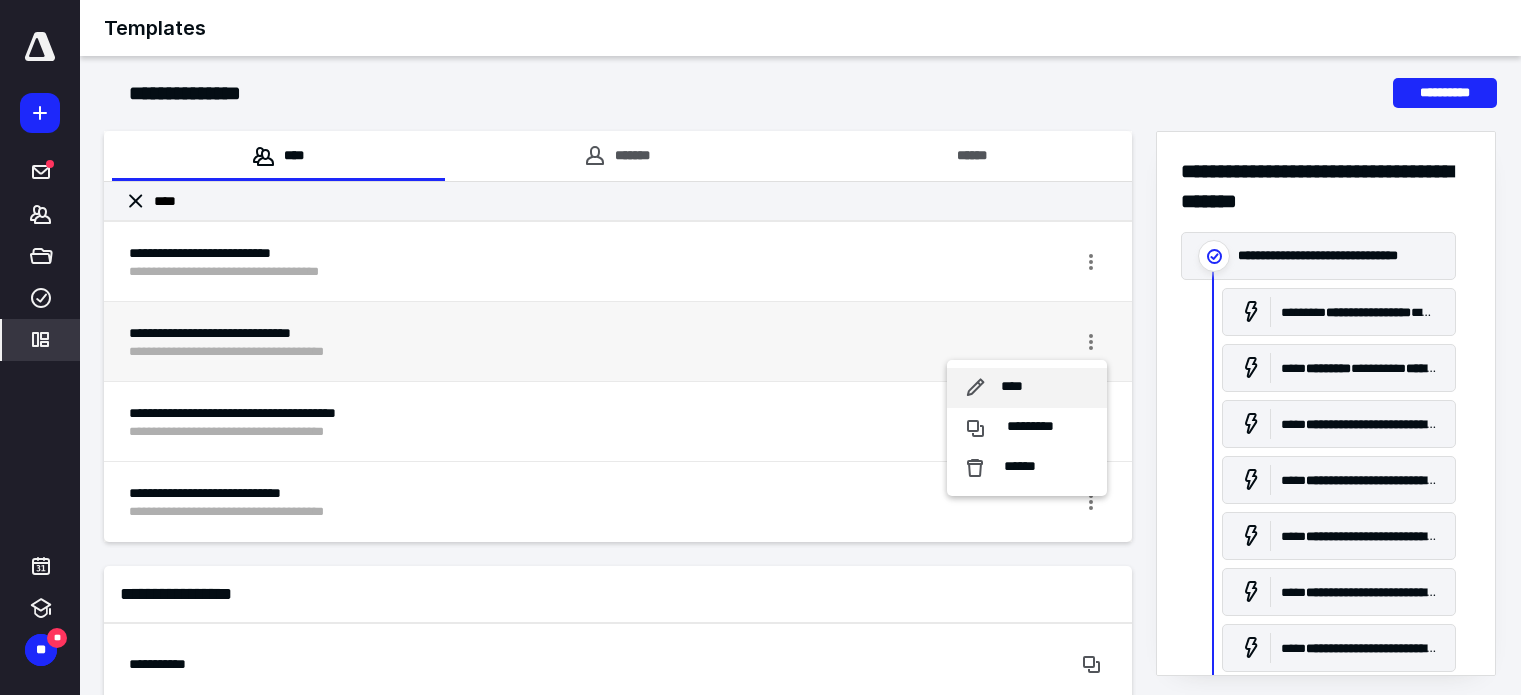 click on "****" at bounding box center (1011, 387) 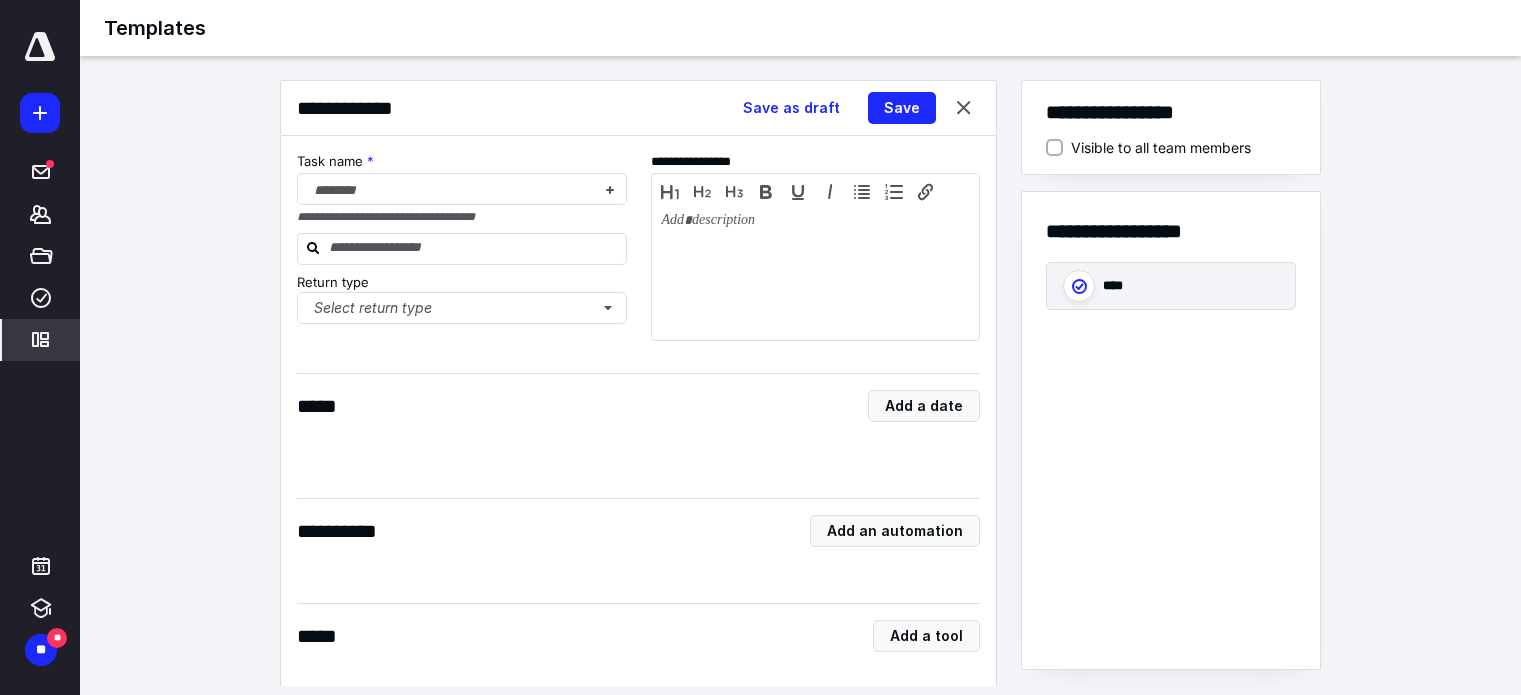checkbox on "****" 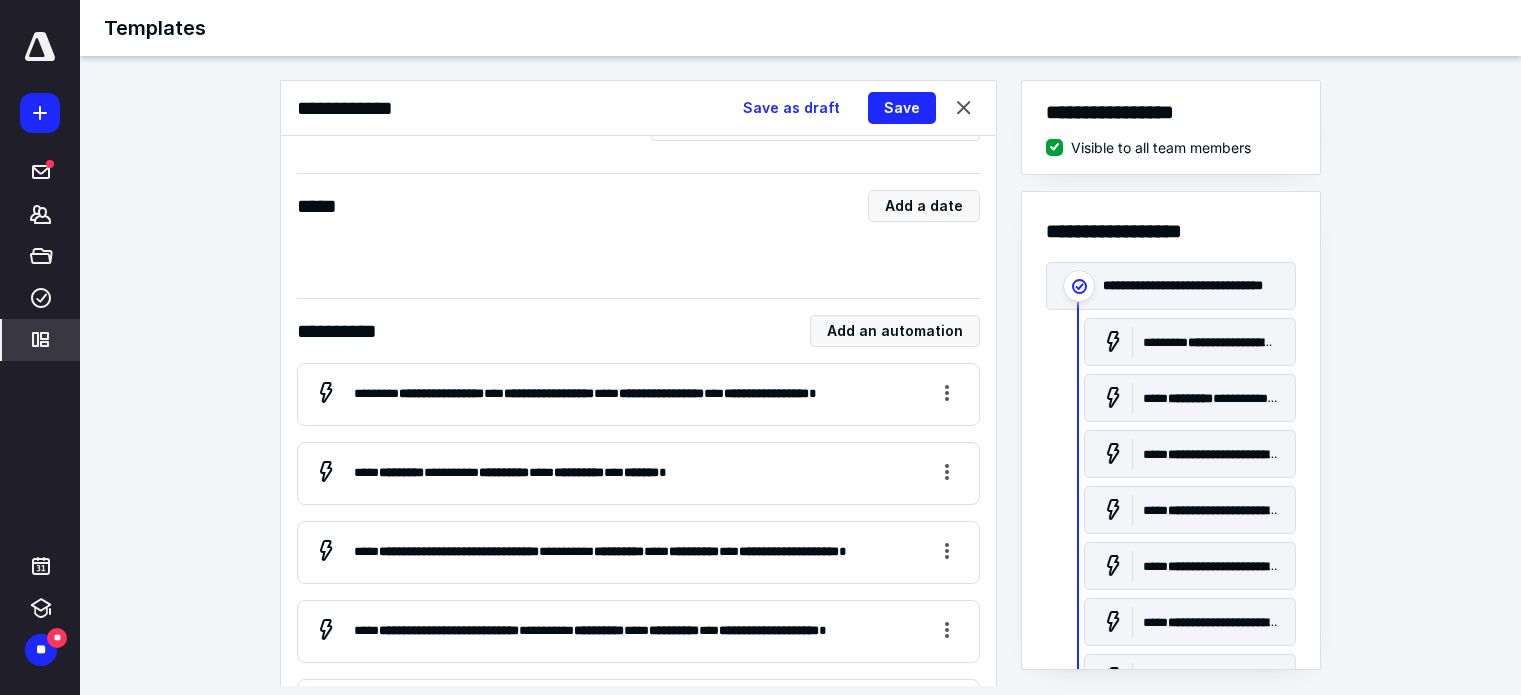 scroll, scrollTop: 400, scrollLeft: 0, axis: vertical 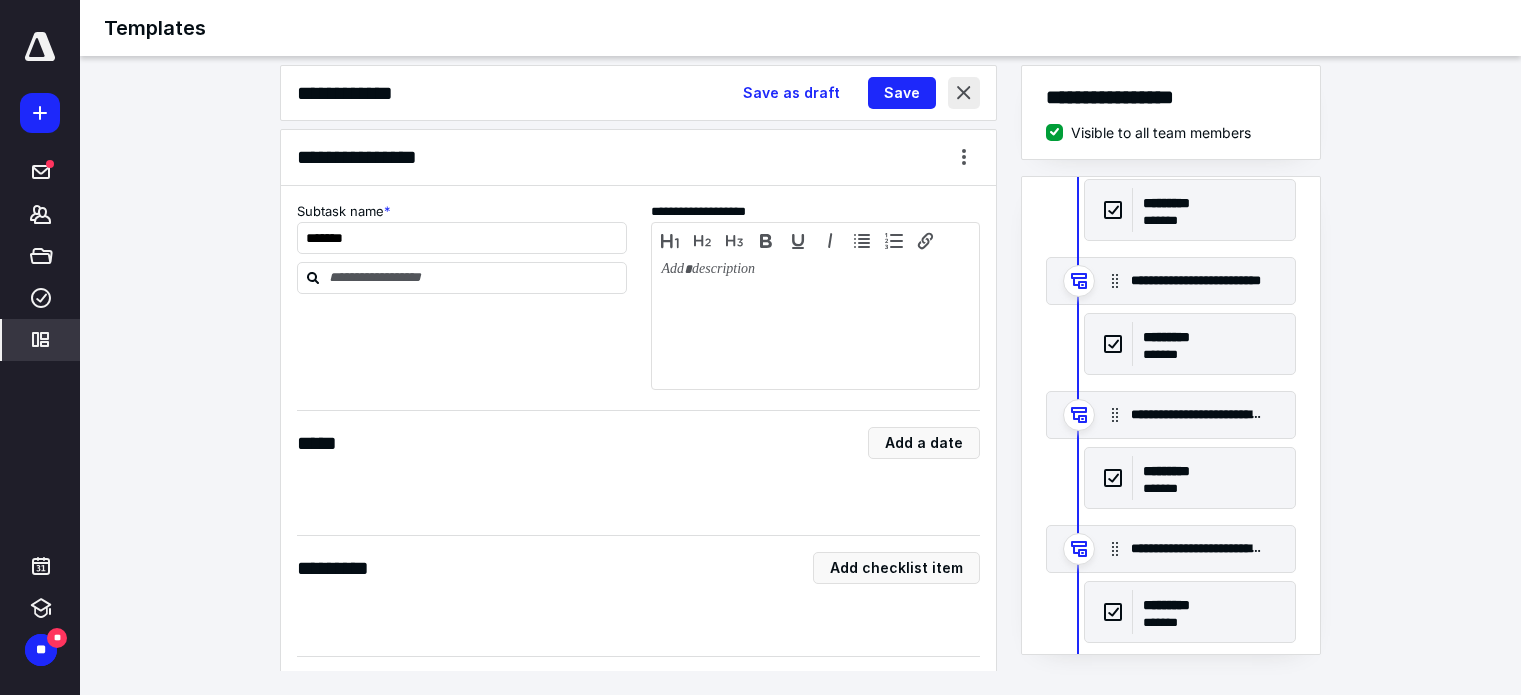 click at bounding box center (964, 93) 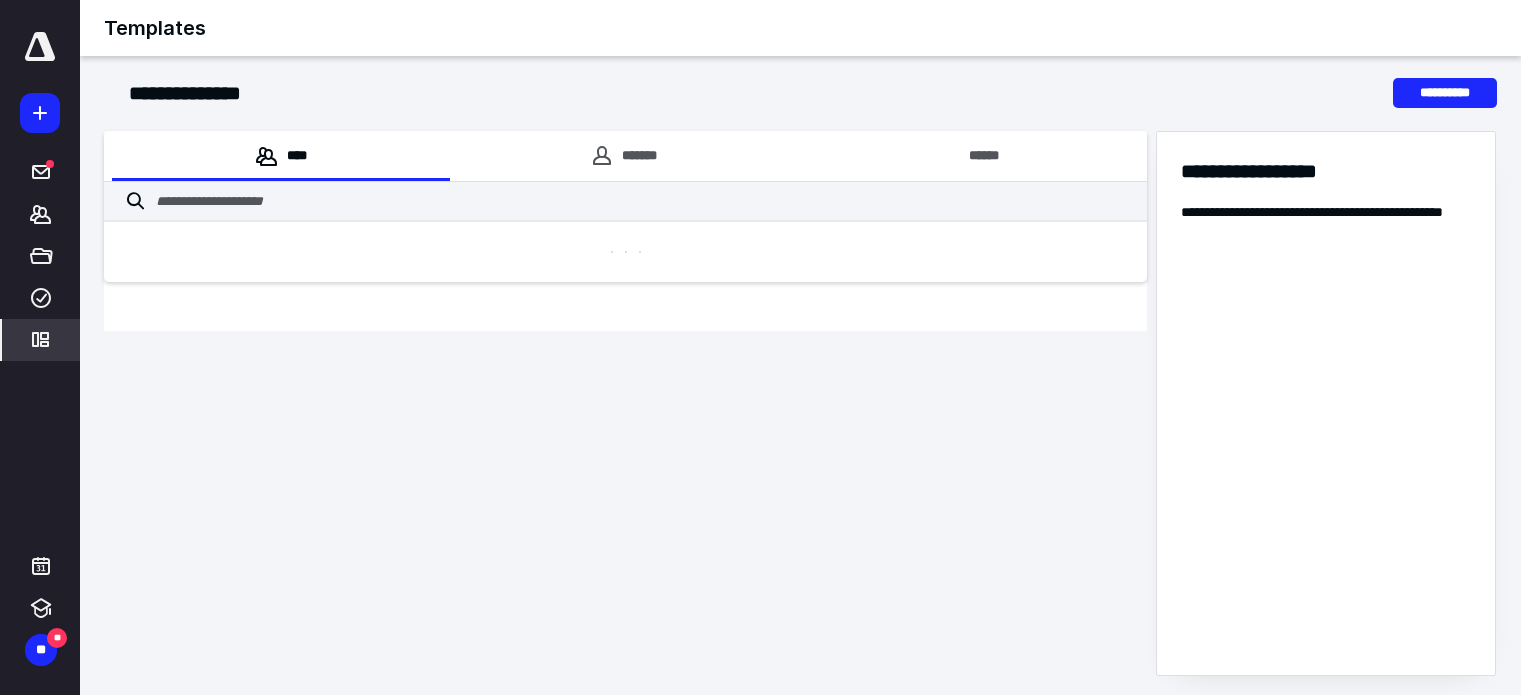 scroll, scrollTop: 0, scrollLeft: 0, axis: both 